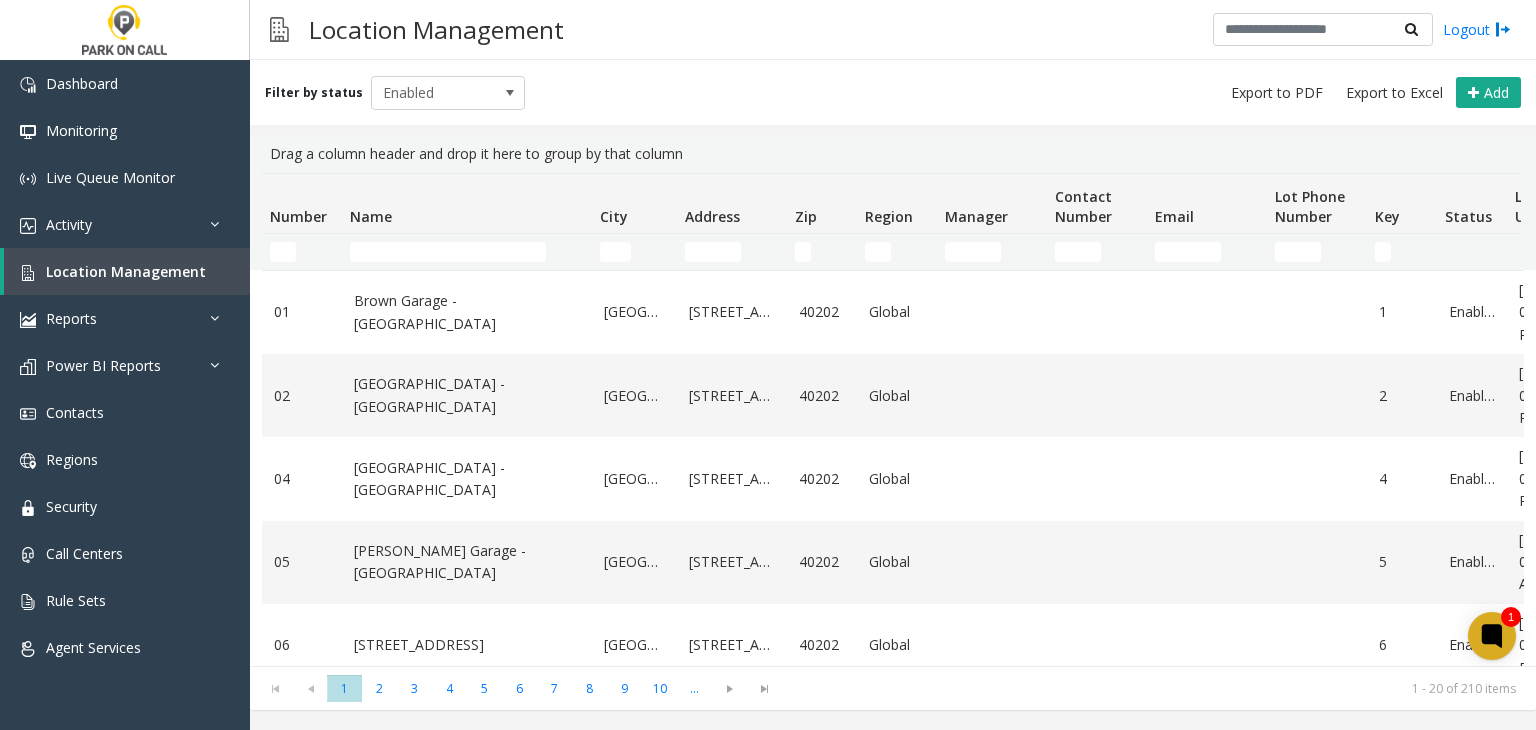 scroll, scrollTop: 0, scrollLeft: 0, axis: both 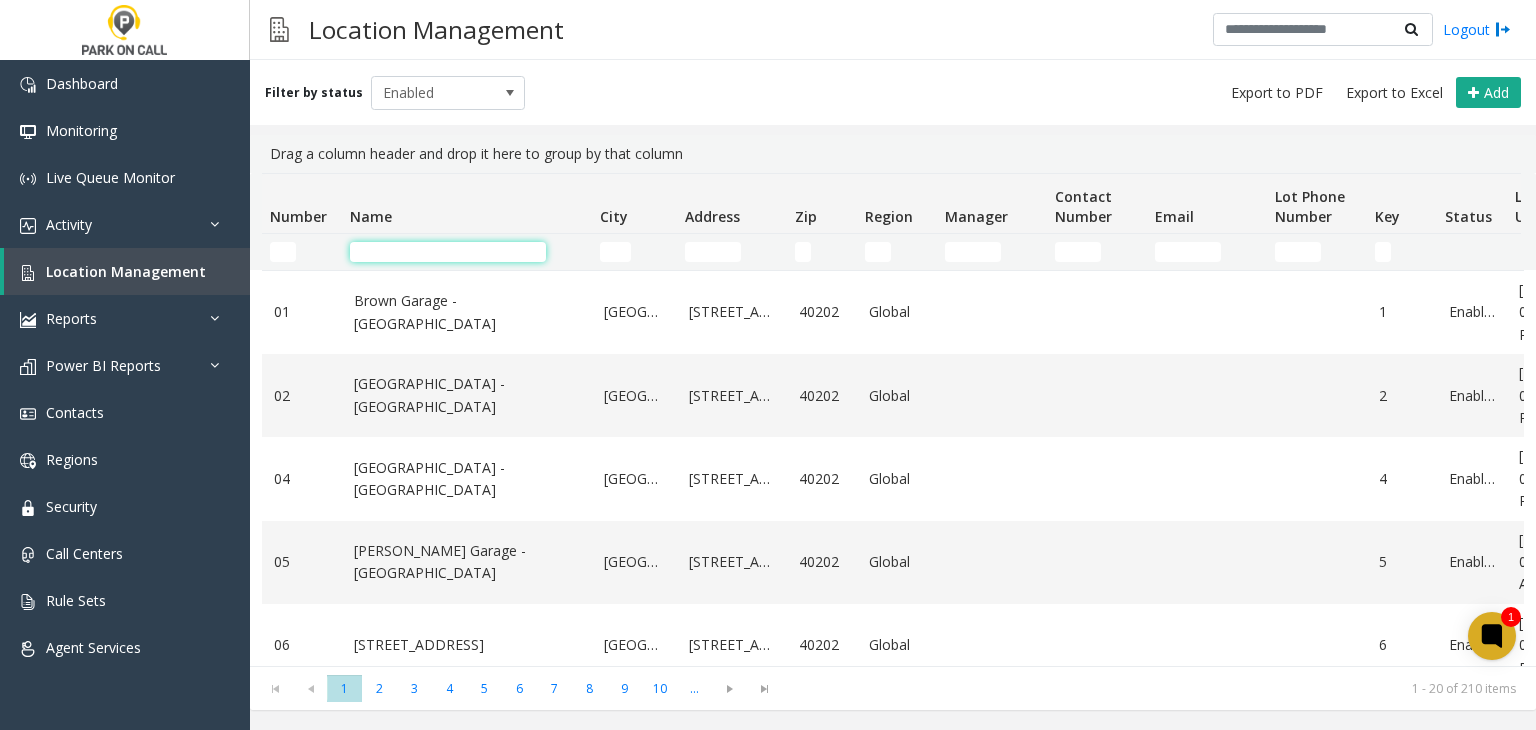 click 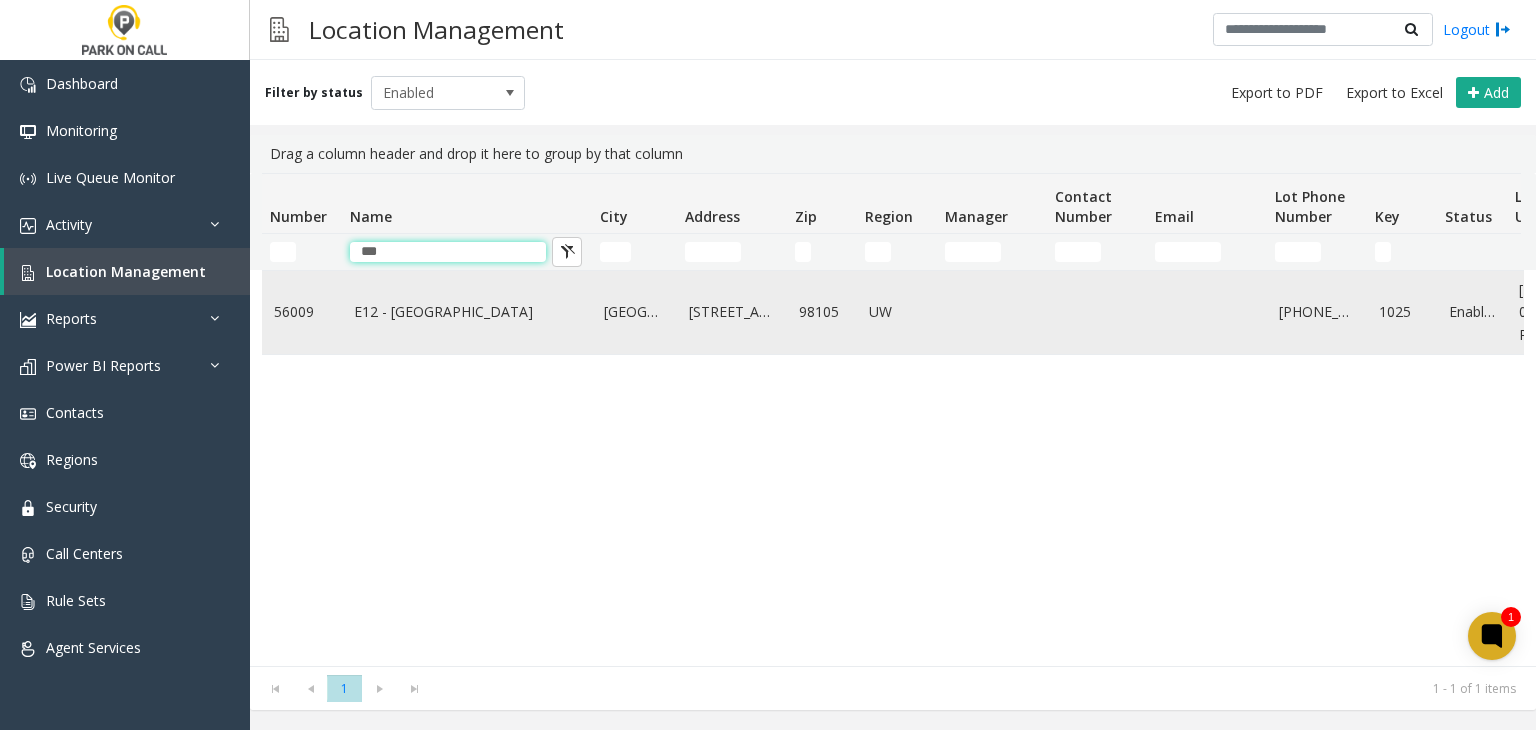 type on "***" 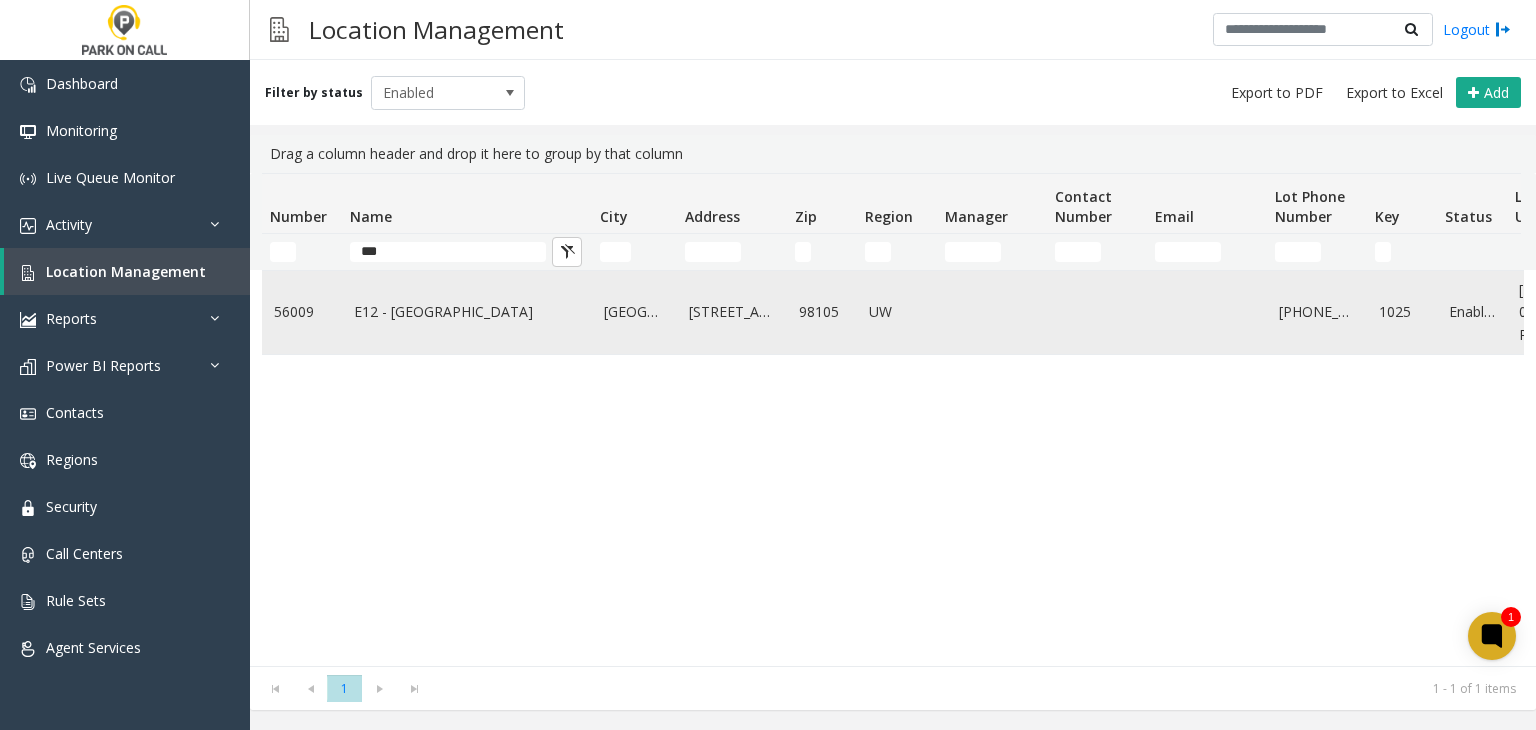 click on "E12 - UW" 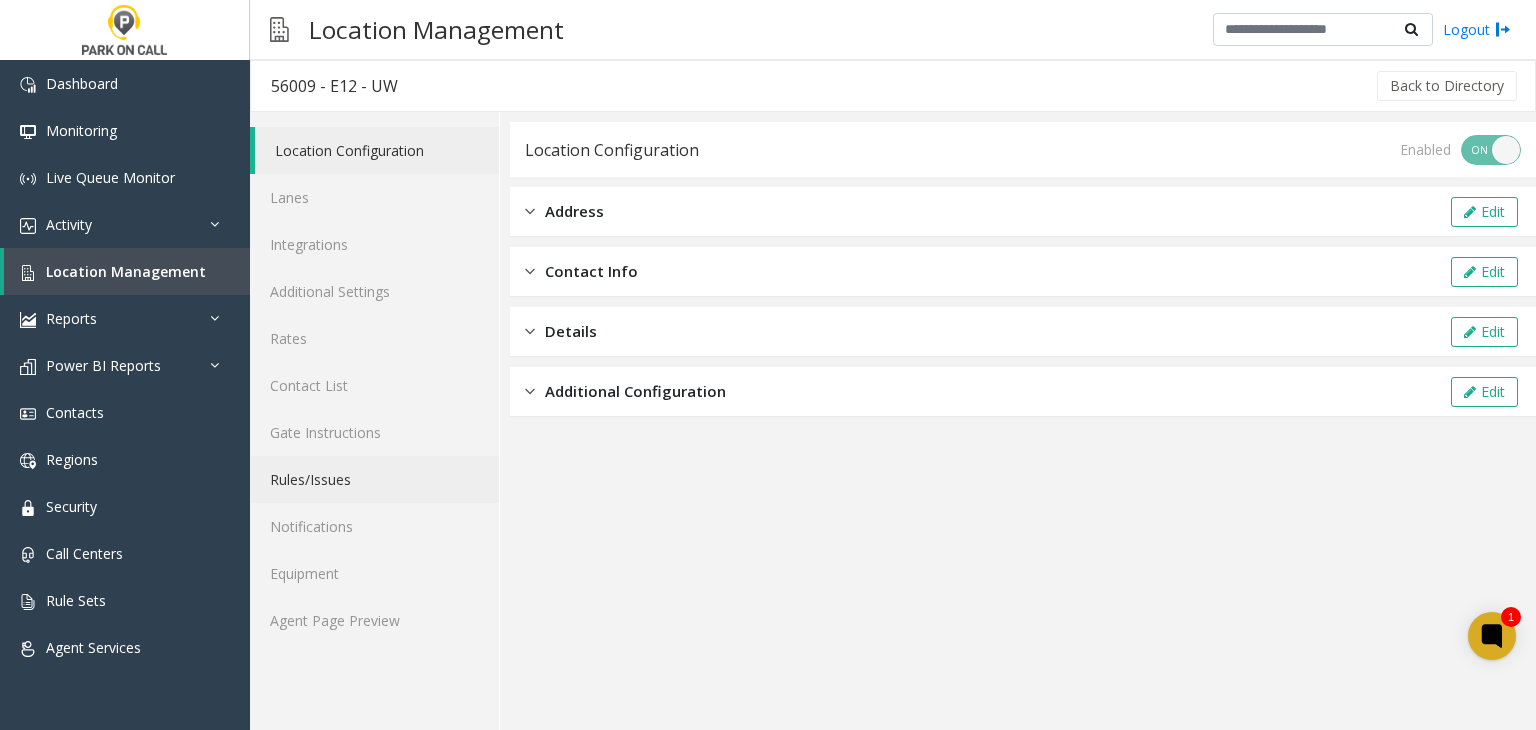 click on "Rules/Issues" 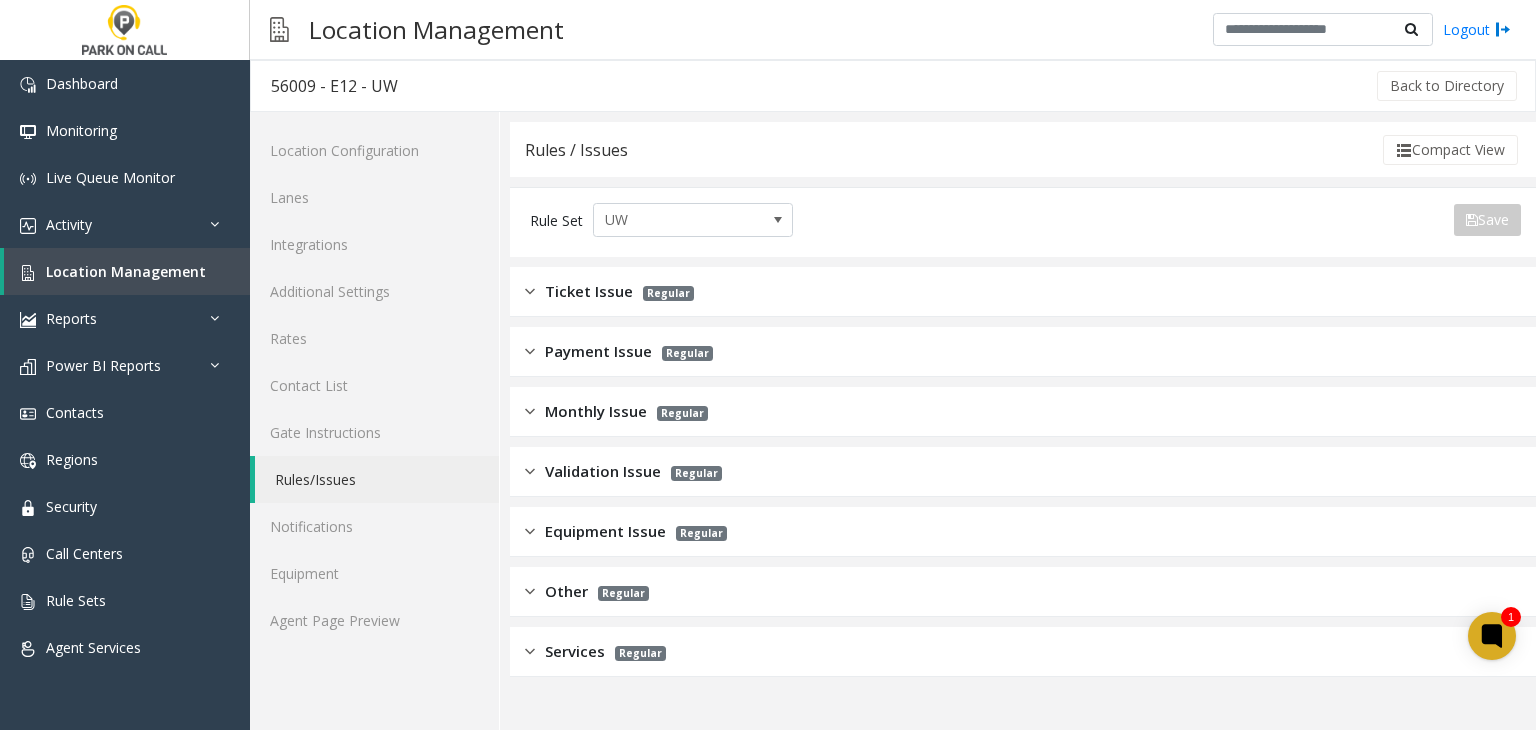 click on "Ticket Issue Regular" 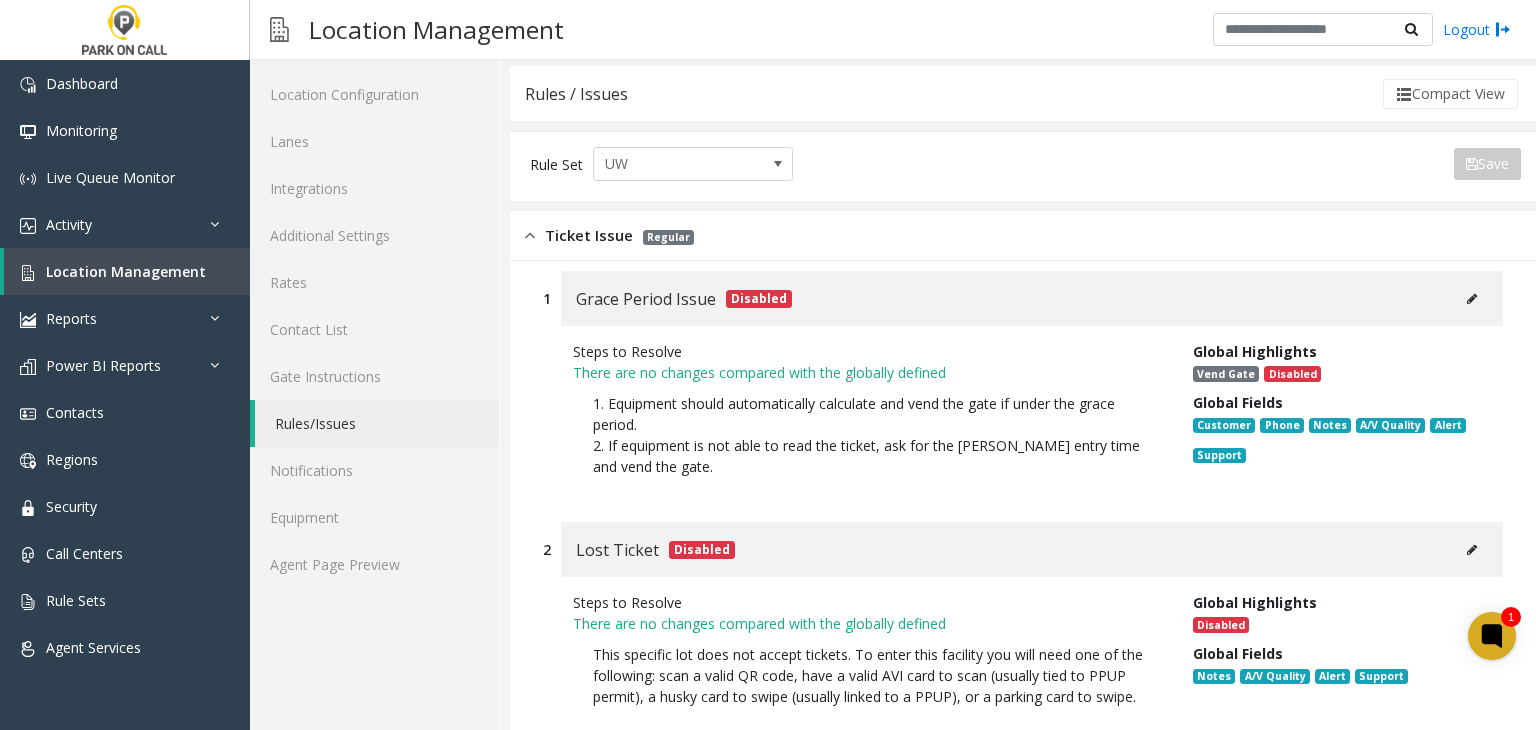 scroll, scrollTop: 0, scrollLeft: 0, axis: both 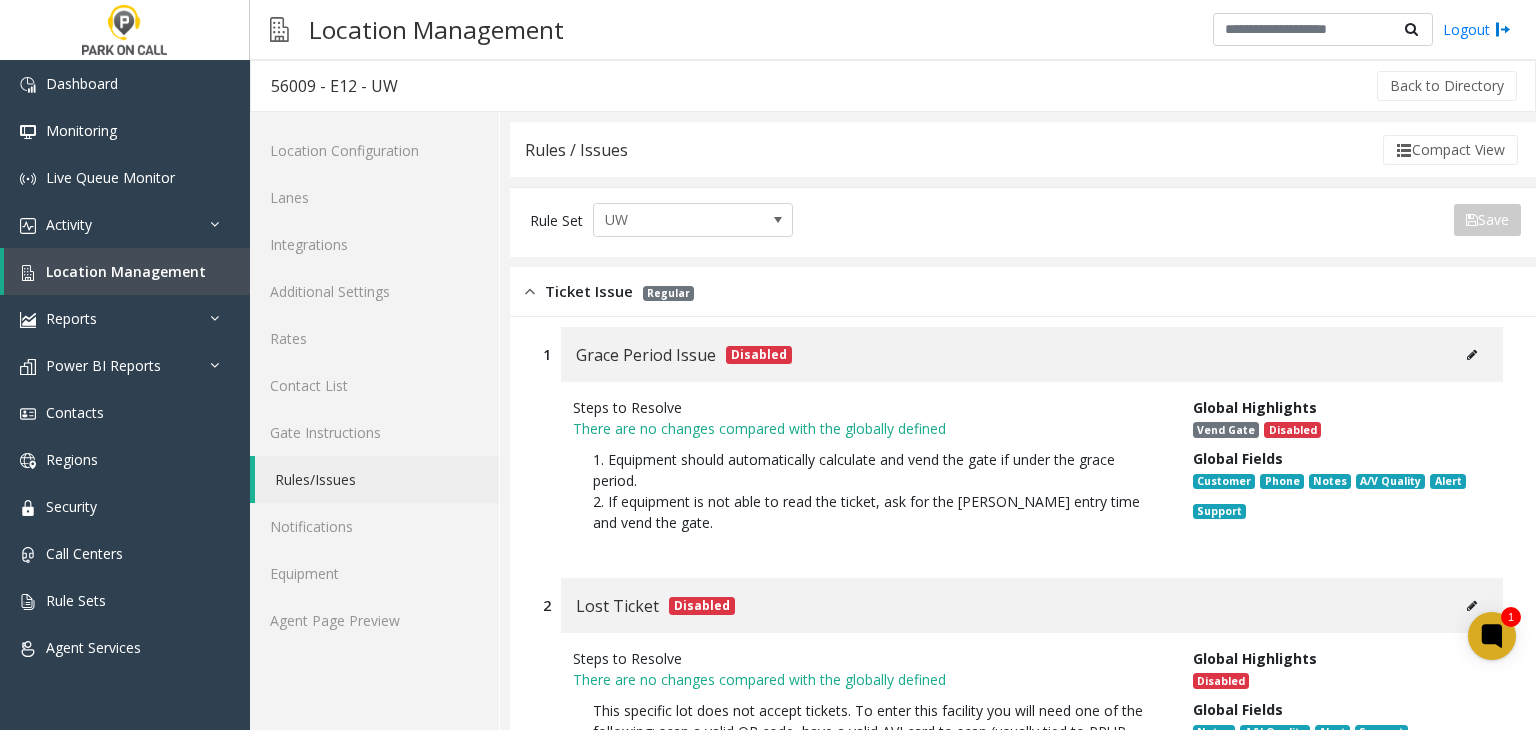 click on "Ticket Issue Regular" 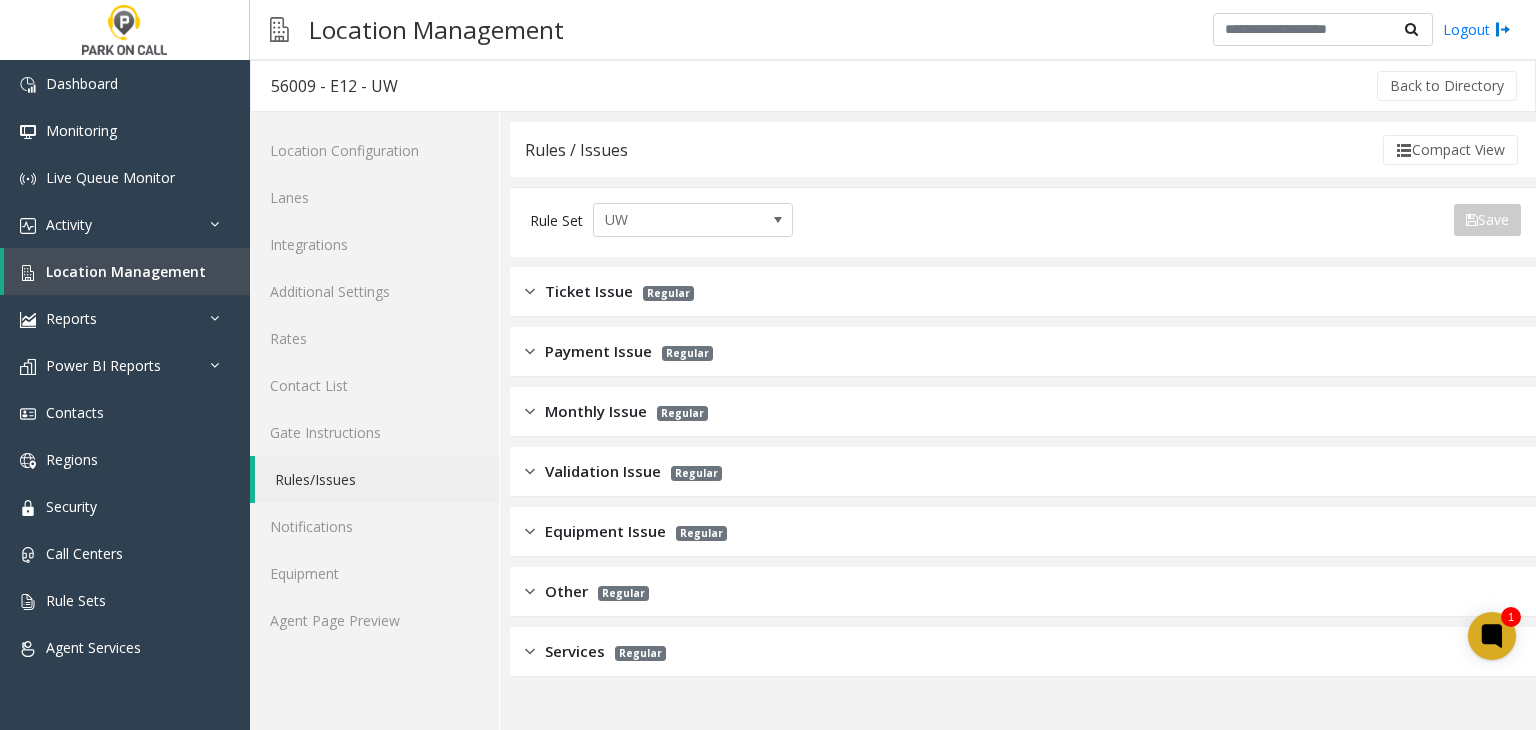 click on "Payment Issue" 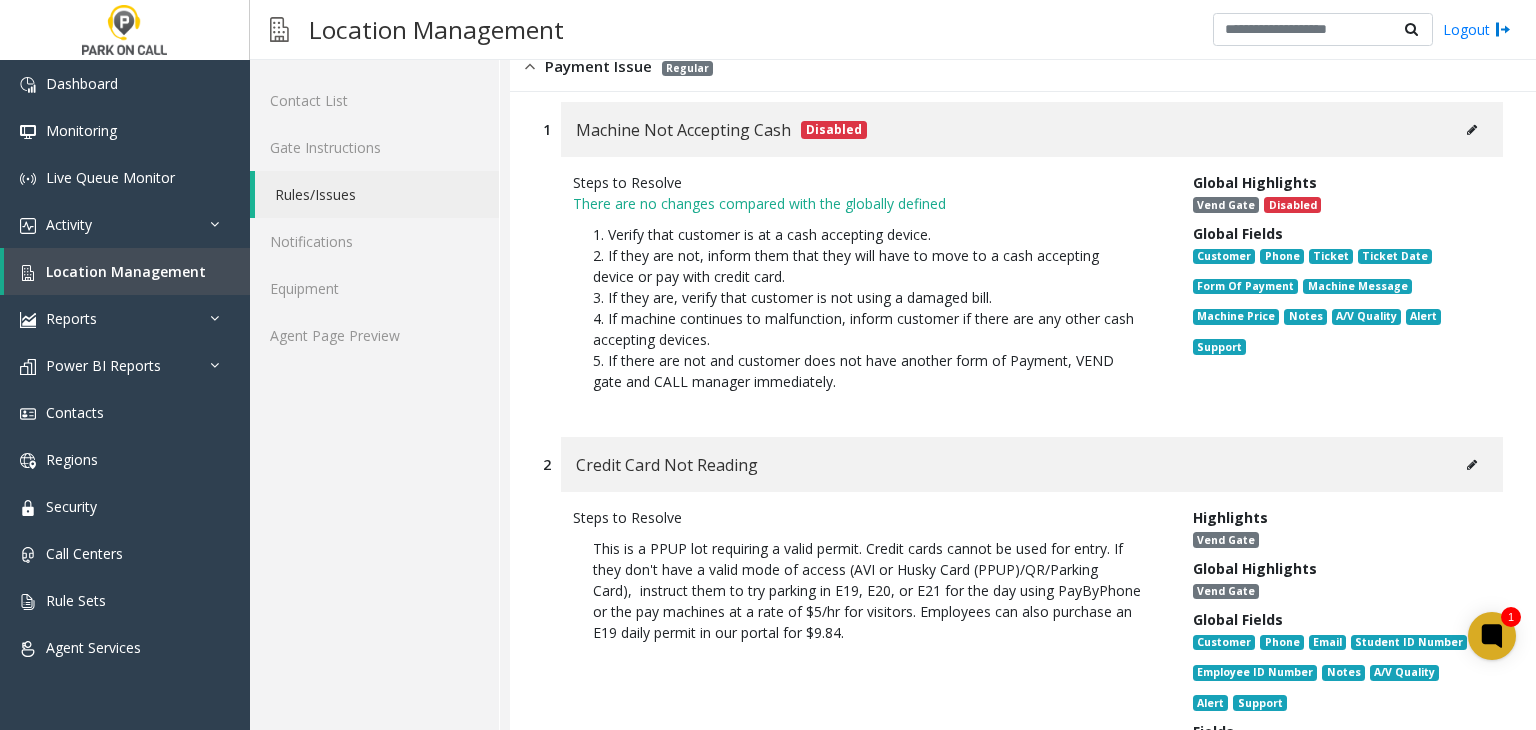 scroll, scrollTop: 0, scrollLeft: 0, axis: both 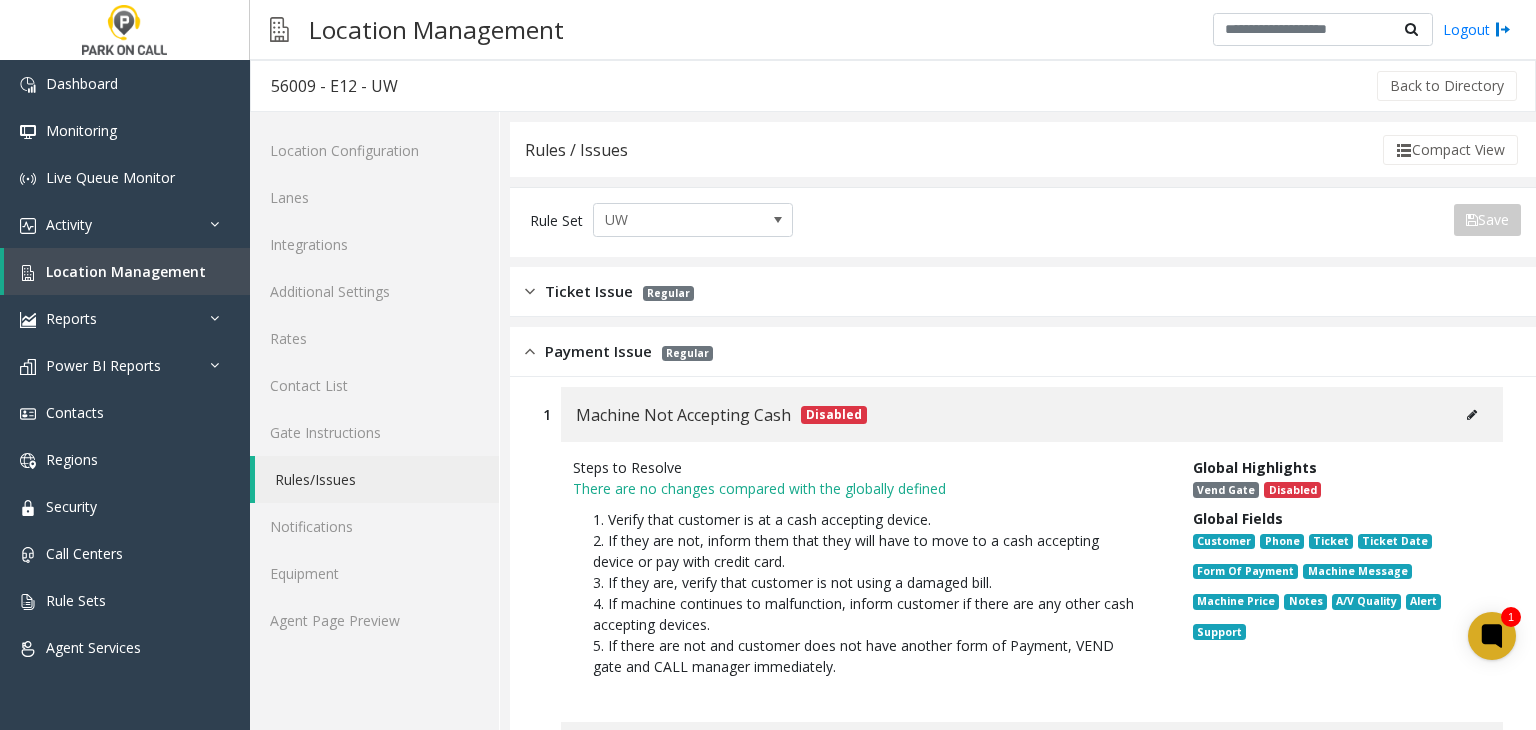 click on "Ticket Issue" 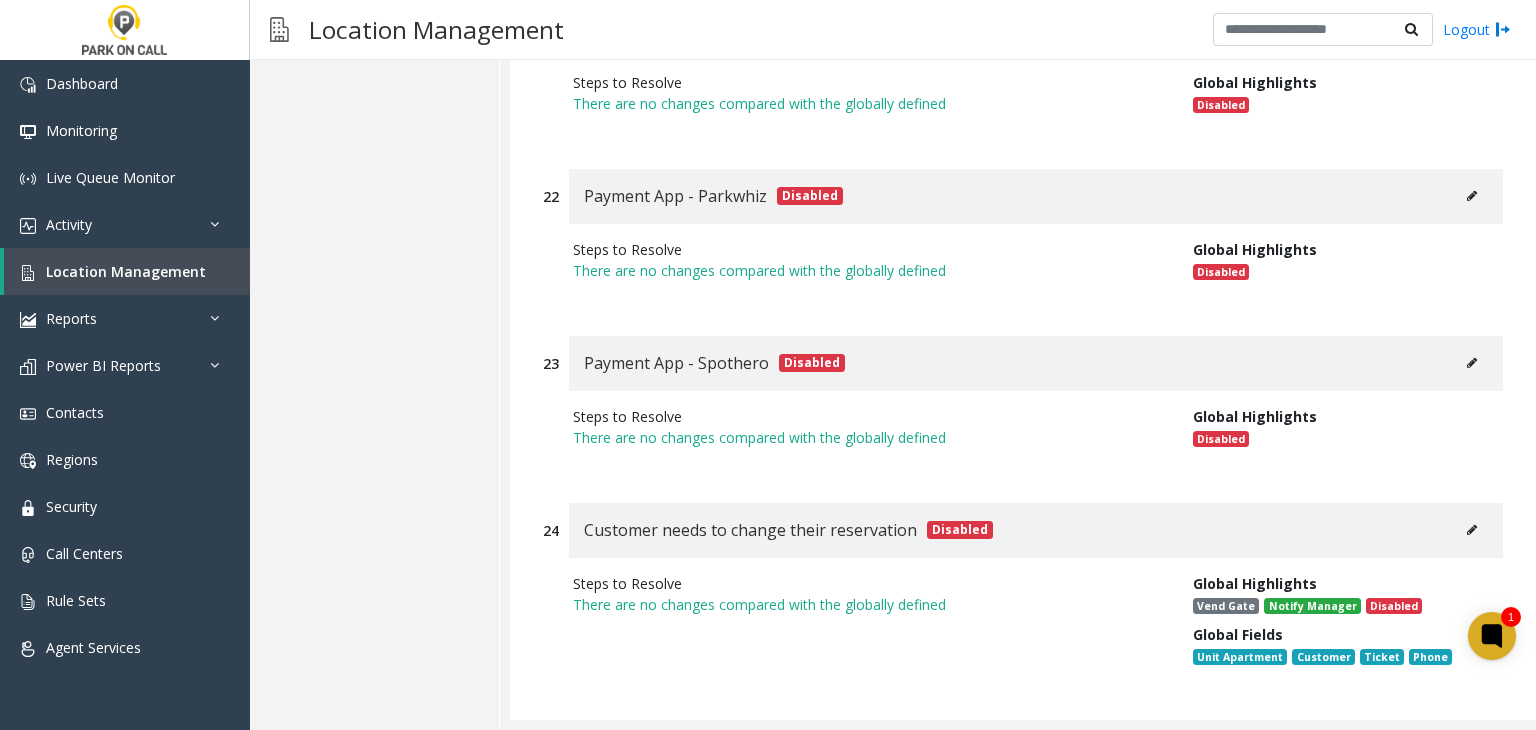 scroll, scrollTop: 8495, scrollLeft: 0, axis: vertical 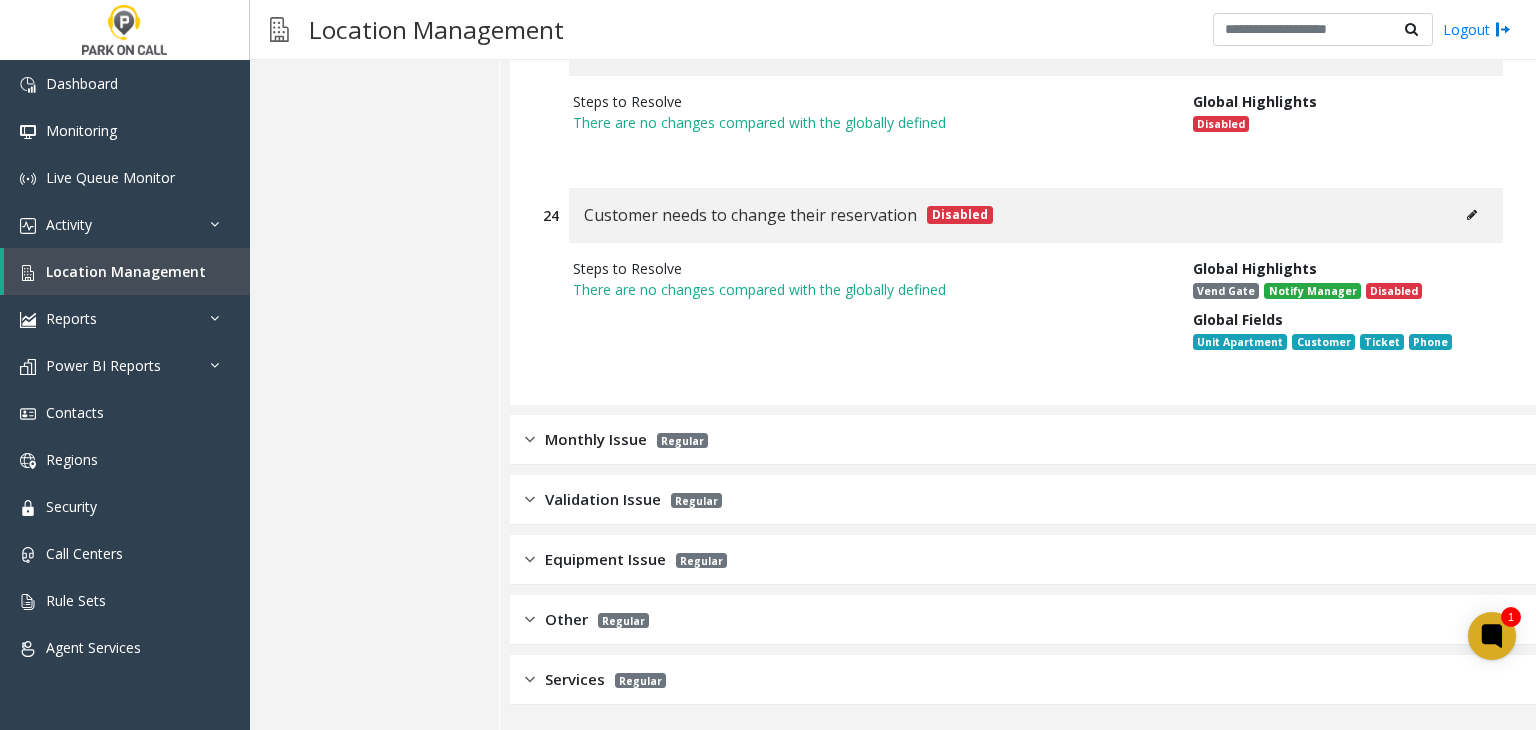 click on "Monthly Issue Regular" 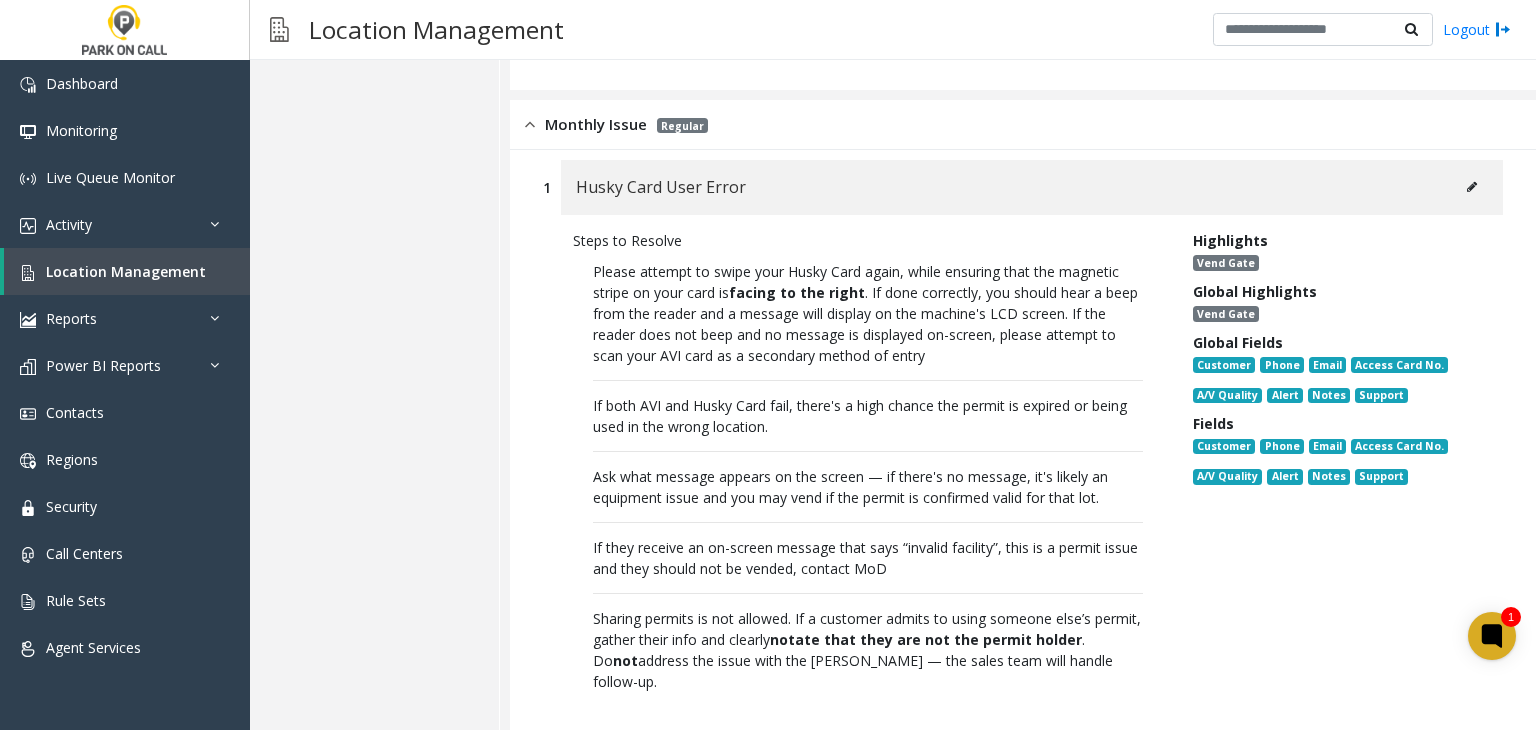 scroll, scrollTop: 8795, scrollLeft: 0, axis: vertical 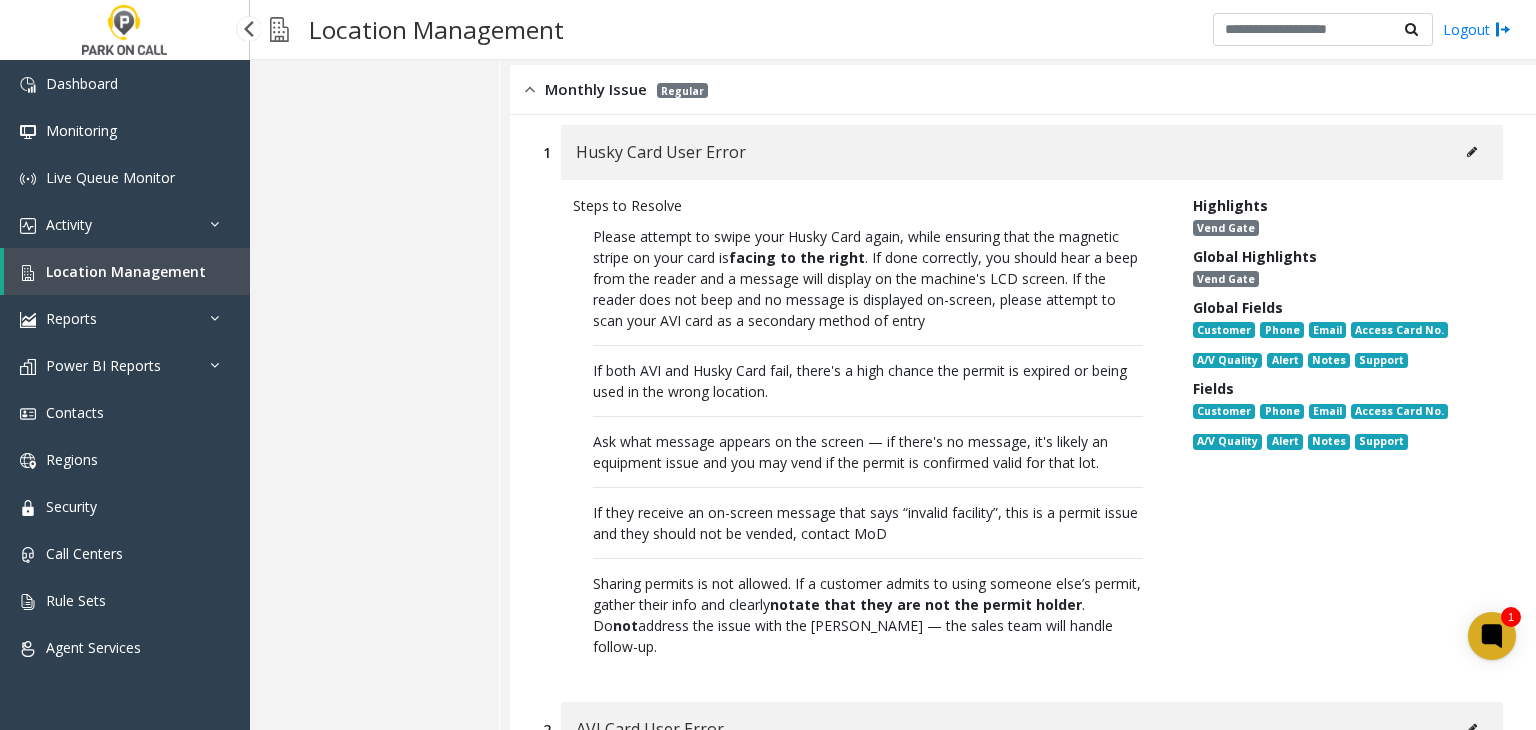 click on "Location Management" at bounding box center [127, 271] 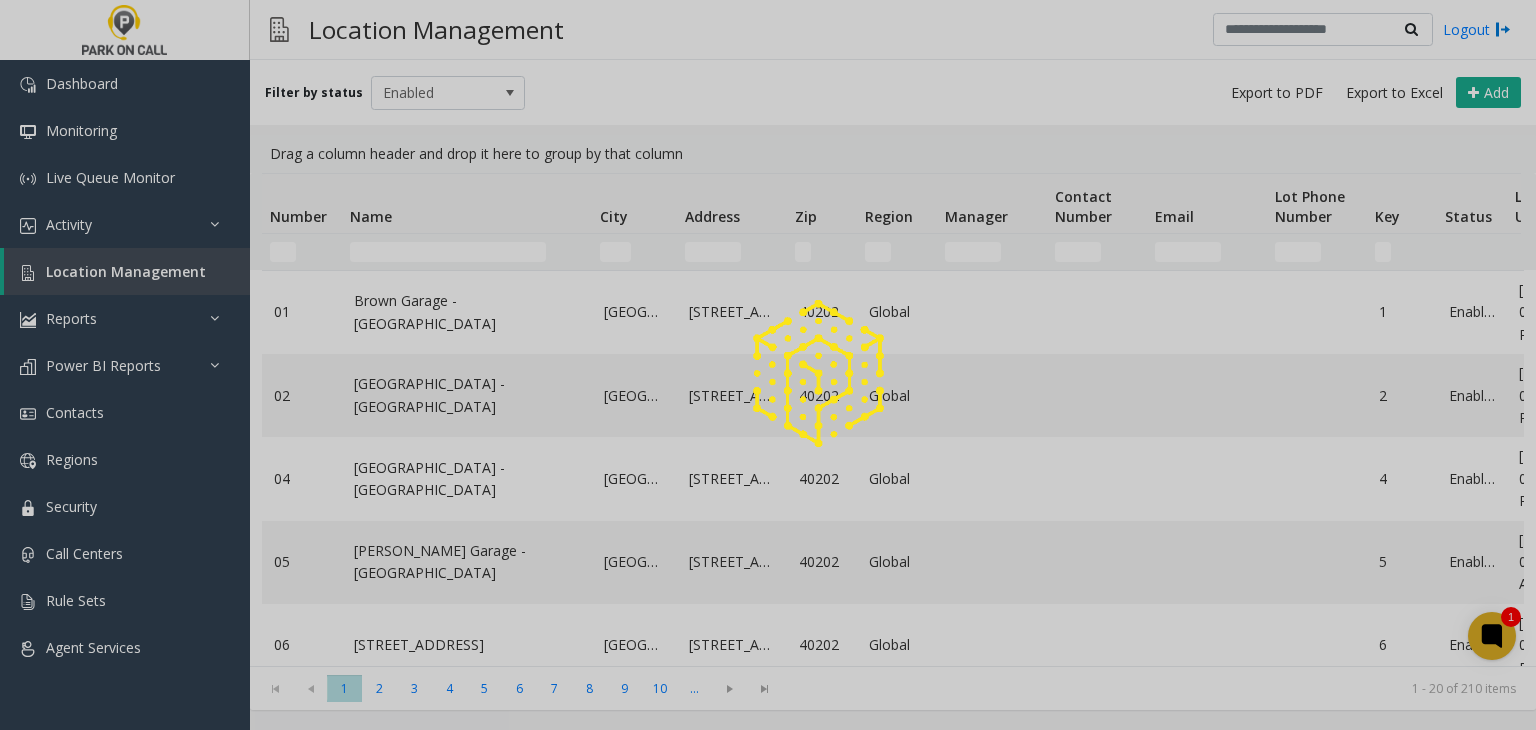 scroll, scrollTop: 0, scrollLeft: 0, axis: both 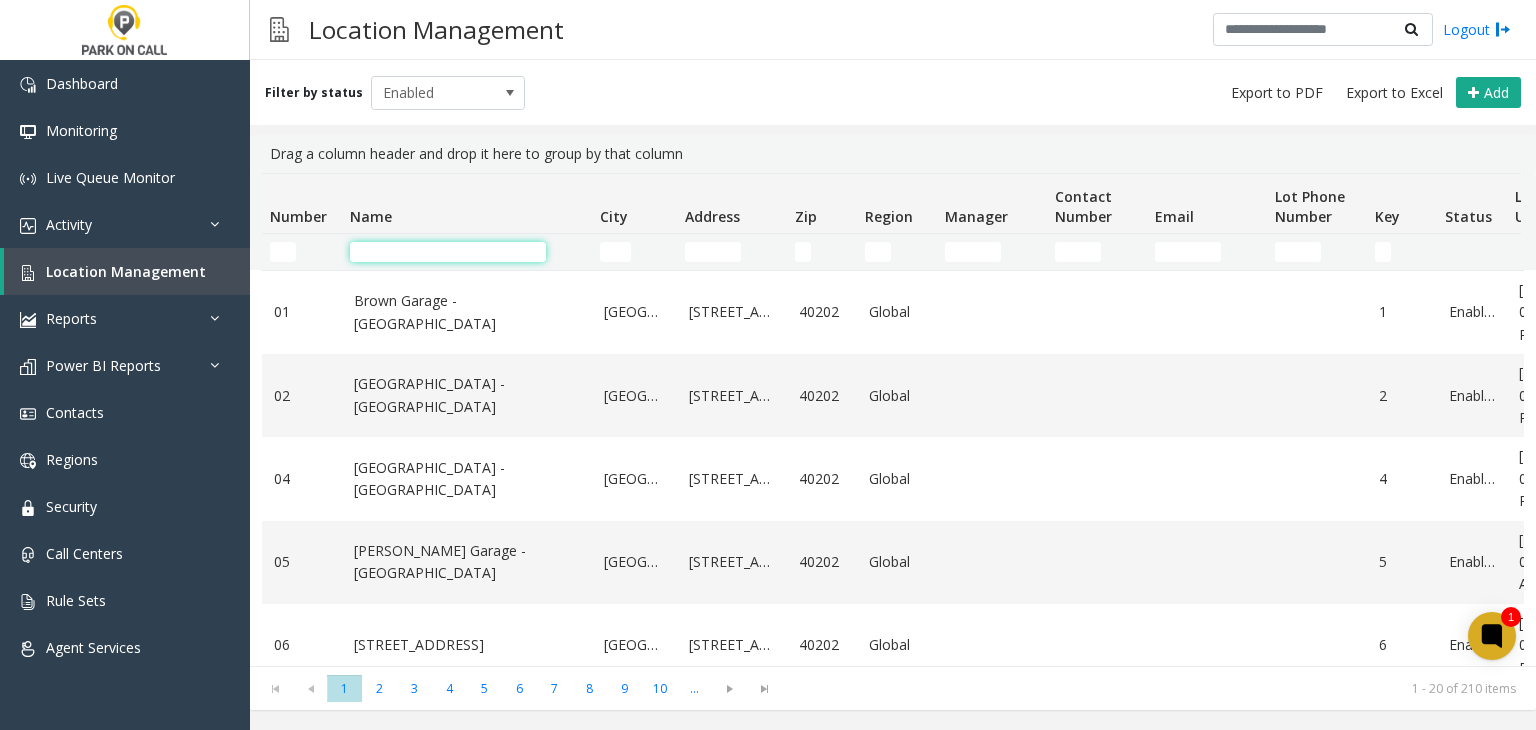 click 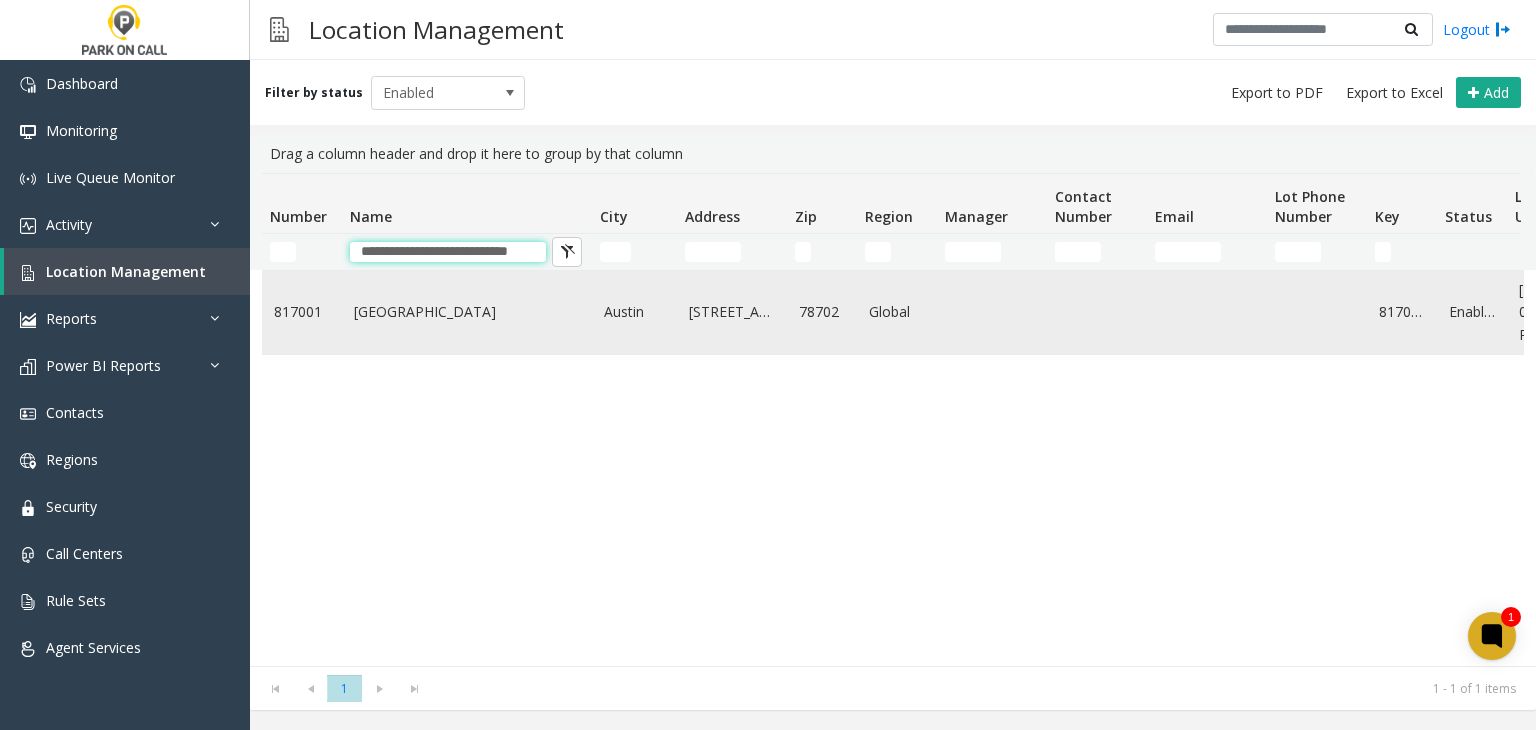 type on "**********" 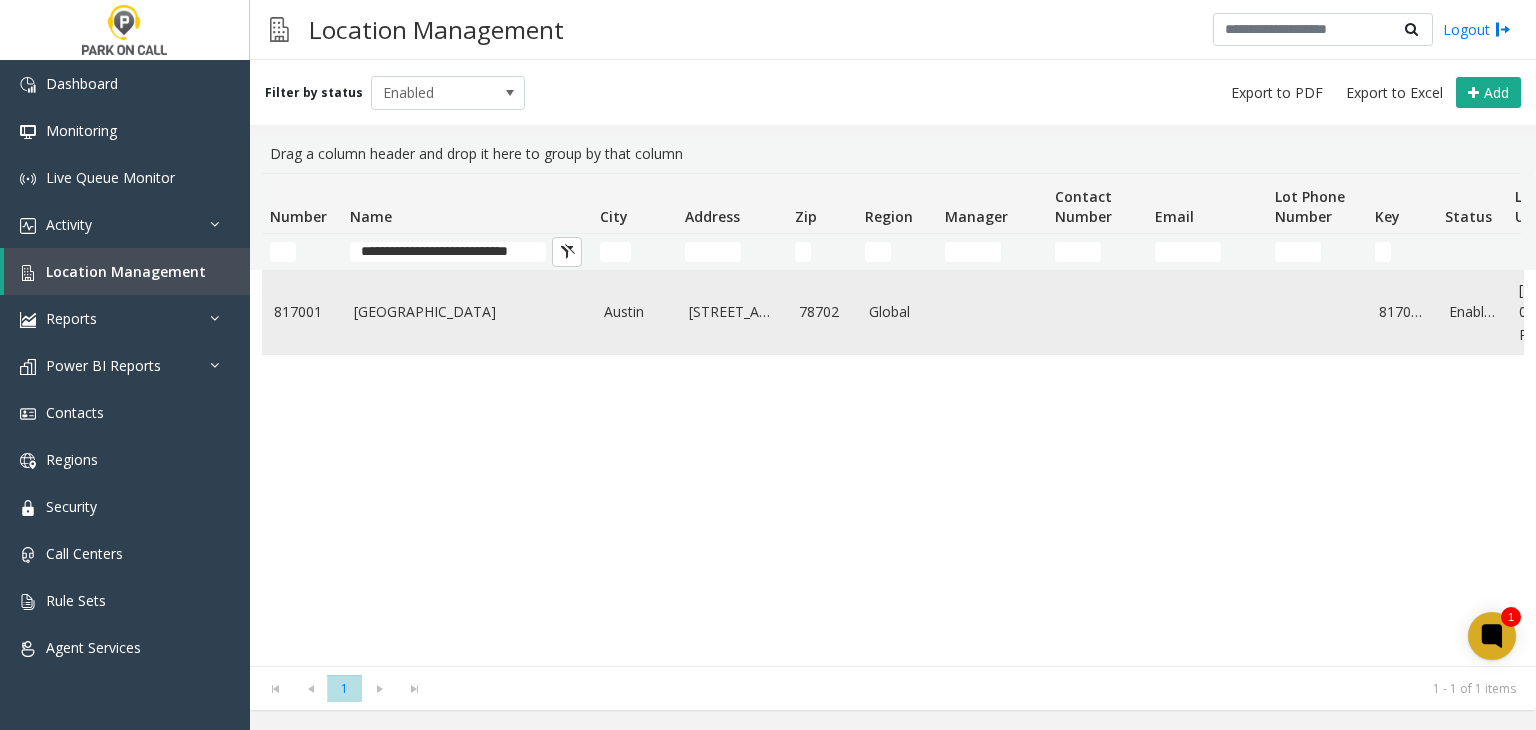 click on "Plaza Saltillo - Peak Parking" 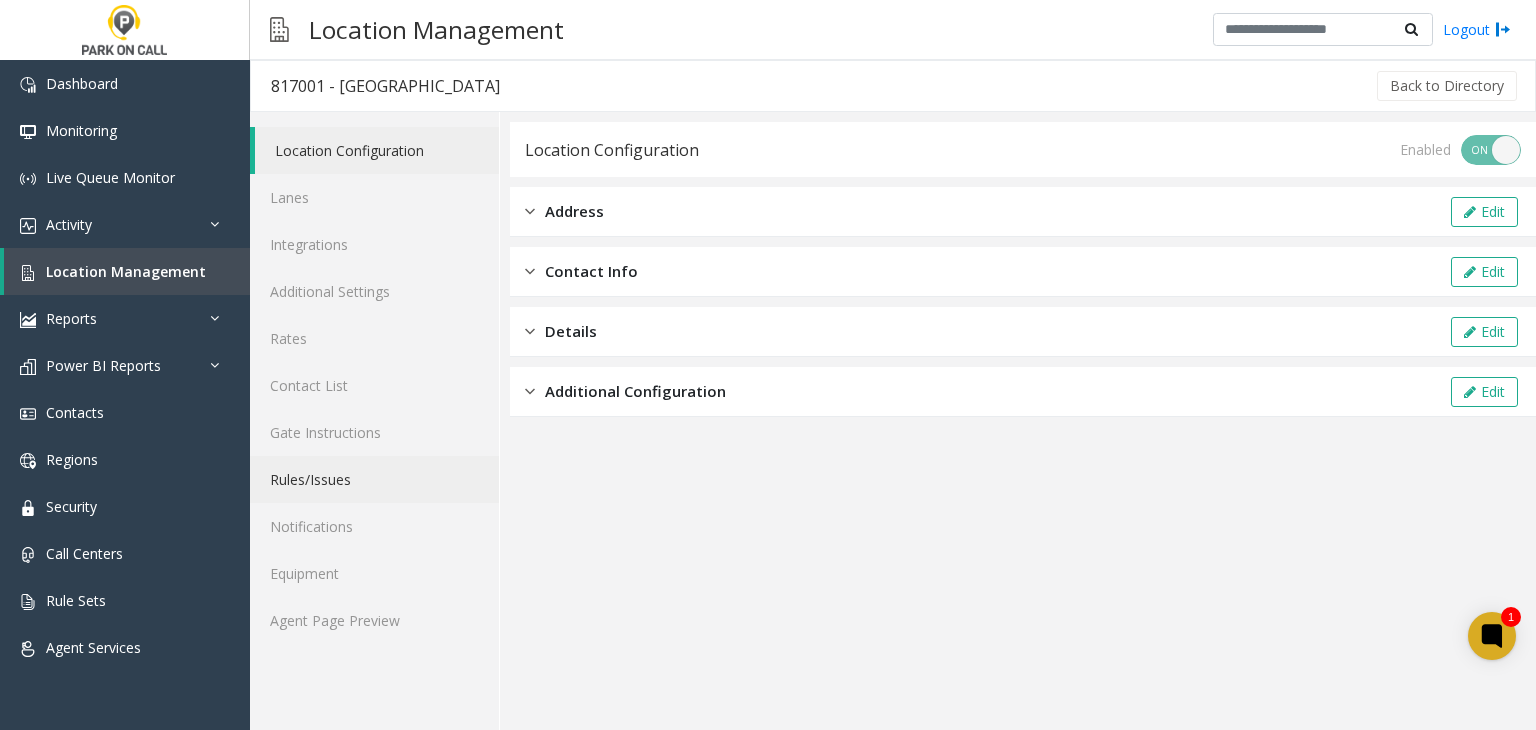 click on "Rules/Issues" 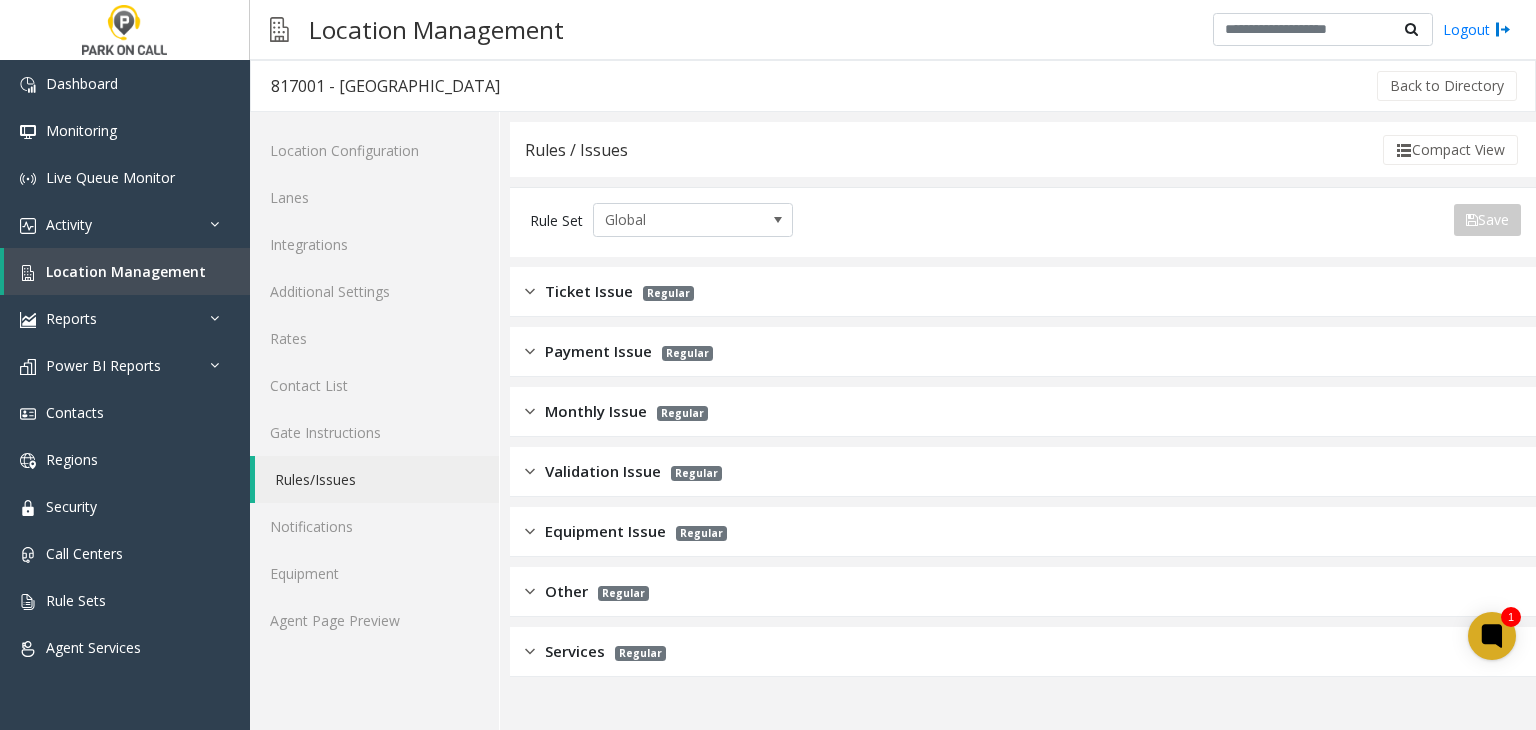 click on "Validation Issue" 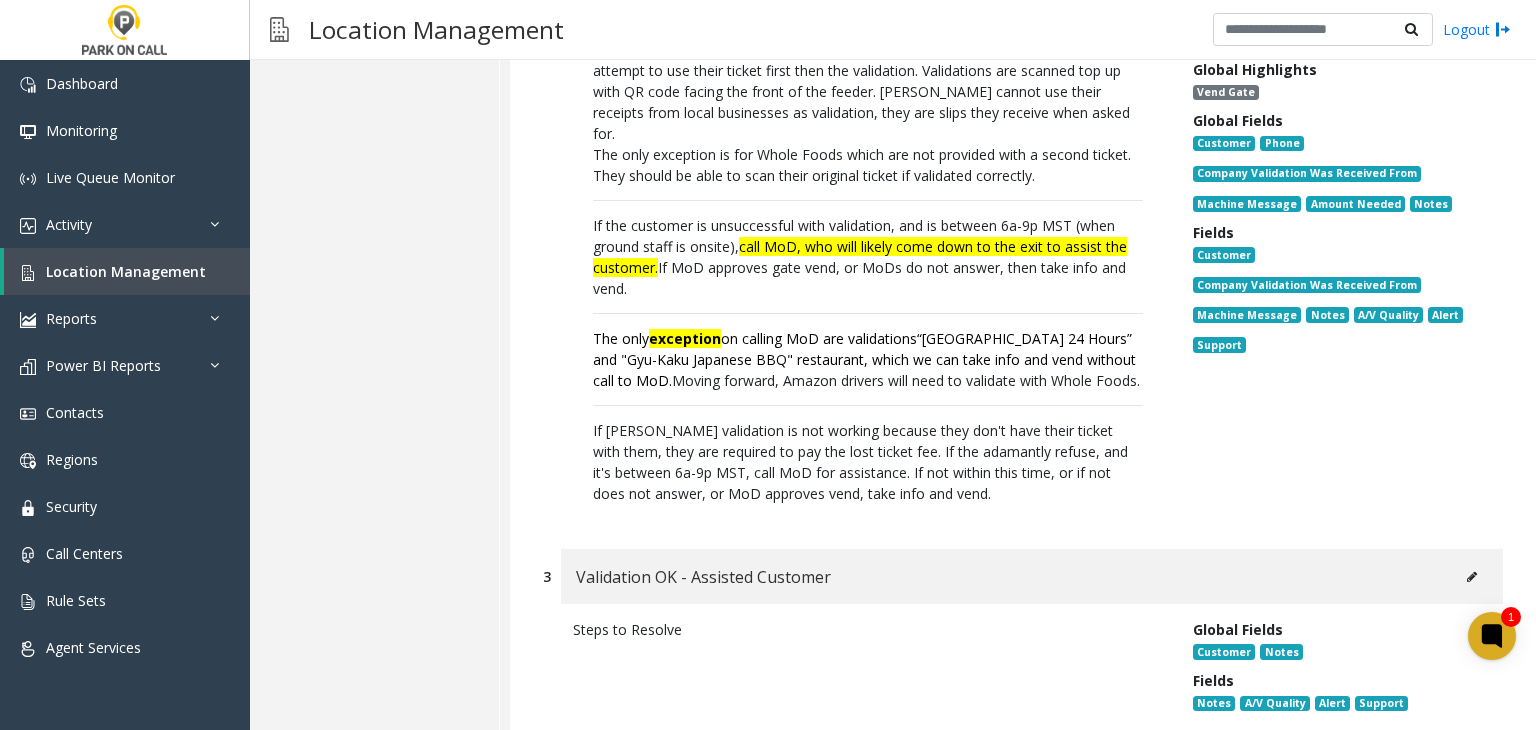 scroll, scrollTop: 1000, scrollLeft: 0, axis: vertical 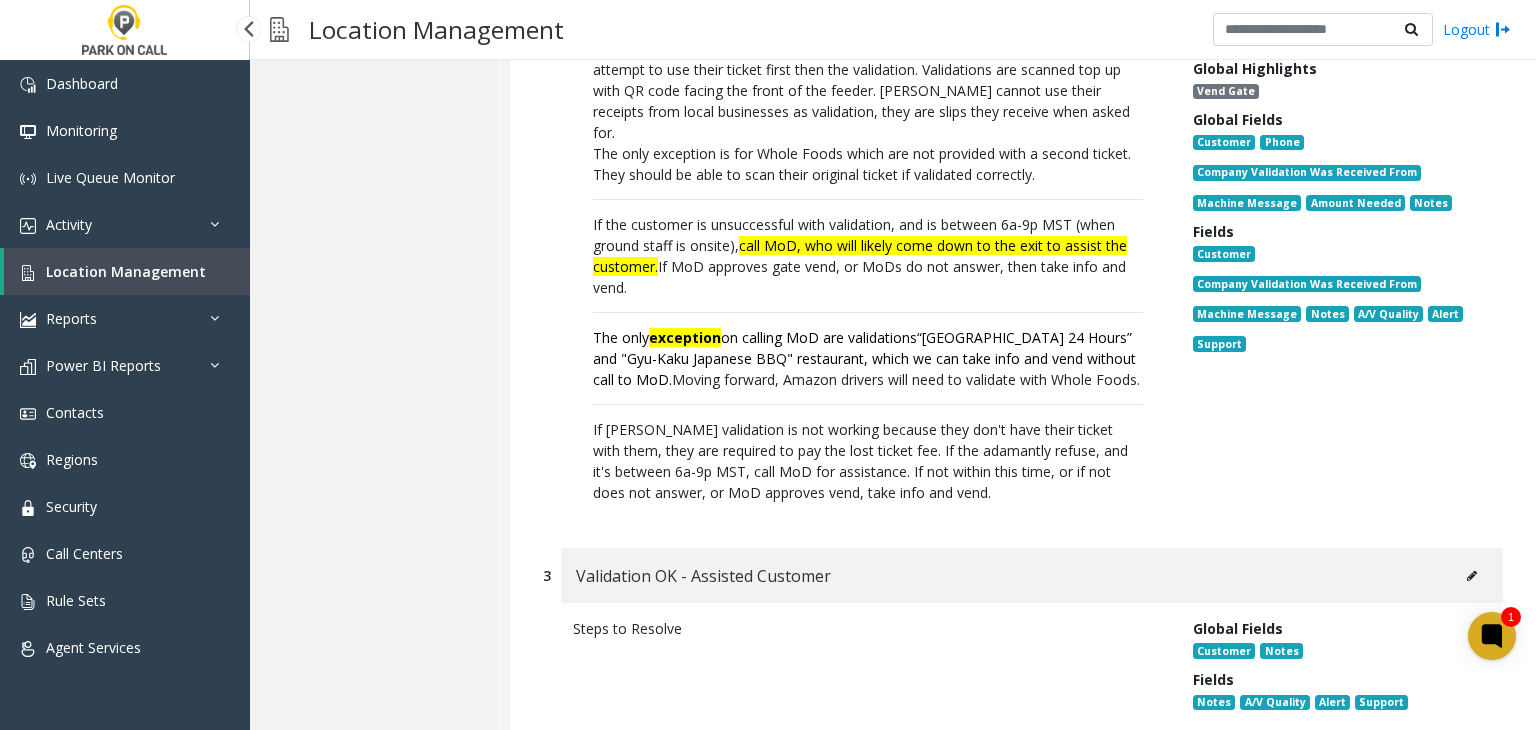 click on "Location Management" at bounding box center (127, 271) 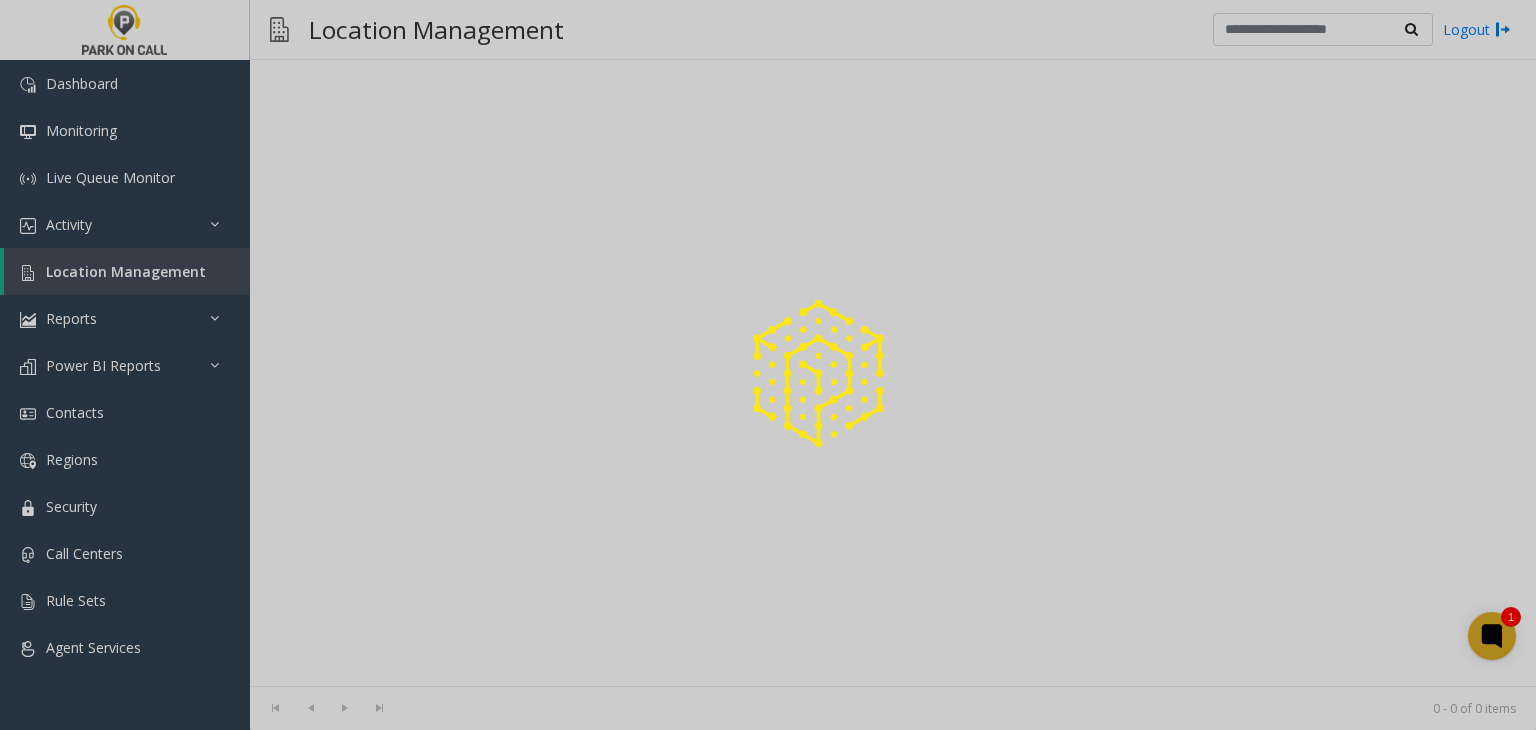 scroll, scrollTop: 0, scrollLeft: 0, axis: both 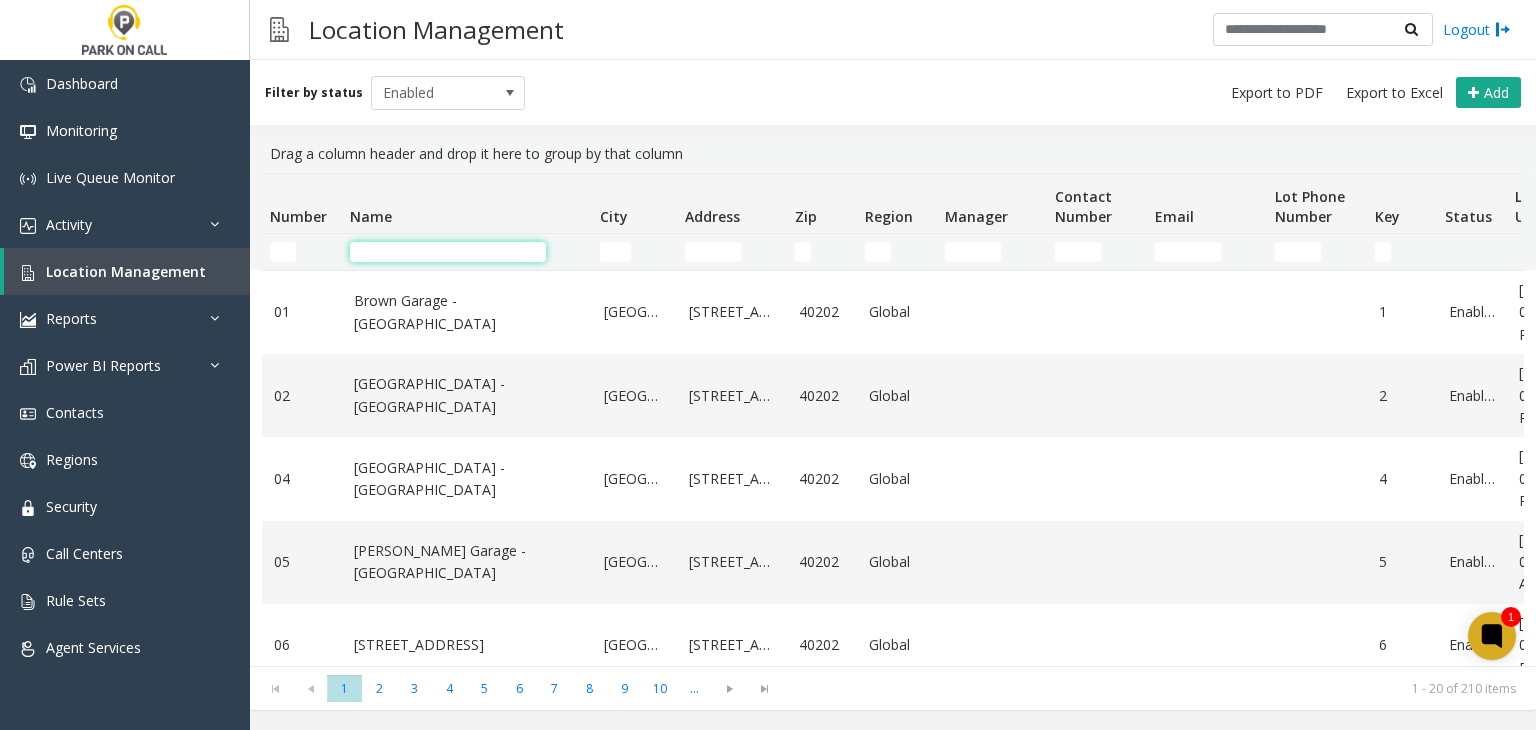 click 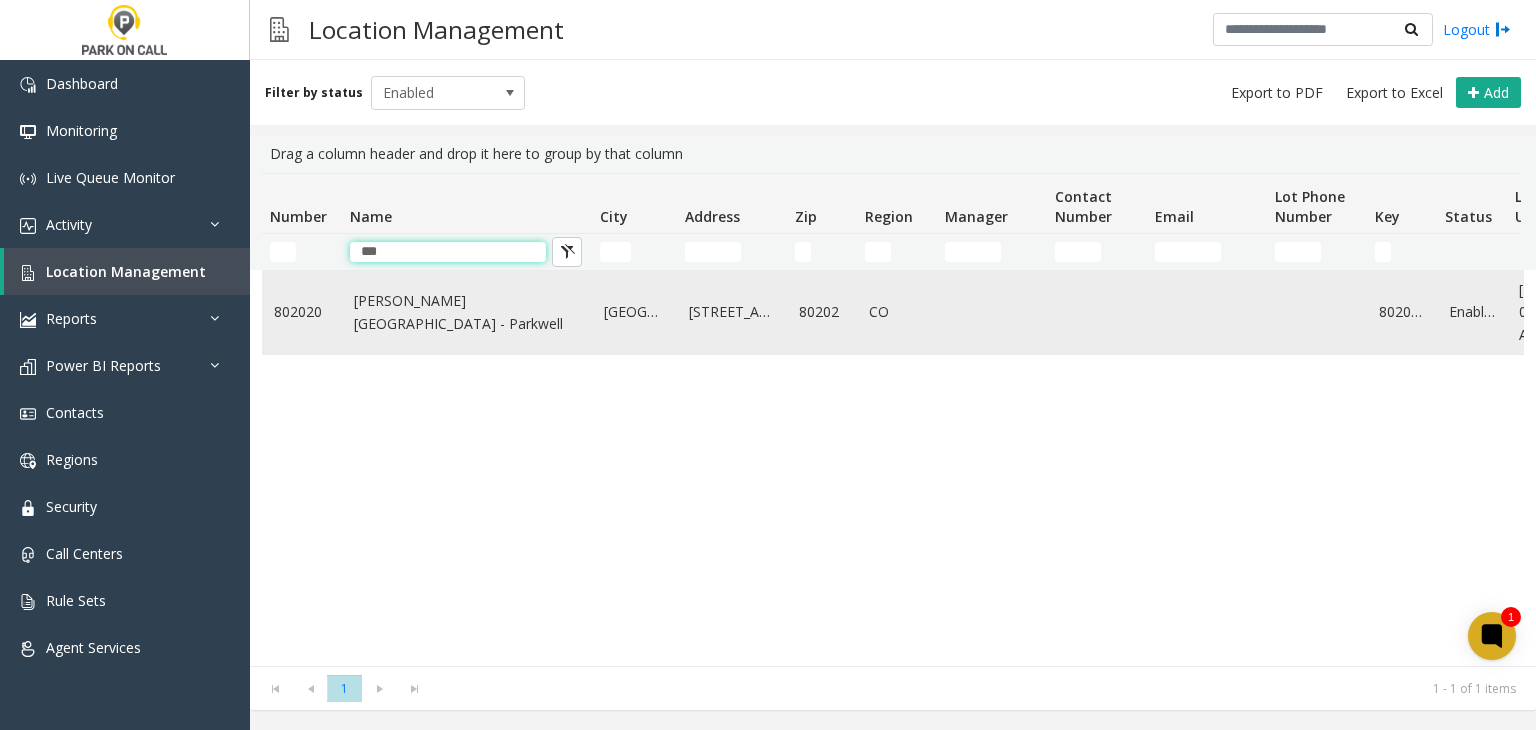 type on "***" 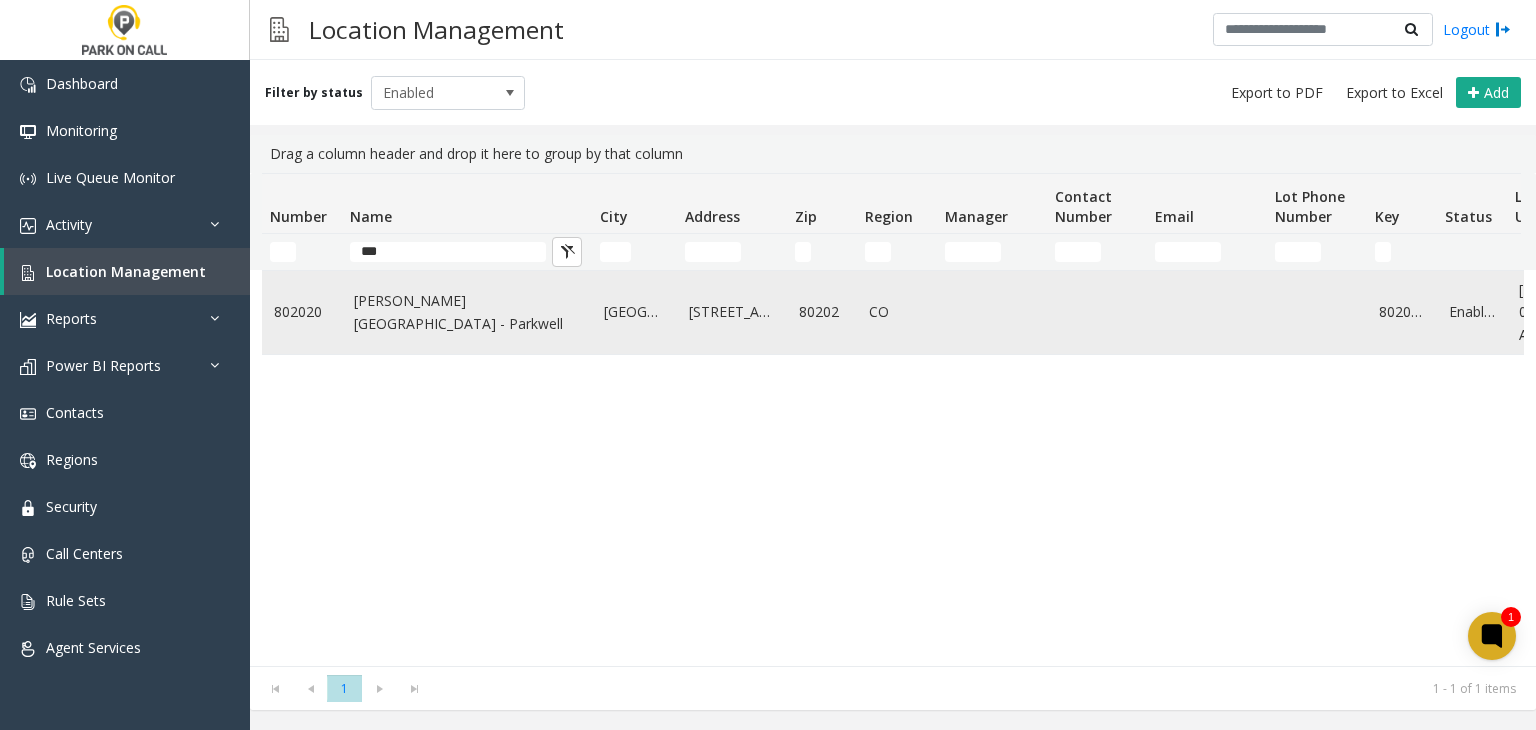click on "McGregor Square - Parkwell" 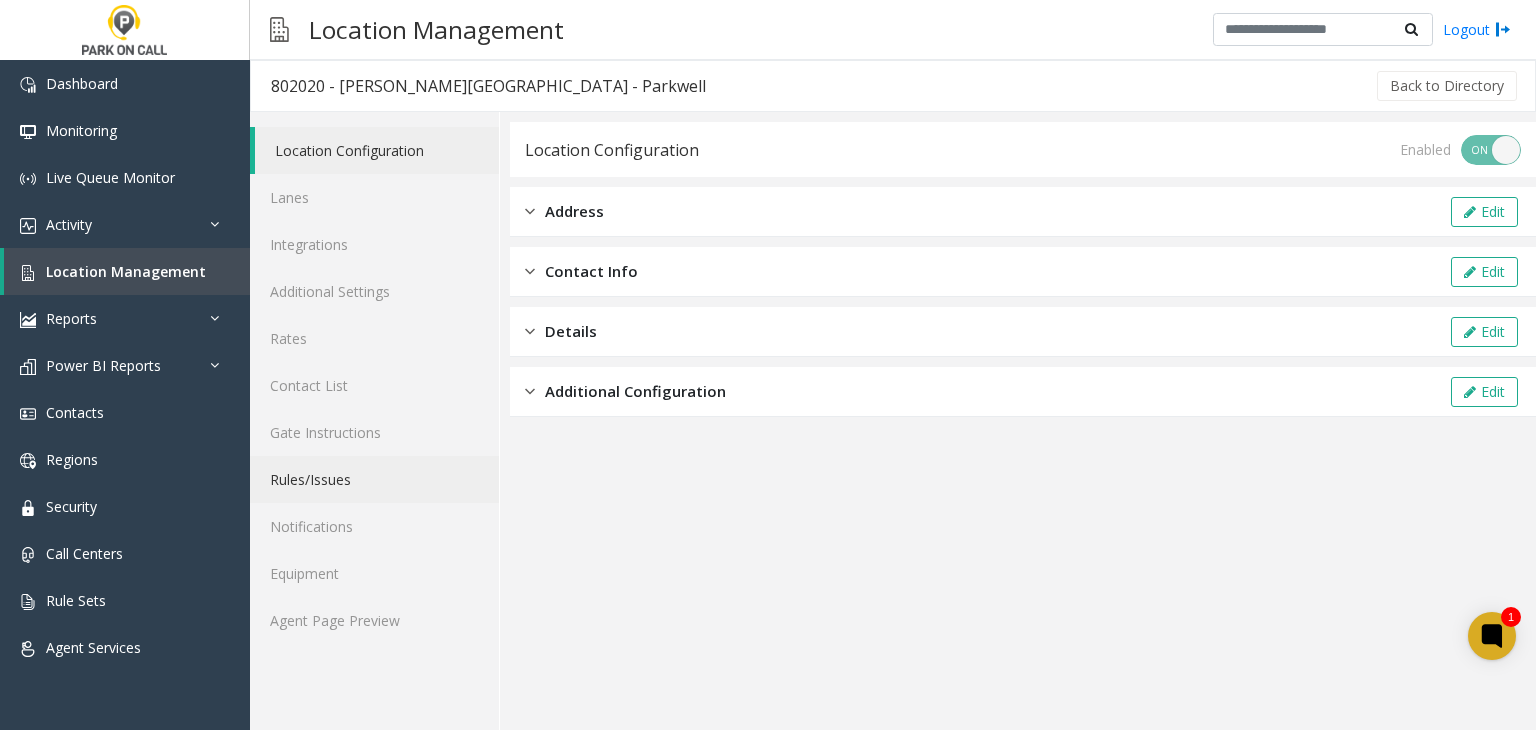click on "Rules/Issues" 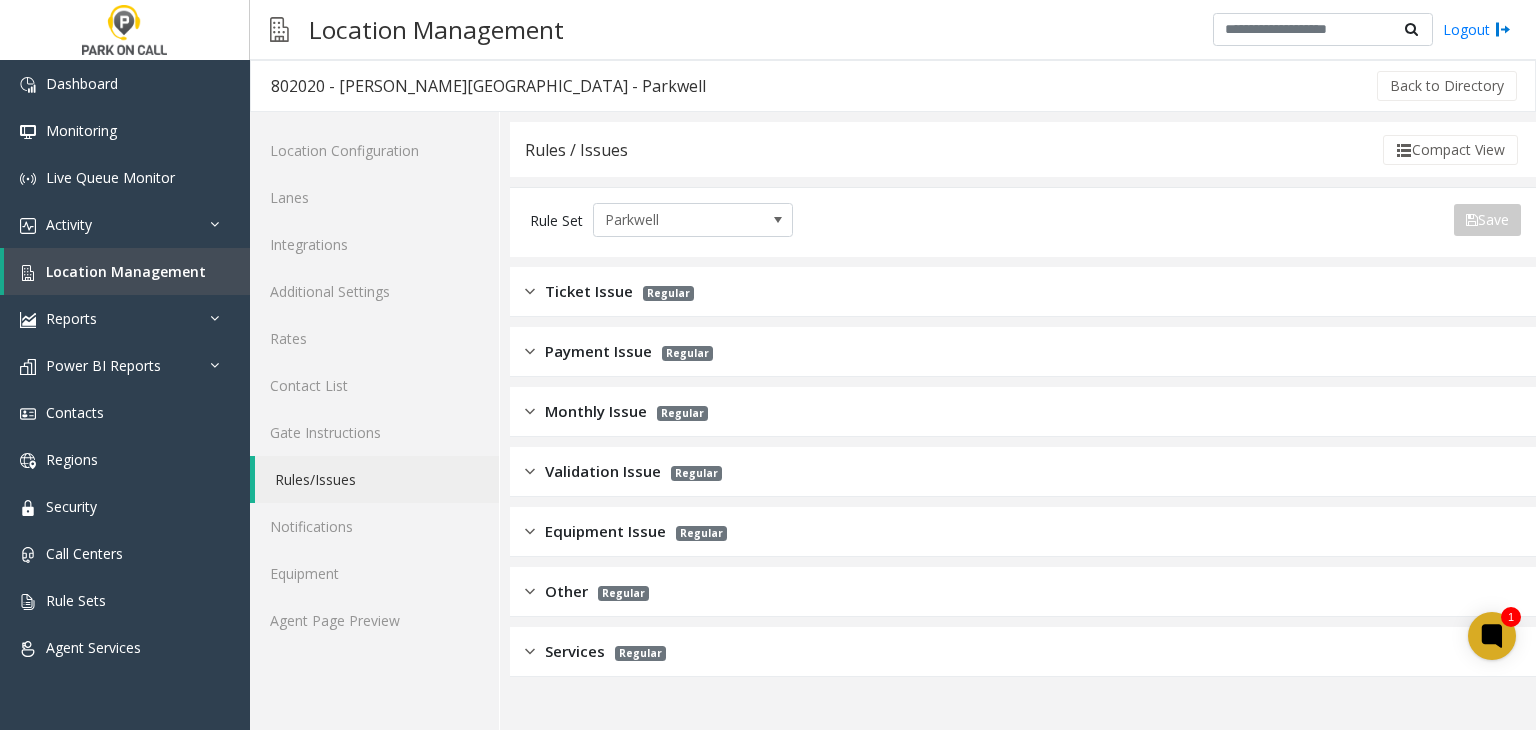 drag, startPoint x: 579, startPoint y: 293, endPoint x: 582, endPoint y: 313, distance: 20.22375 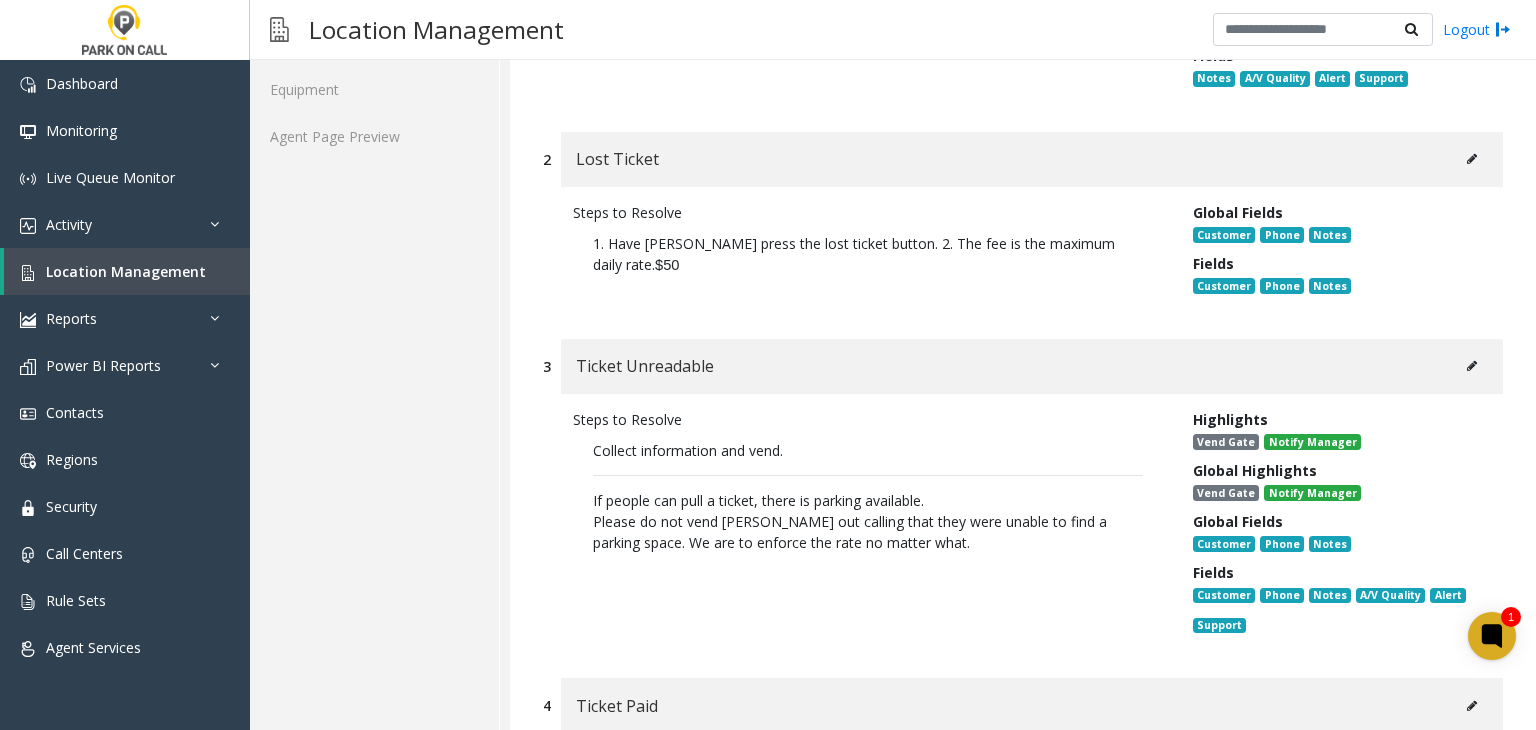 scroll, scrollTop: 600, scrollLeft: 0, axis: vertical 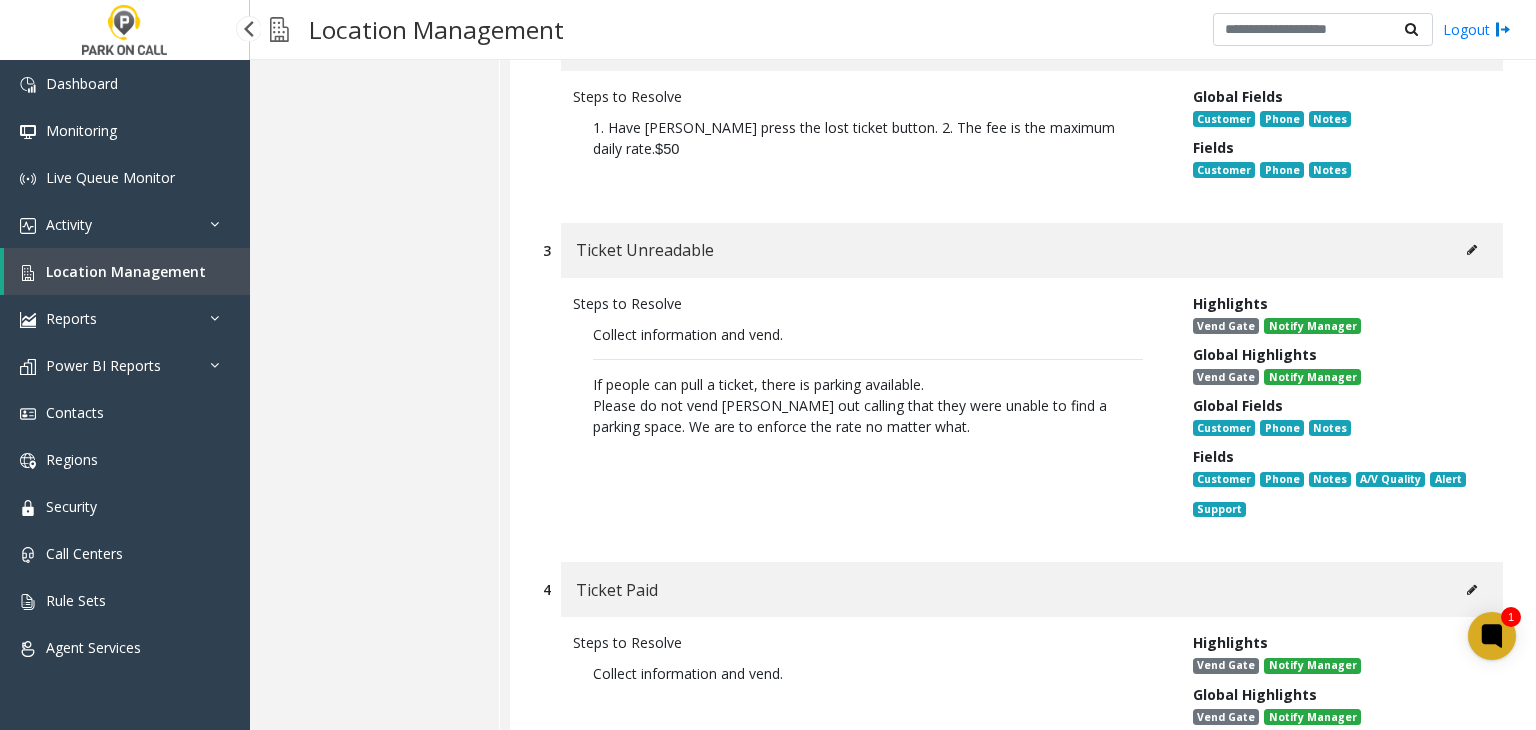 click on "Location Management" at bounding box center [127, 271] 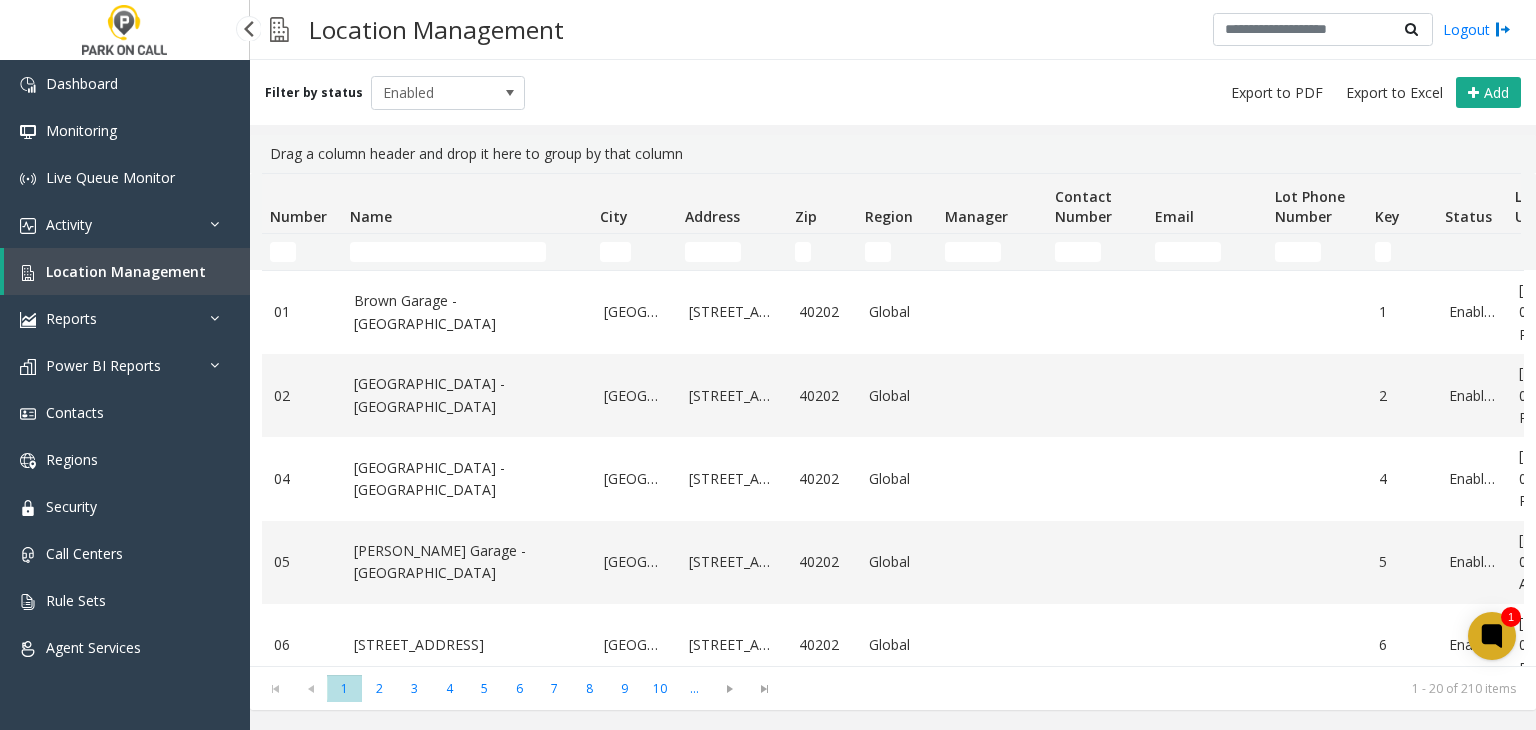 scroll, scrollTop: 0, scrollLeft: 0, axis: both 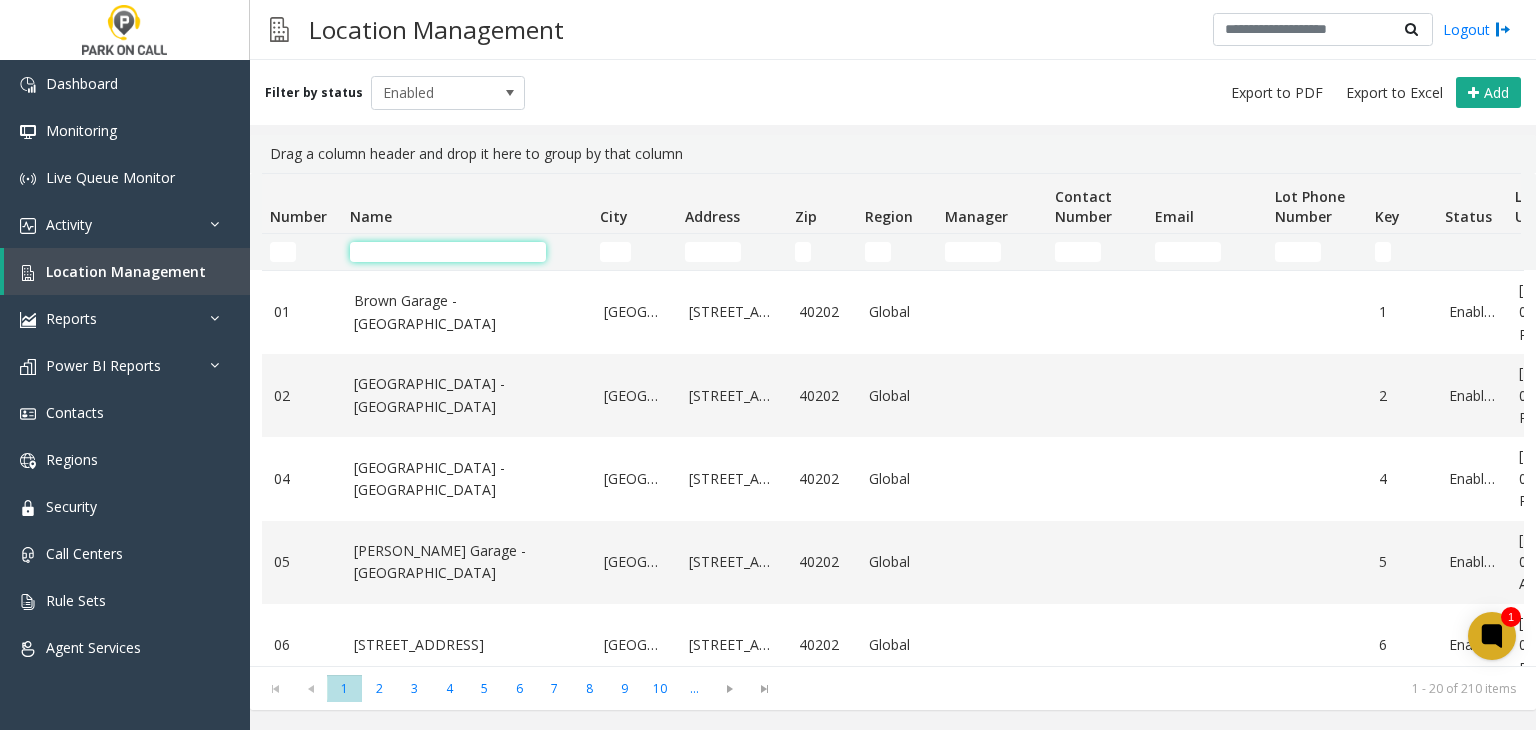 click 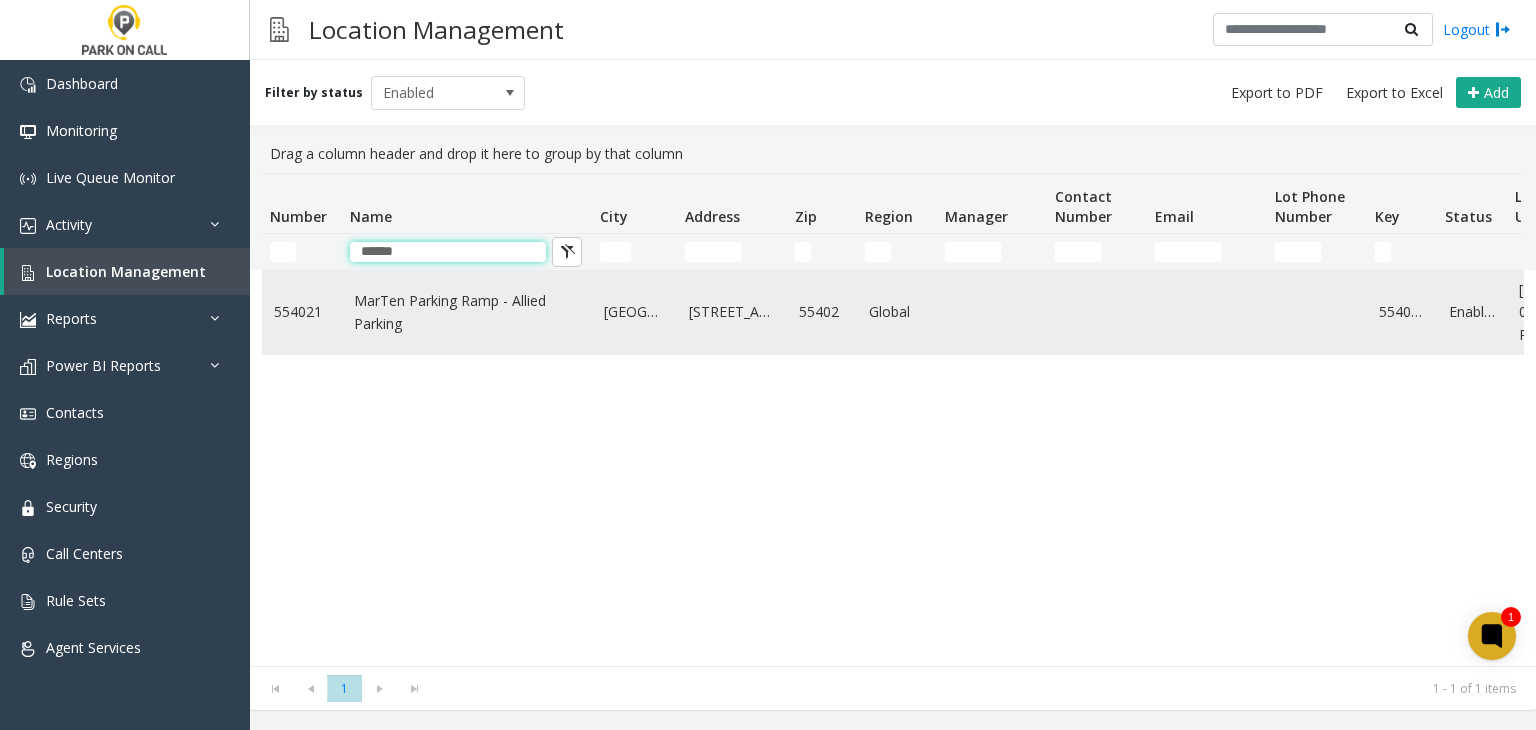 type on "******" 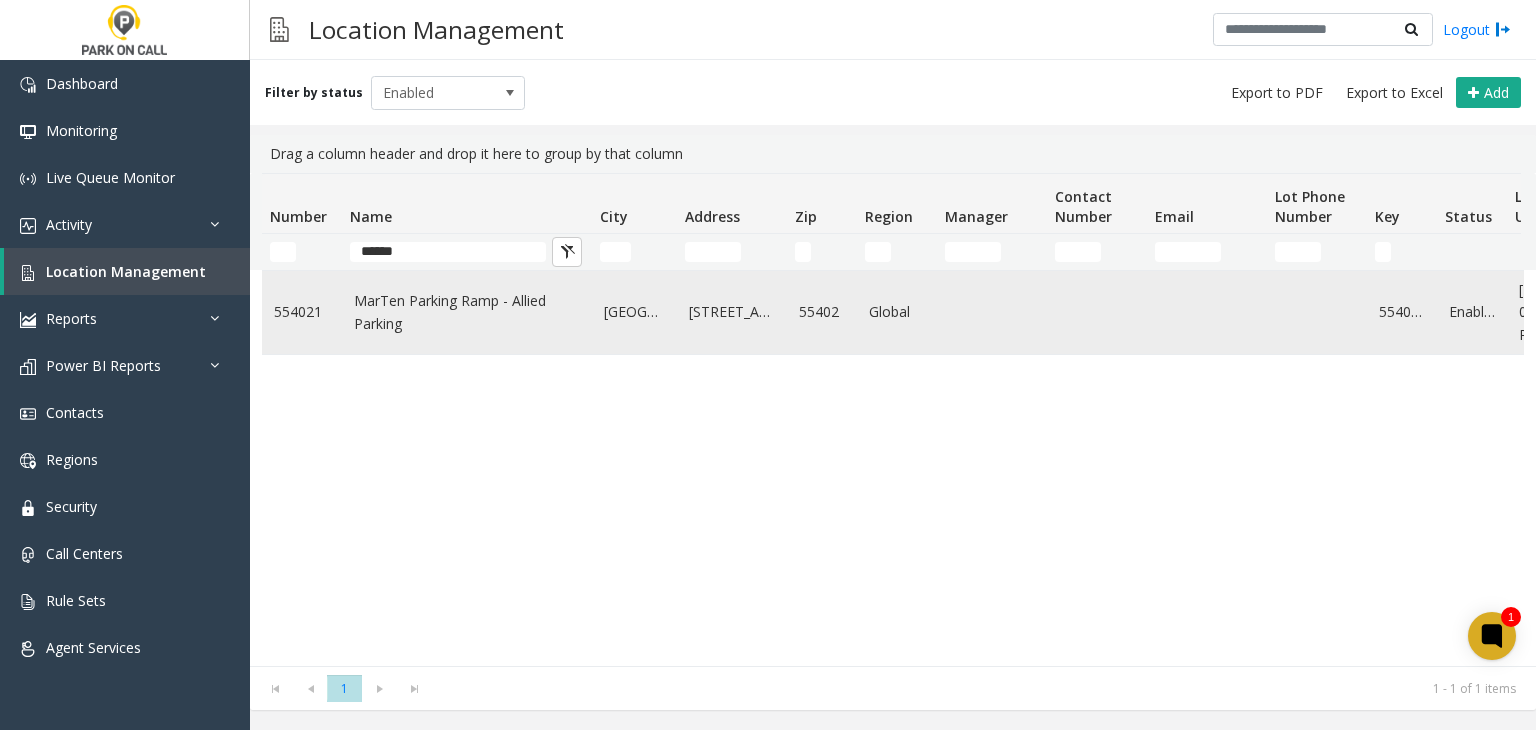 click on "MarTen Parking Ramp - Allied Parking" 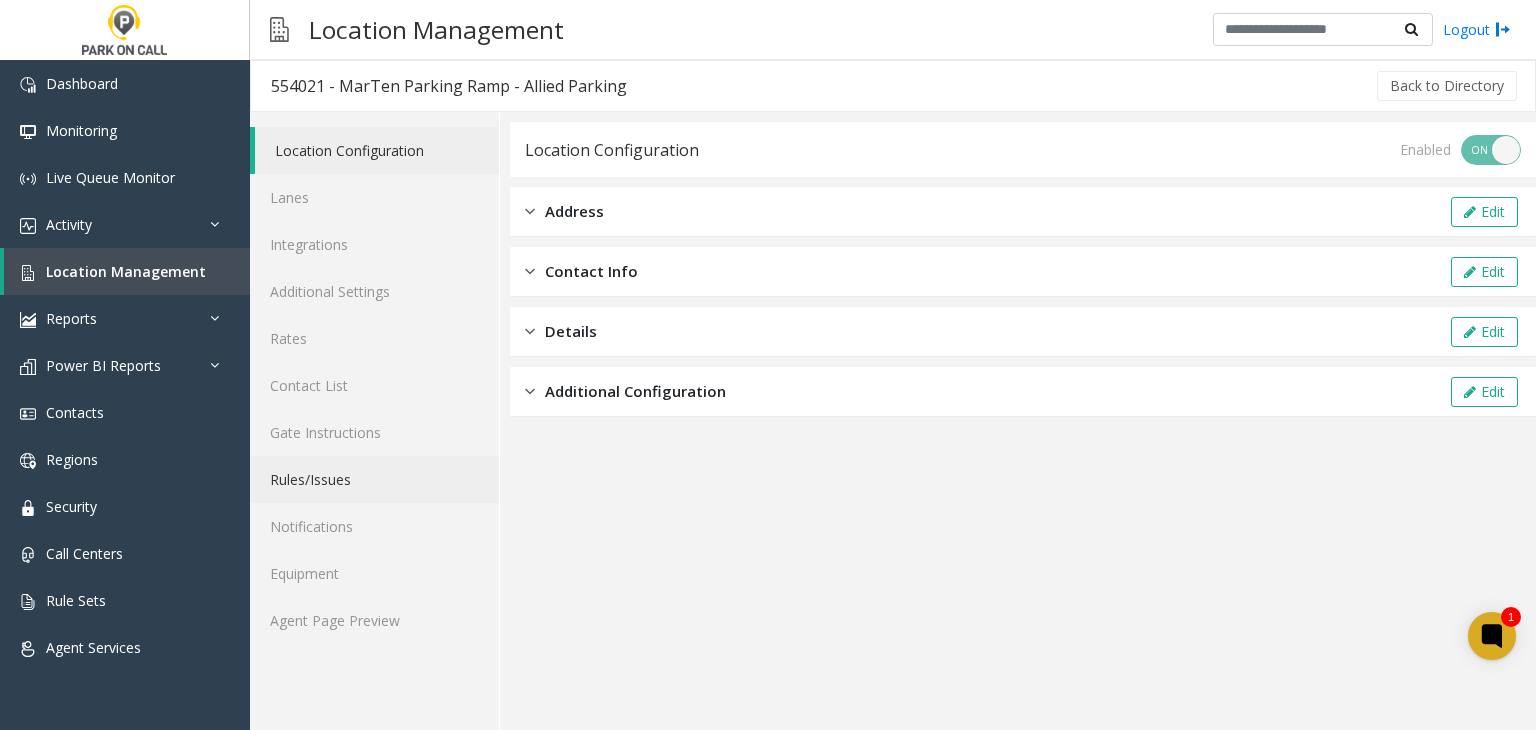 click on "Rules/Issues" 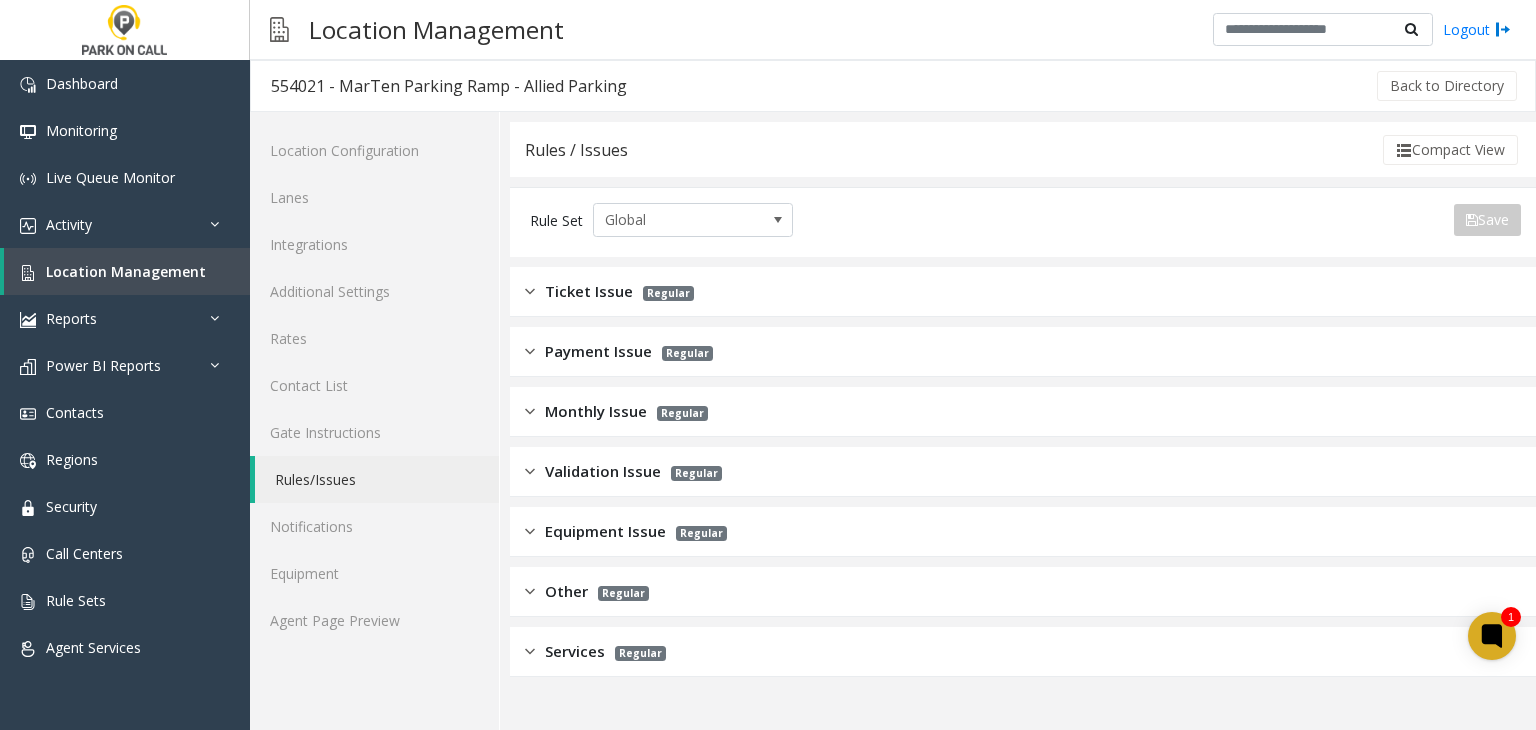 click on "Rules / Issues  Compact View  Rule Set Global  Save  Export to PDF Export to Excel Issue Vend Gate Send Alerts Show on Info page Active Resolution Fields  No records available.  Ticket Issue Regular Payment Issue Regular Monthly Issue Regular Validation Issue Regular Equipment Issue Regular Other Regular Services Regular × Fields Available Selected Empty Cancel Save" 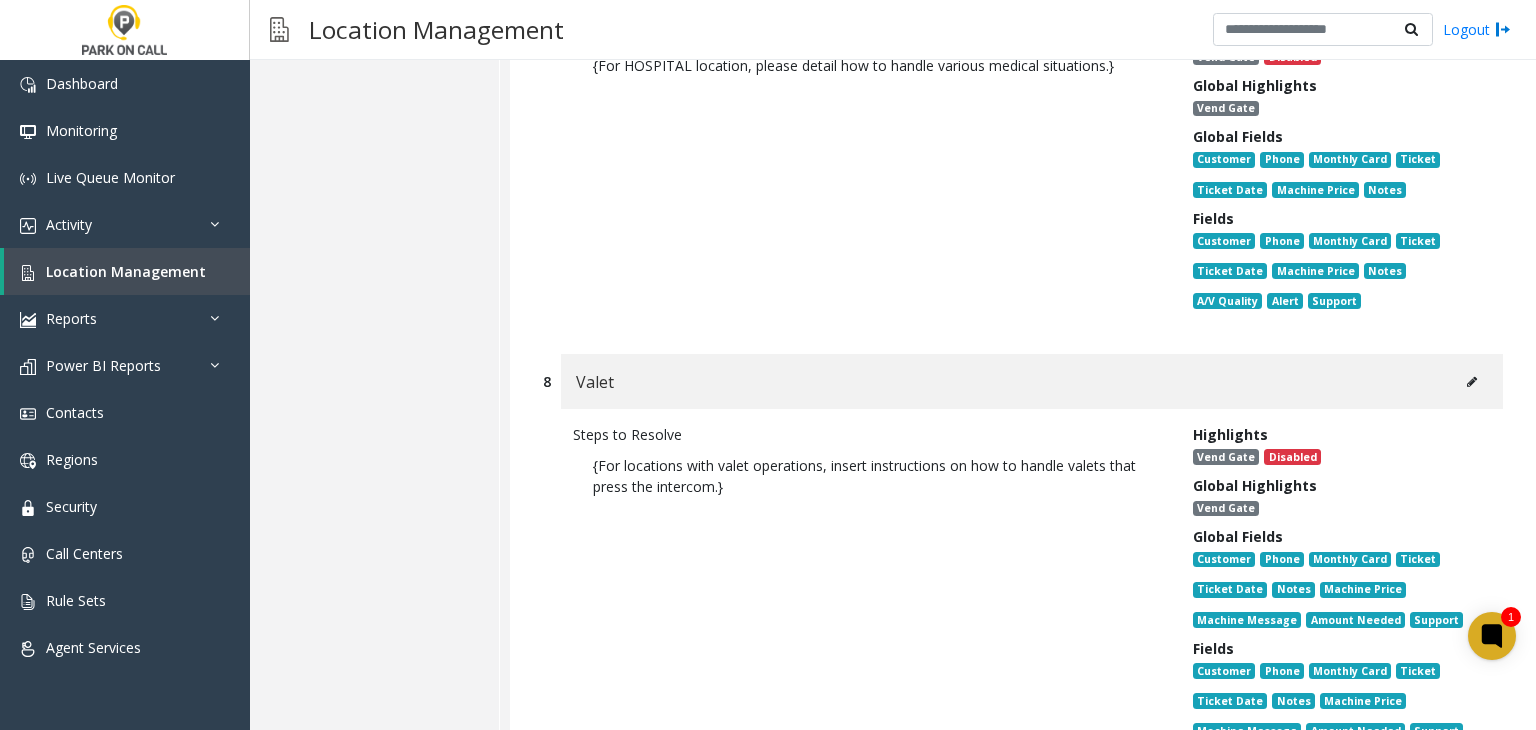 scroll, scrollTop: 3600, scrollLeft: 0, axis: vertical 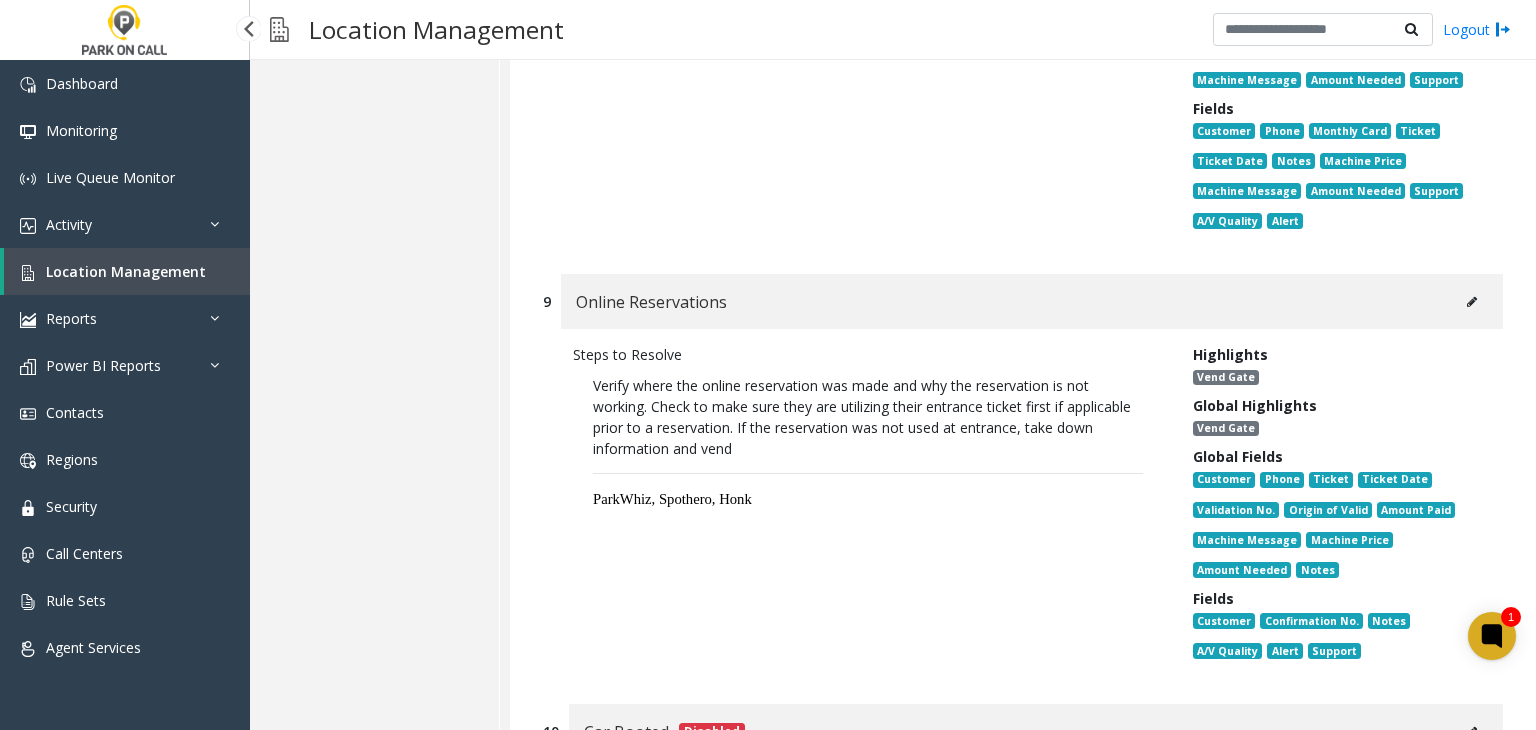 click on "Location Management" at bounding box center [126, 271] 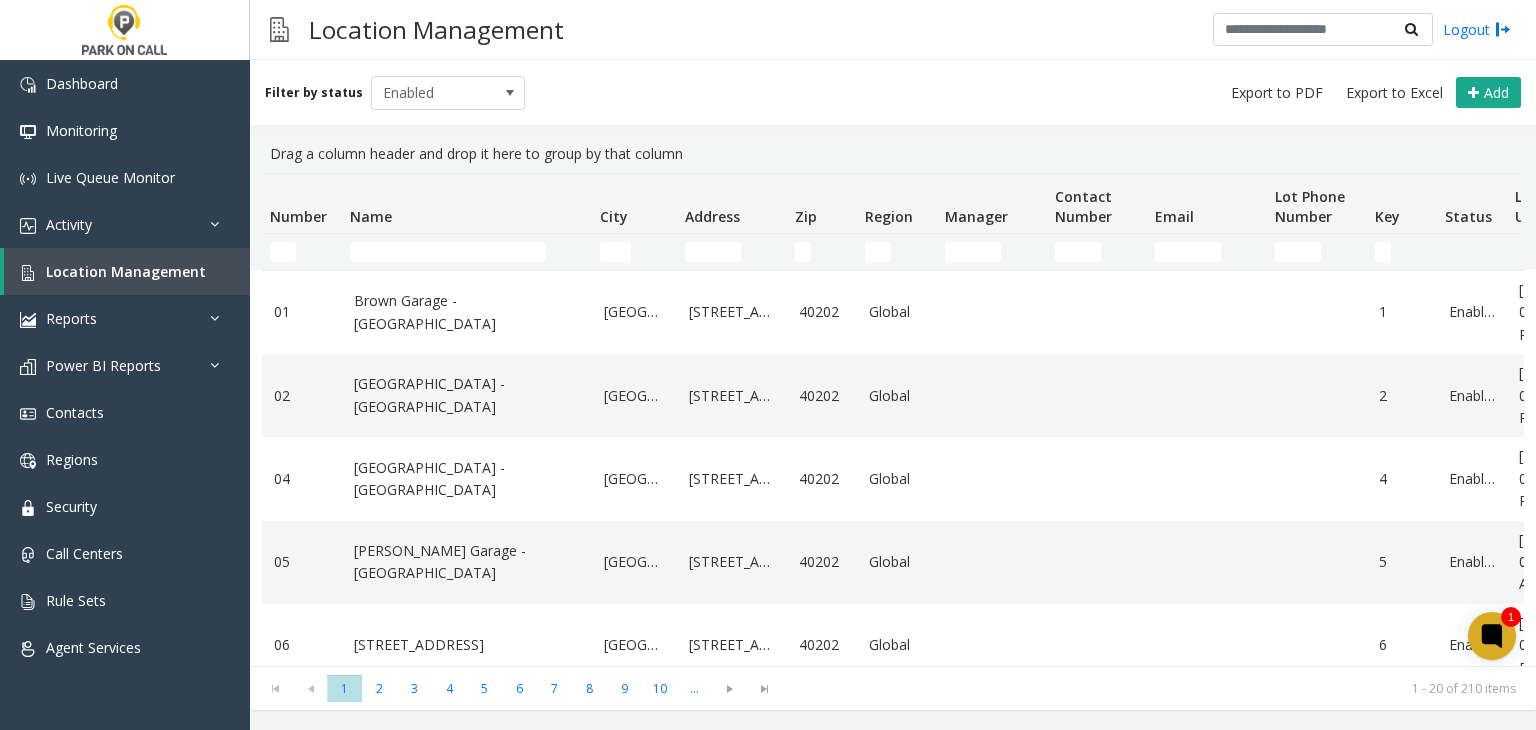 scroll, scrollTop: 0, scrollLeft: 0, axis: both 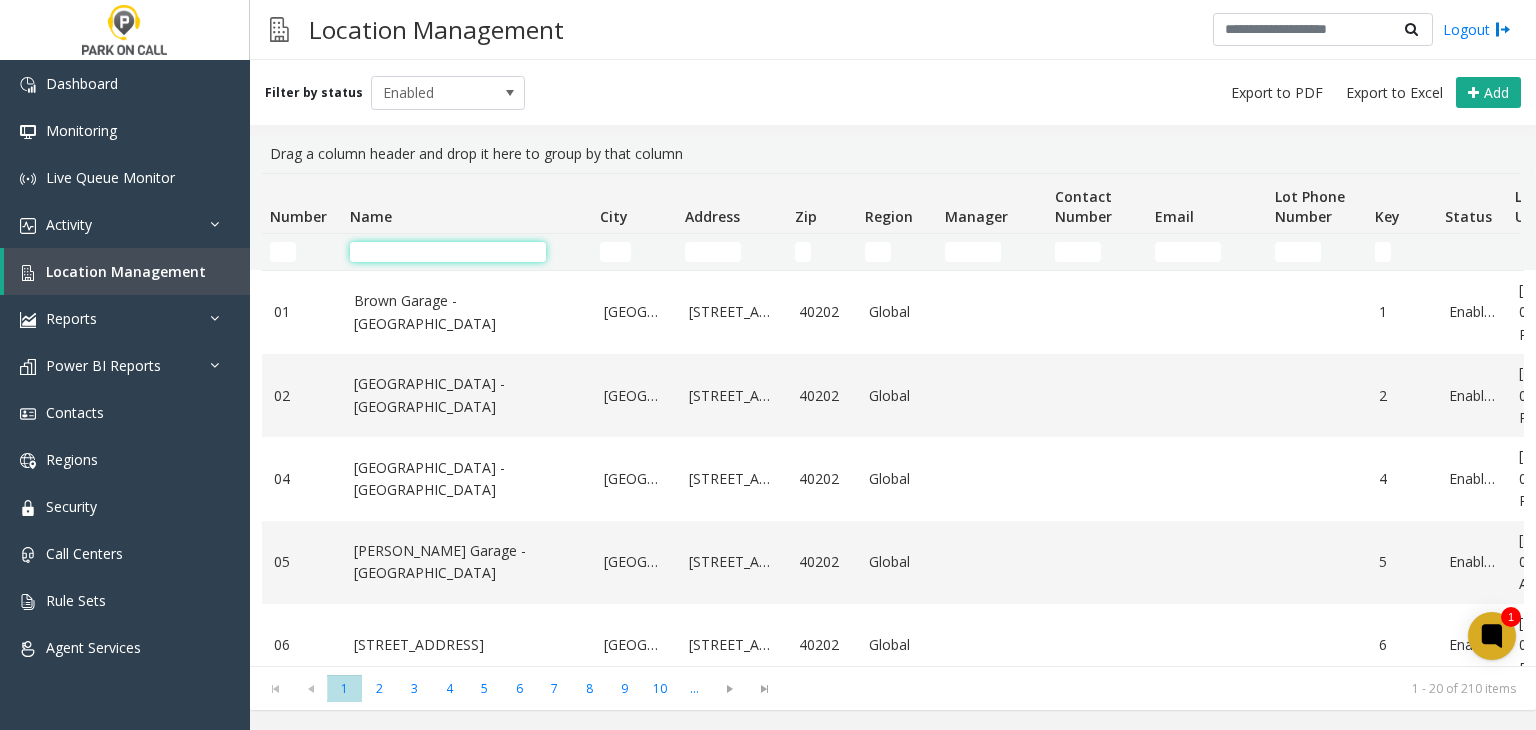 click 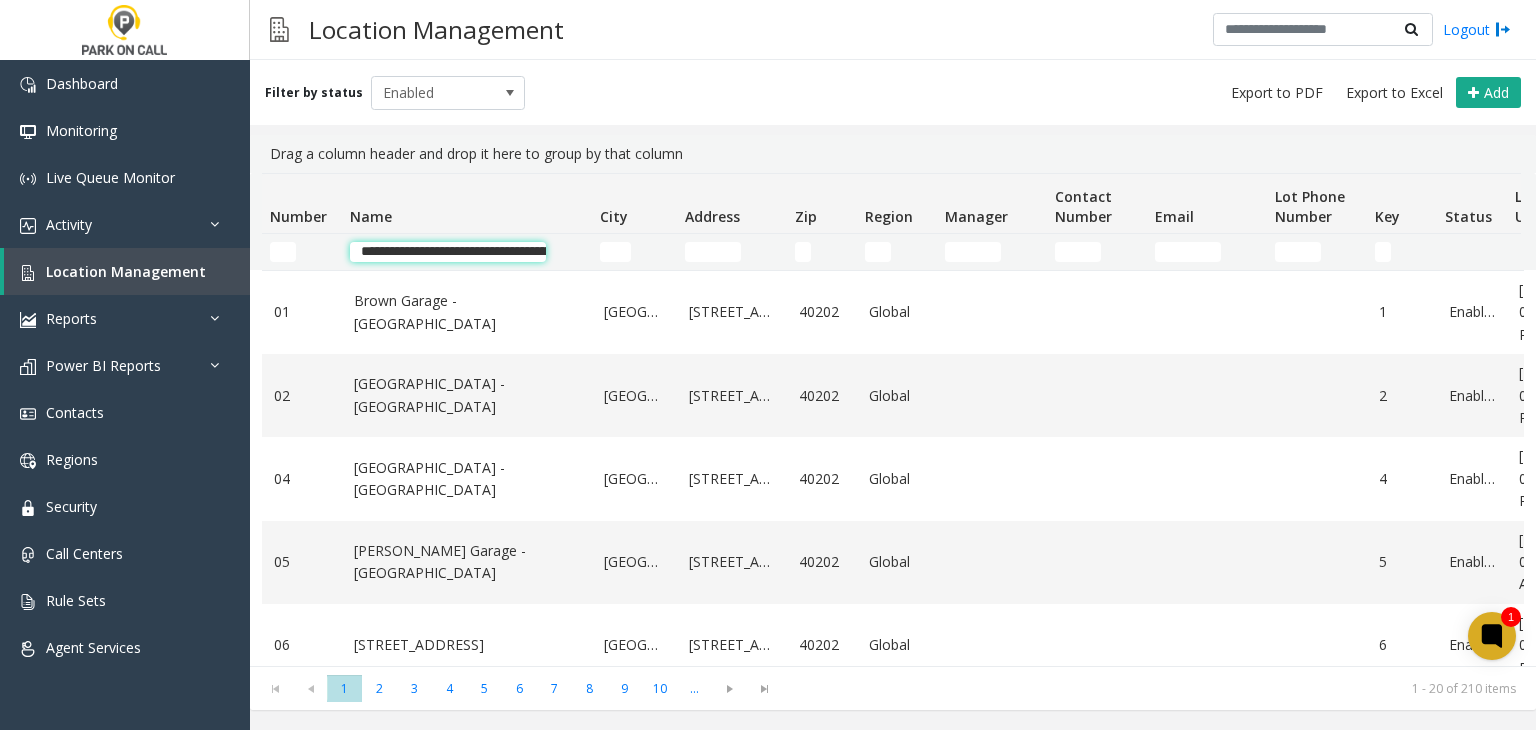 scroll, scrollTop: 0, scrollLeft: 146, axis: horizontal 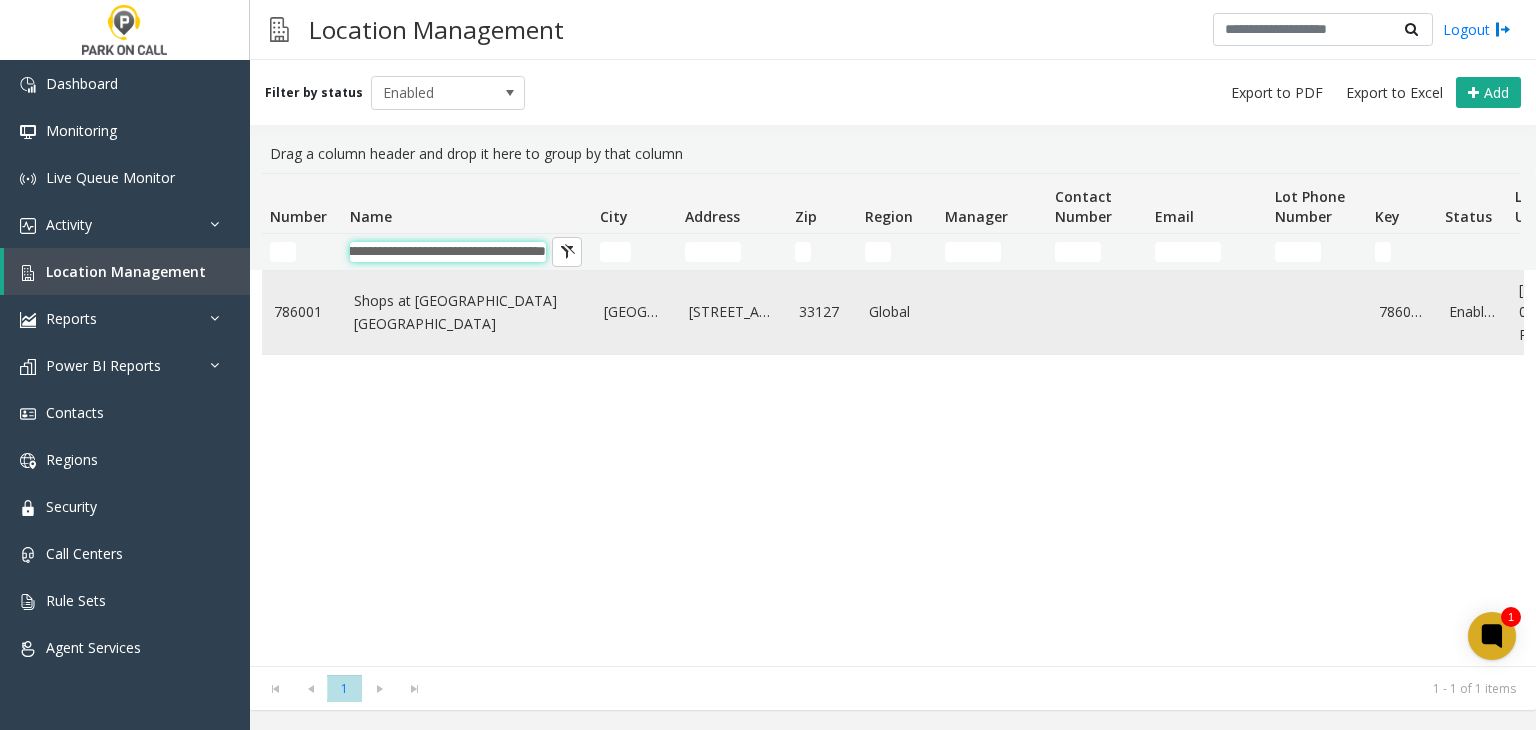 type on "**********" 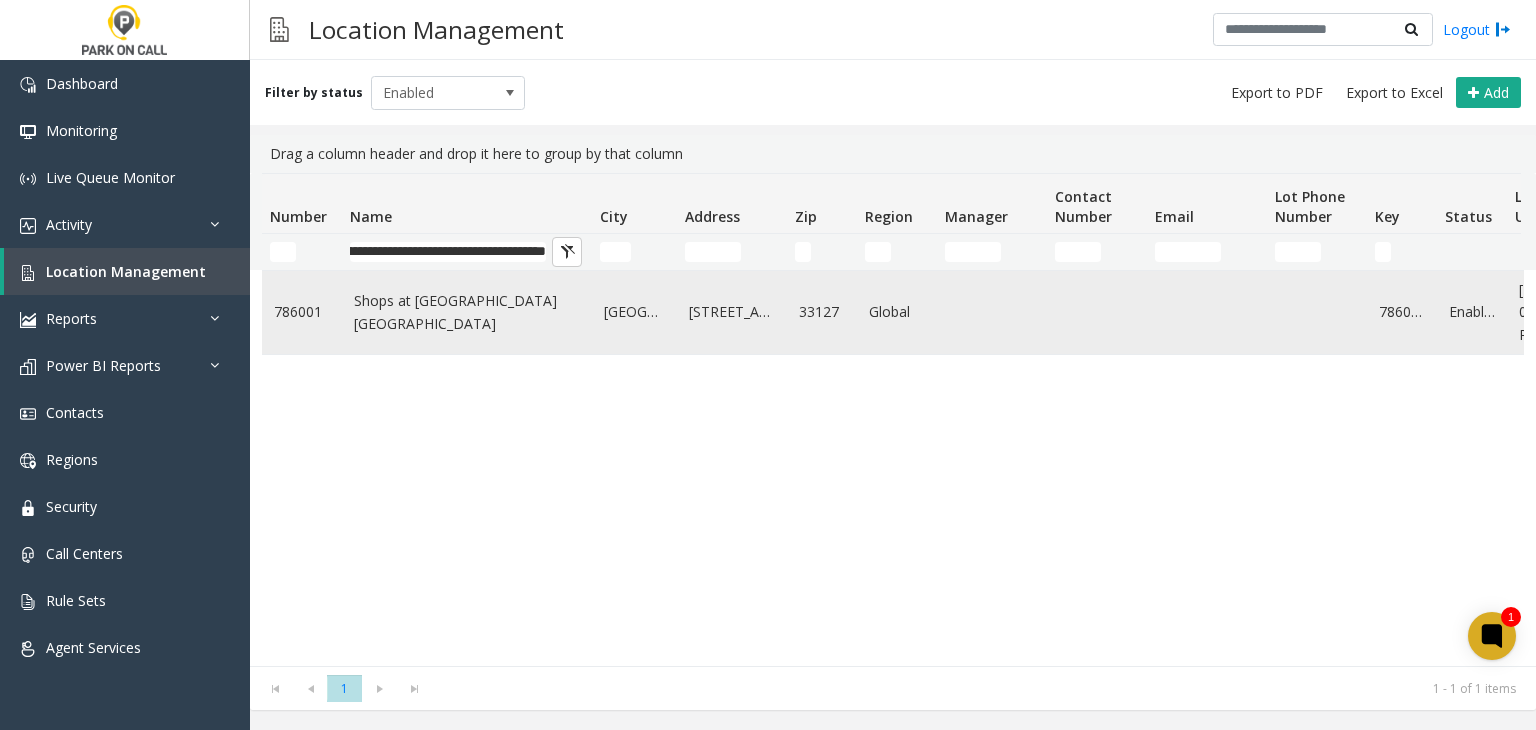 scroll, scrollTop: 0, scrollLeft: 0, axis: both 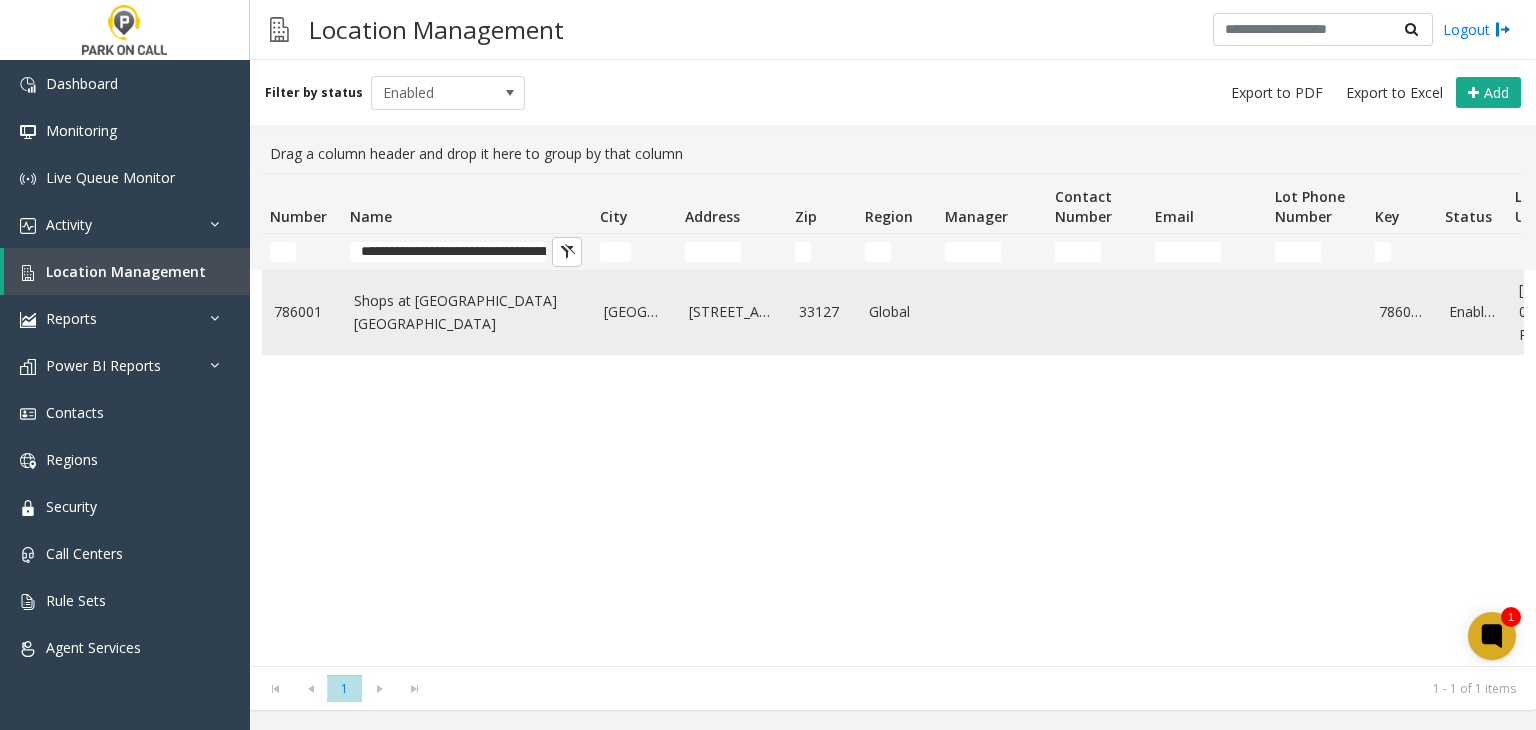 click on "Shops at Midtown Miami - Universal Parking Miami" 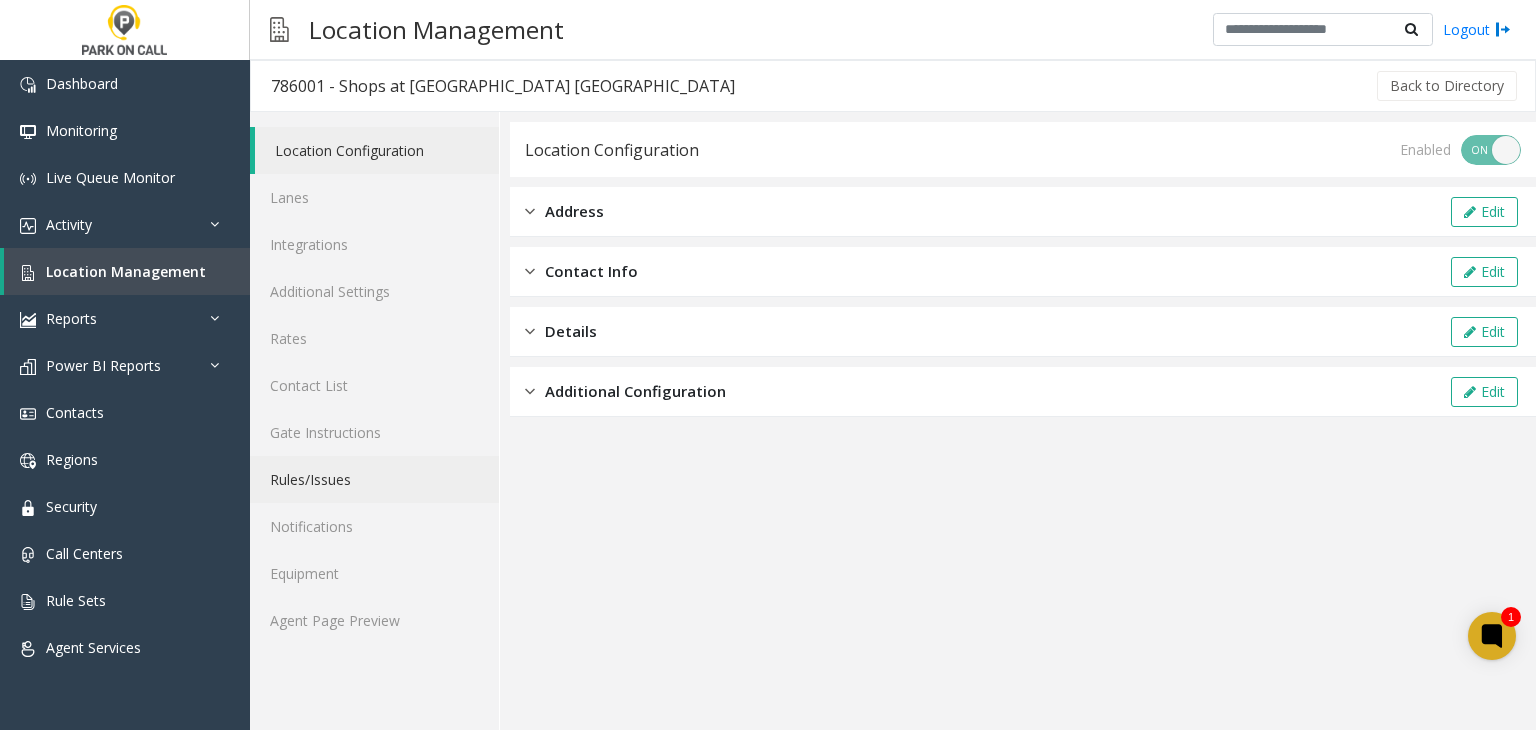 click on "Rules/Issues" 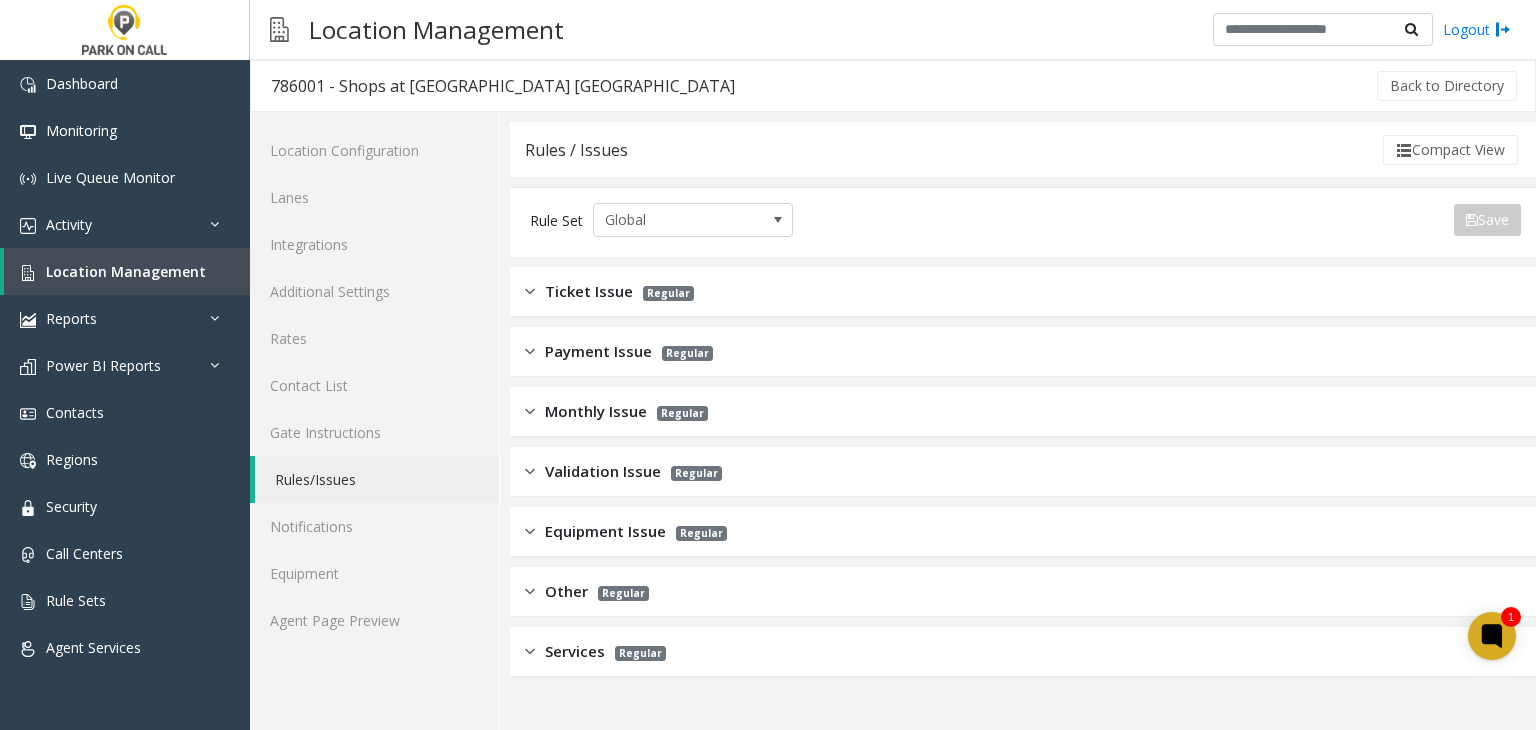 click on "Monthly Issue" 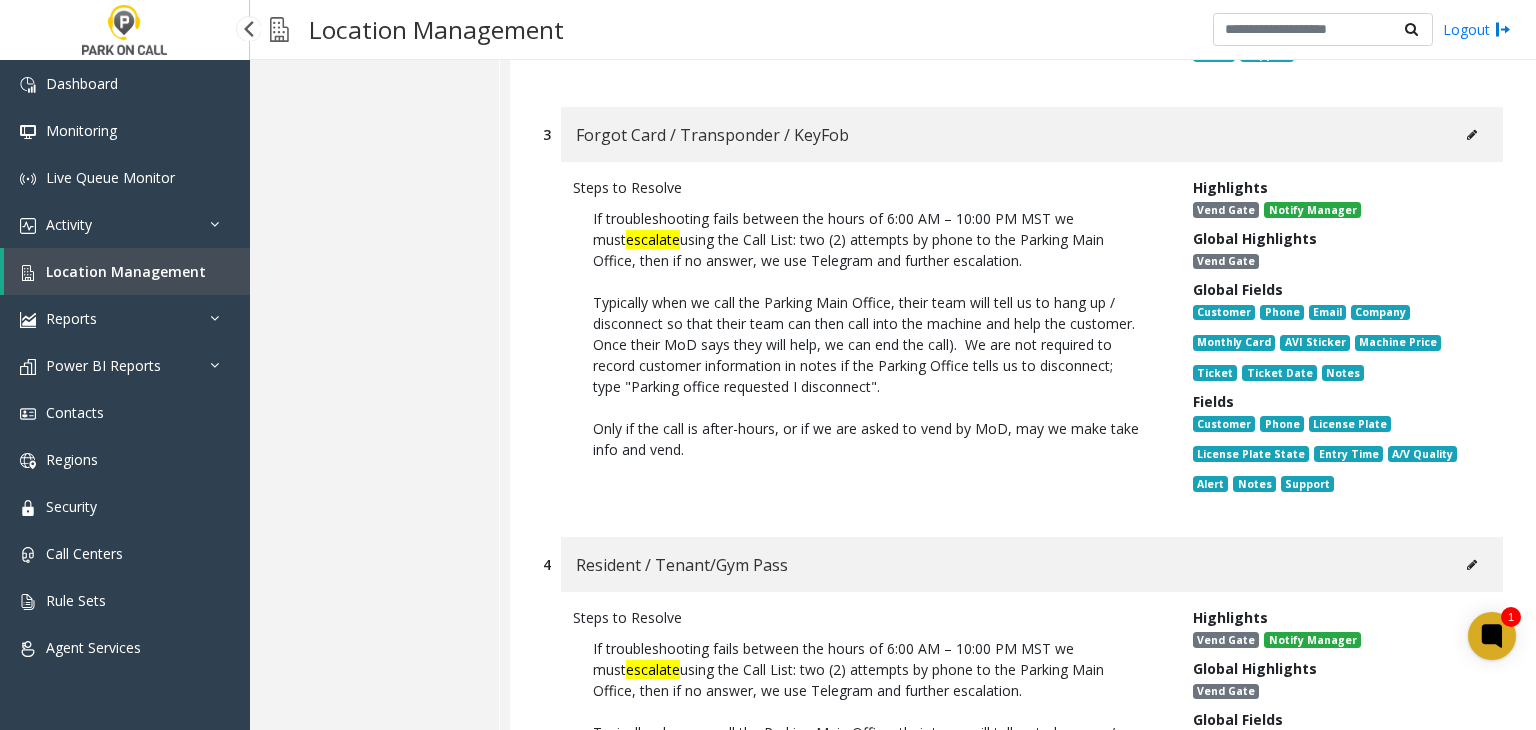 click on "Location Management" at bounding box center [126, 271] 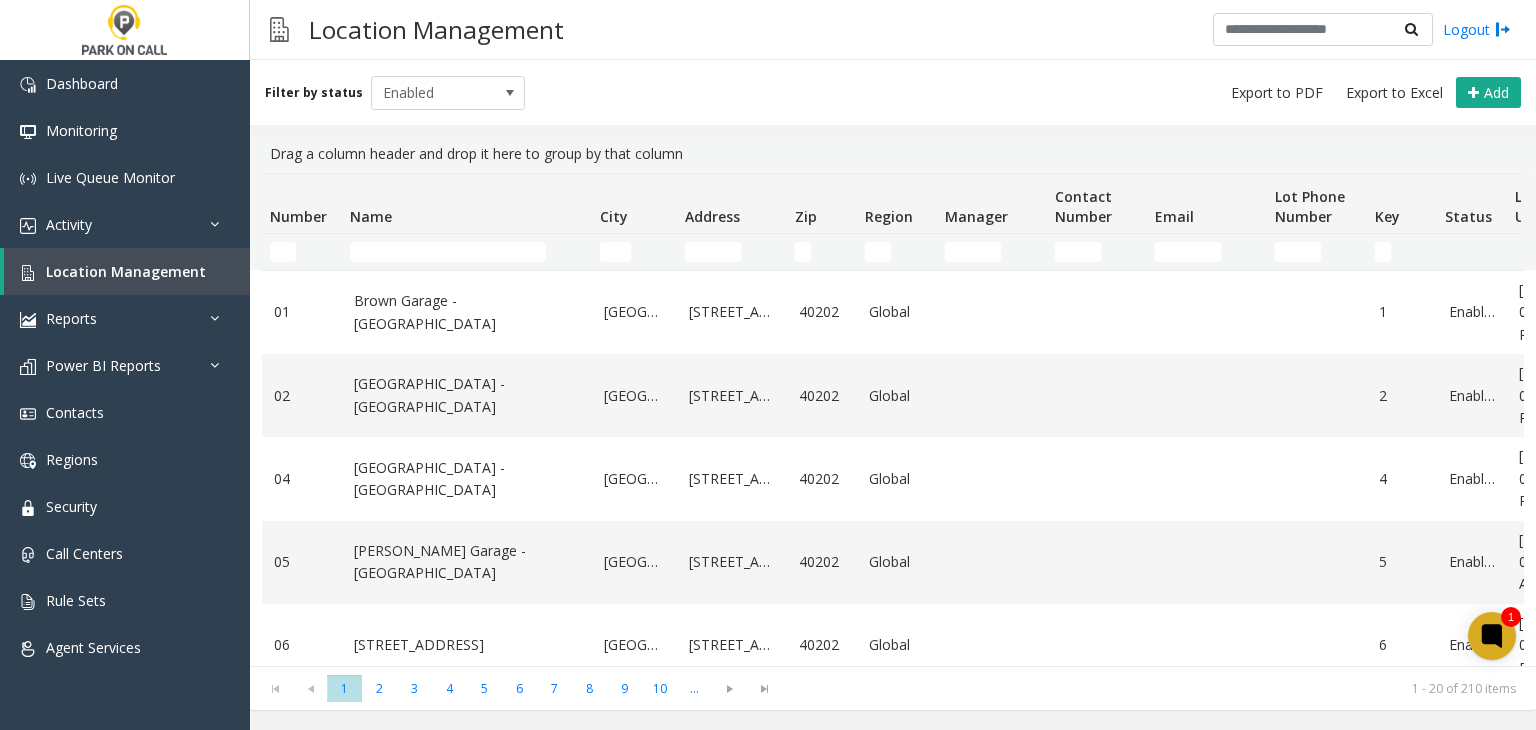scroll, scrollTop: 0, scrollLeft: 0, axis: both 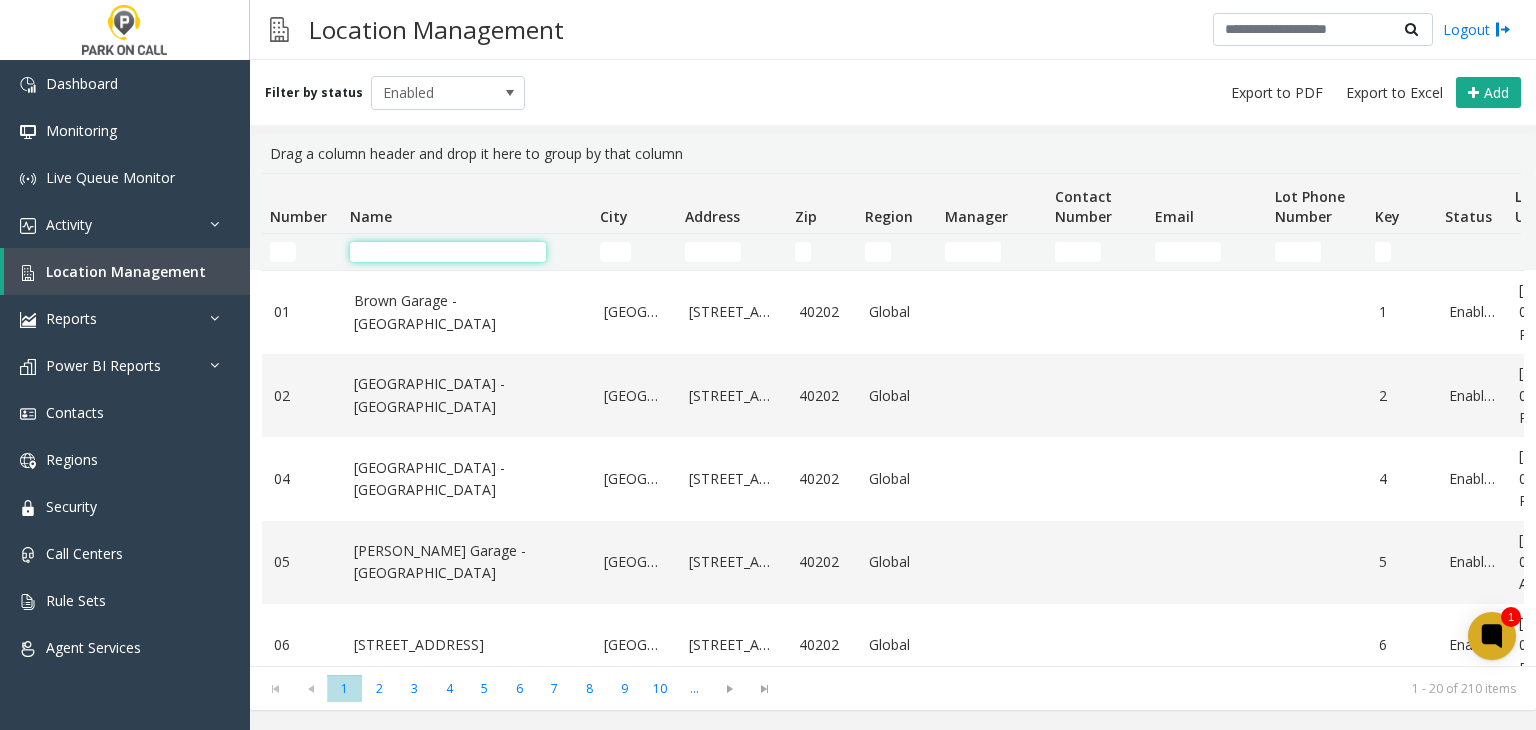 click 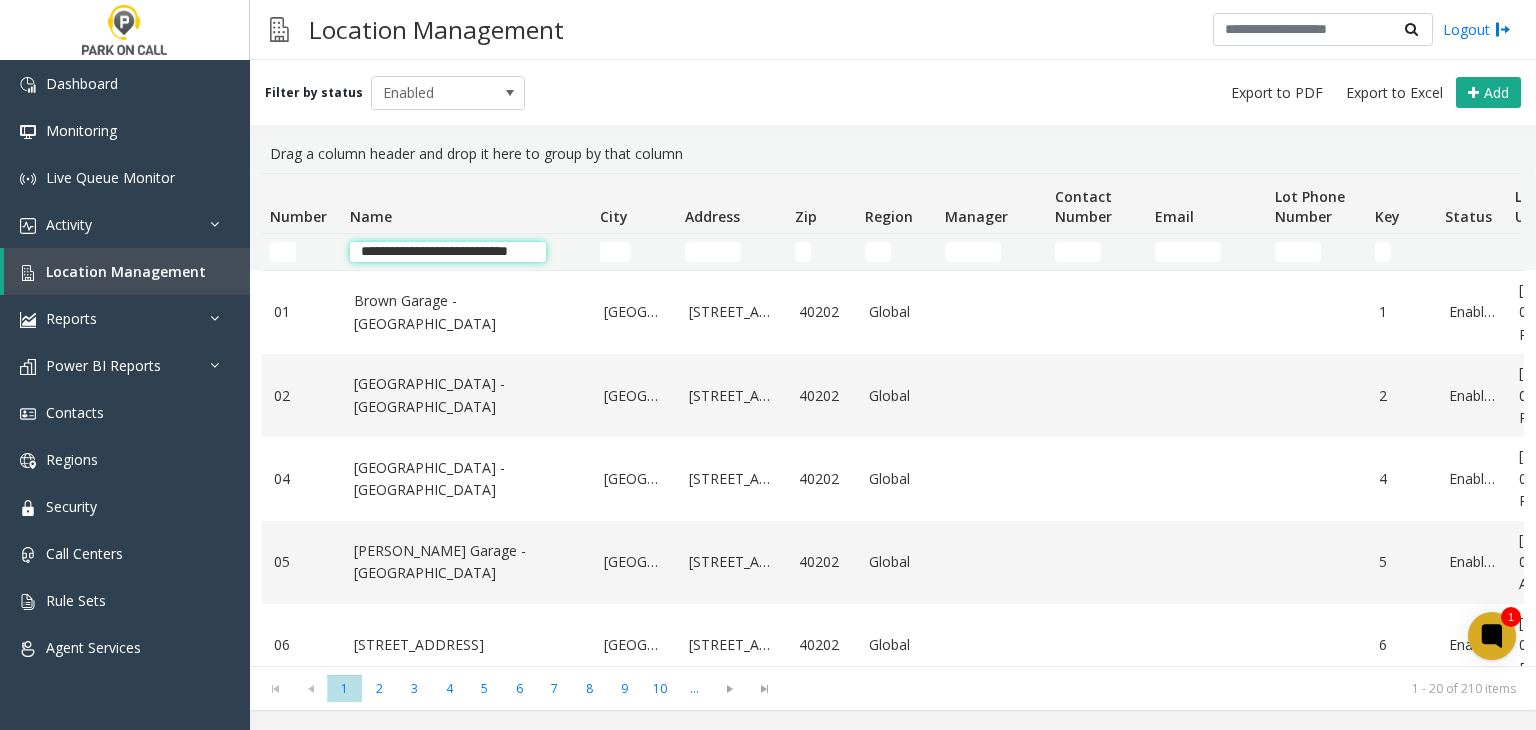 scroll, scrollTop: 0, scrollLeft: 14, axis: horizontal 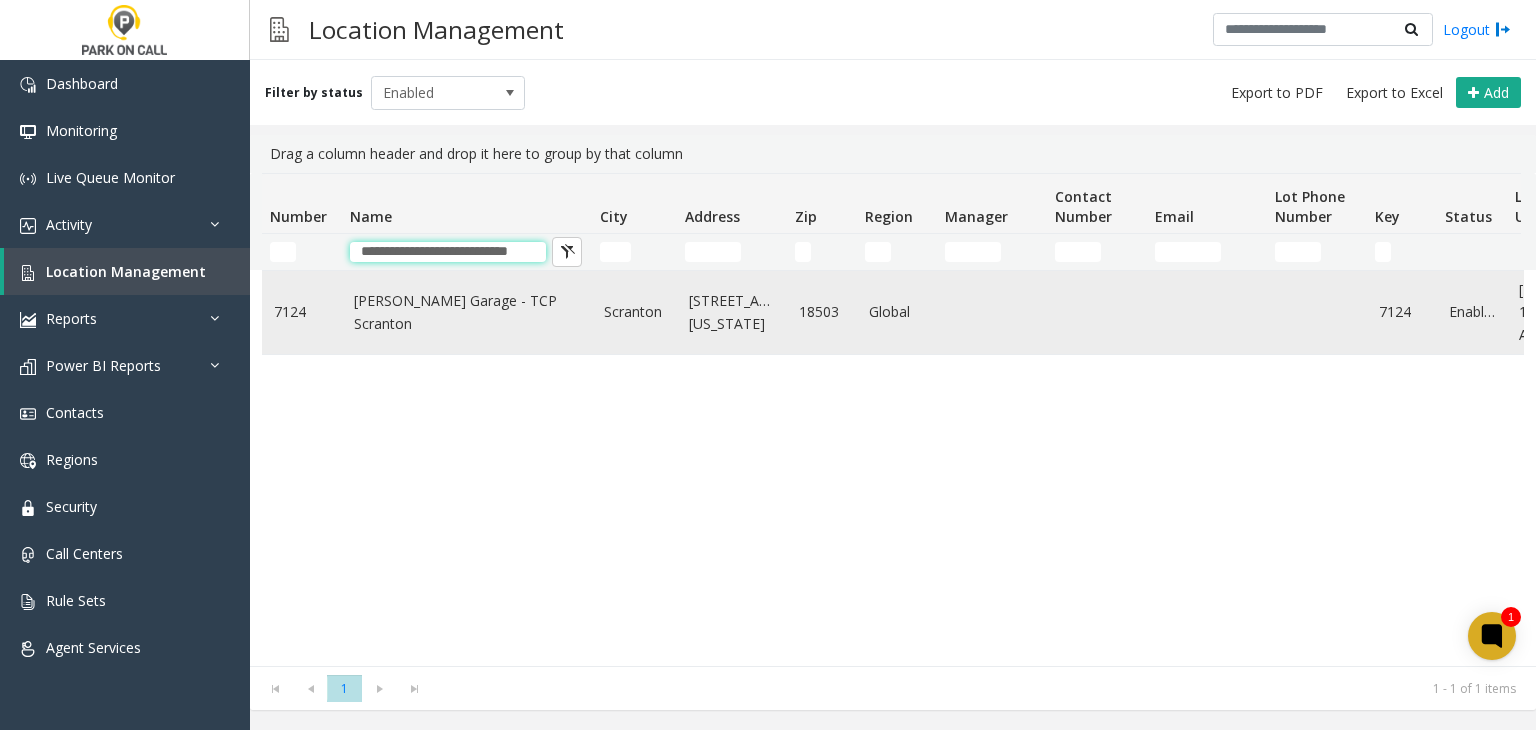 type on "**********" 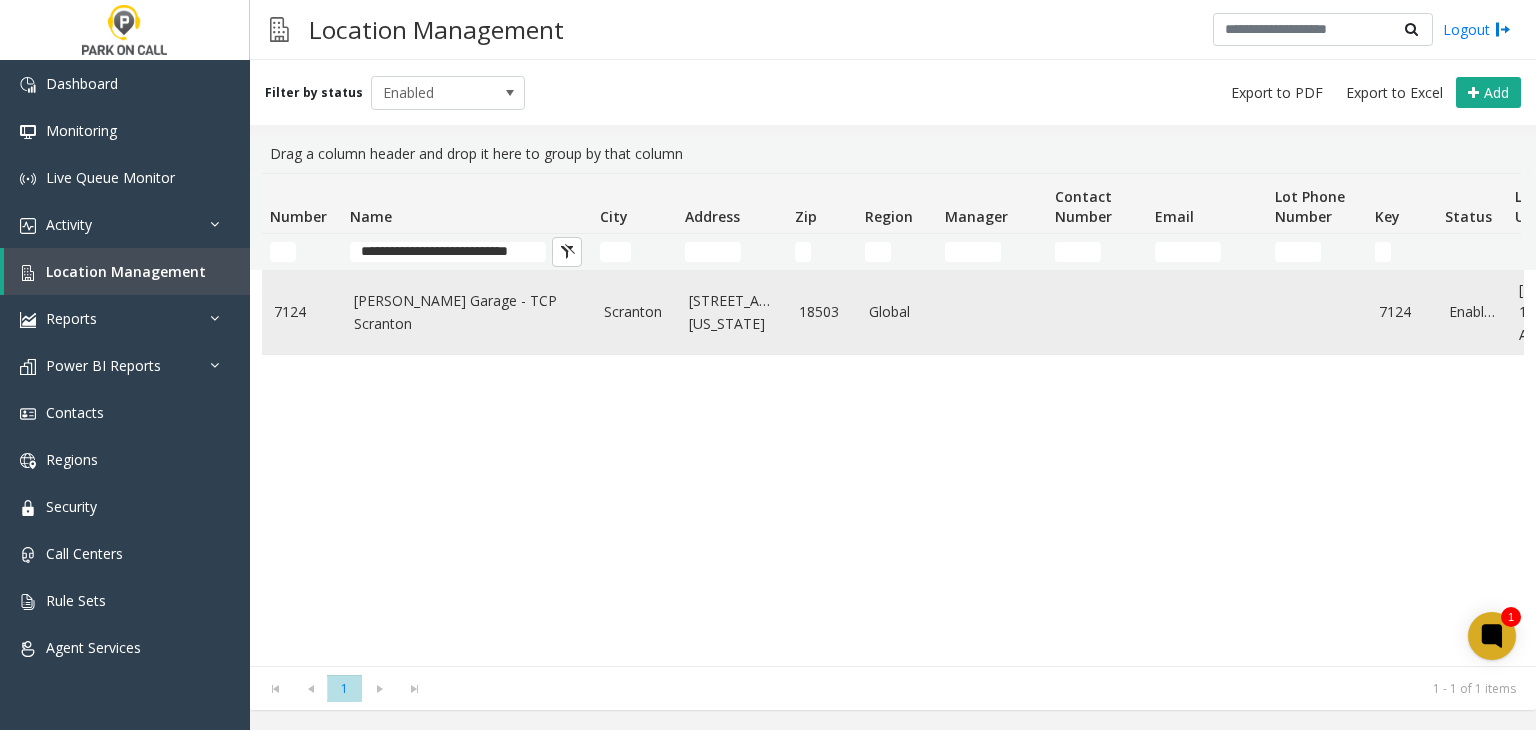 scroll, scrollTop: 0, scrollLeft: 0, axis: both 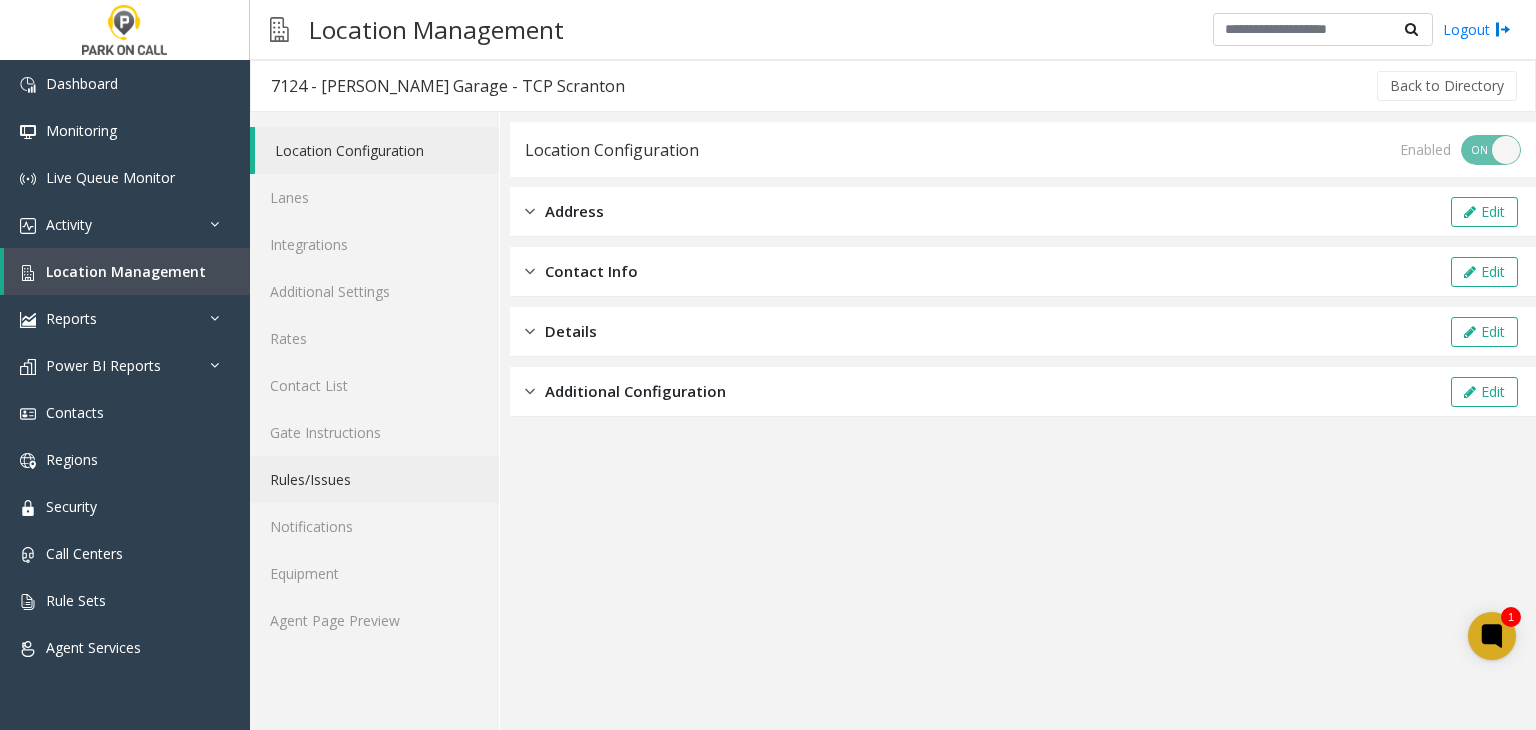 click on "Rules/Issues" 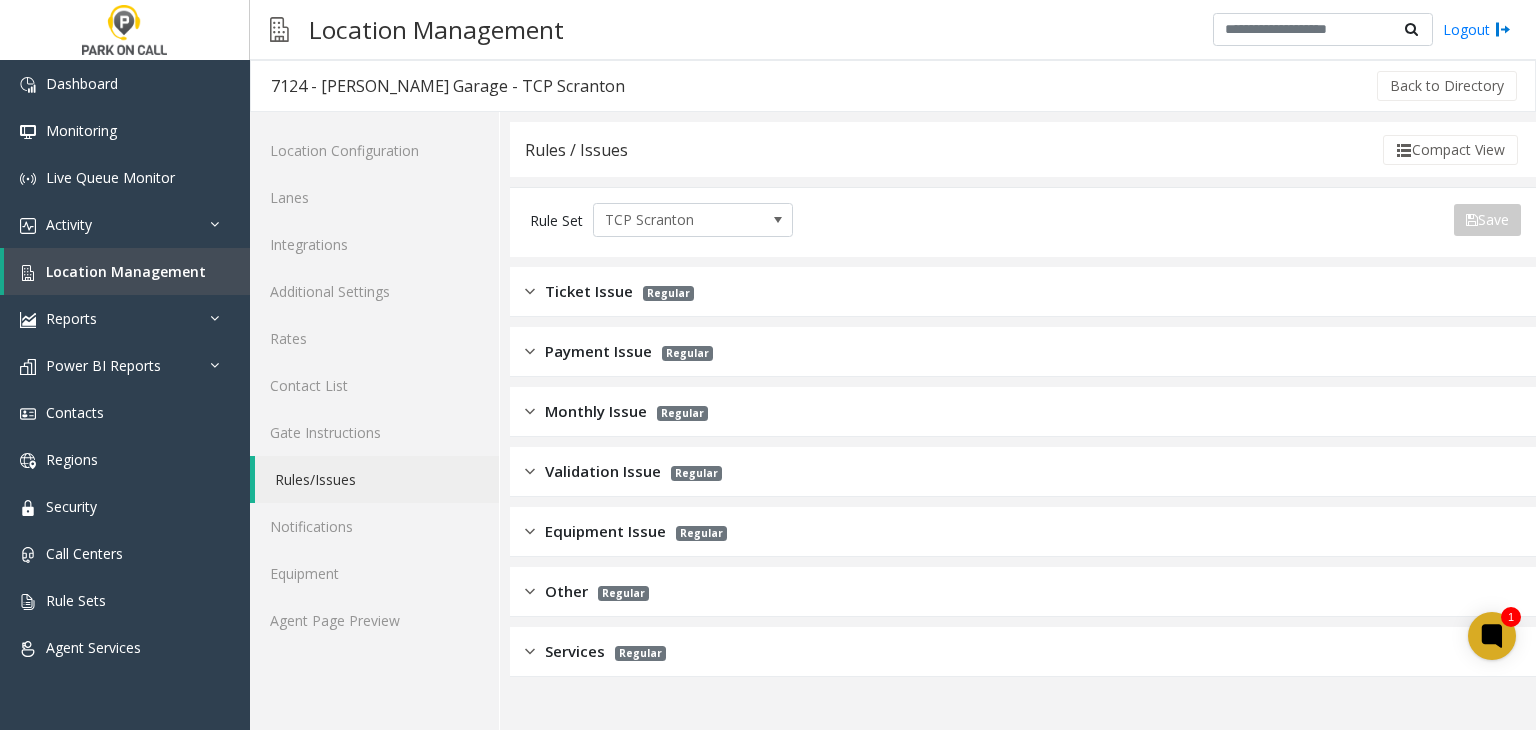 click on "Payment Issue" 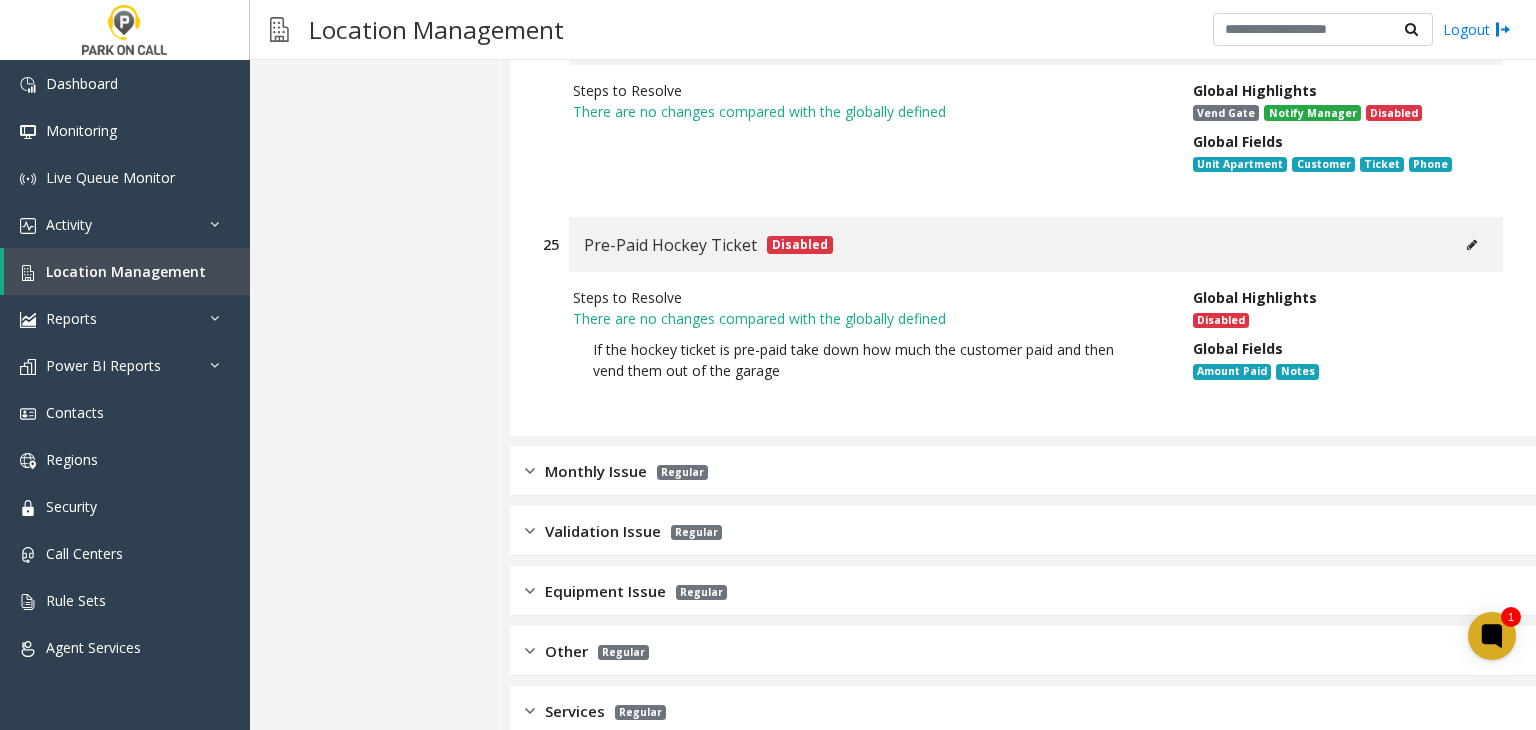 scroll, scrollTop: 5834, scrollLeft: 0, axis: vertical 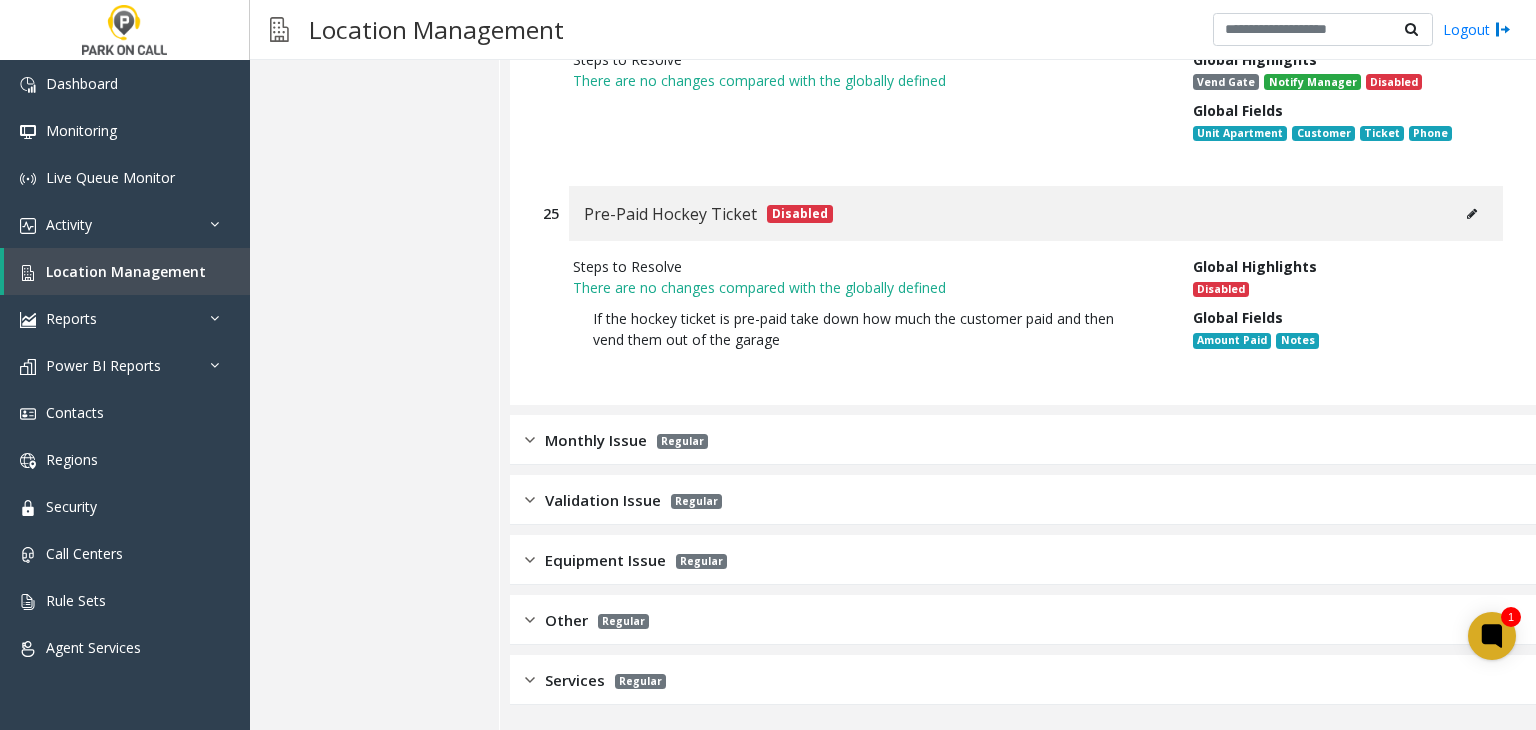 click on "Services Regular" 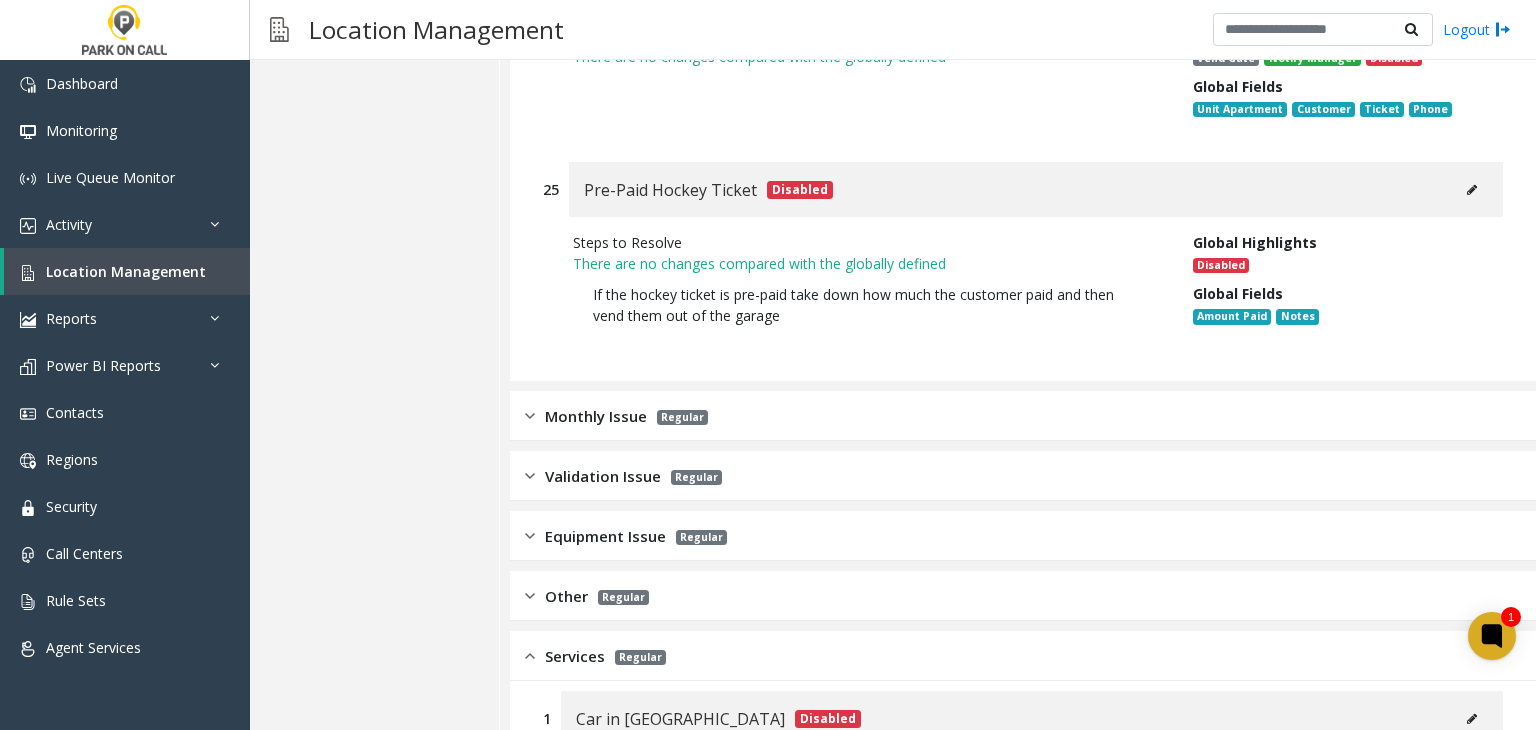 drag, startPoint x: 640, startPoint y: 697, endPoint x: 652, endPoint y: 688, distance: 15 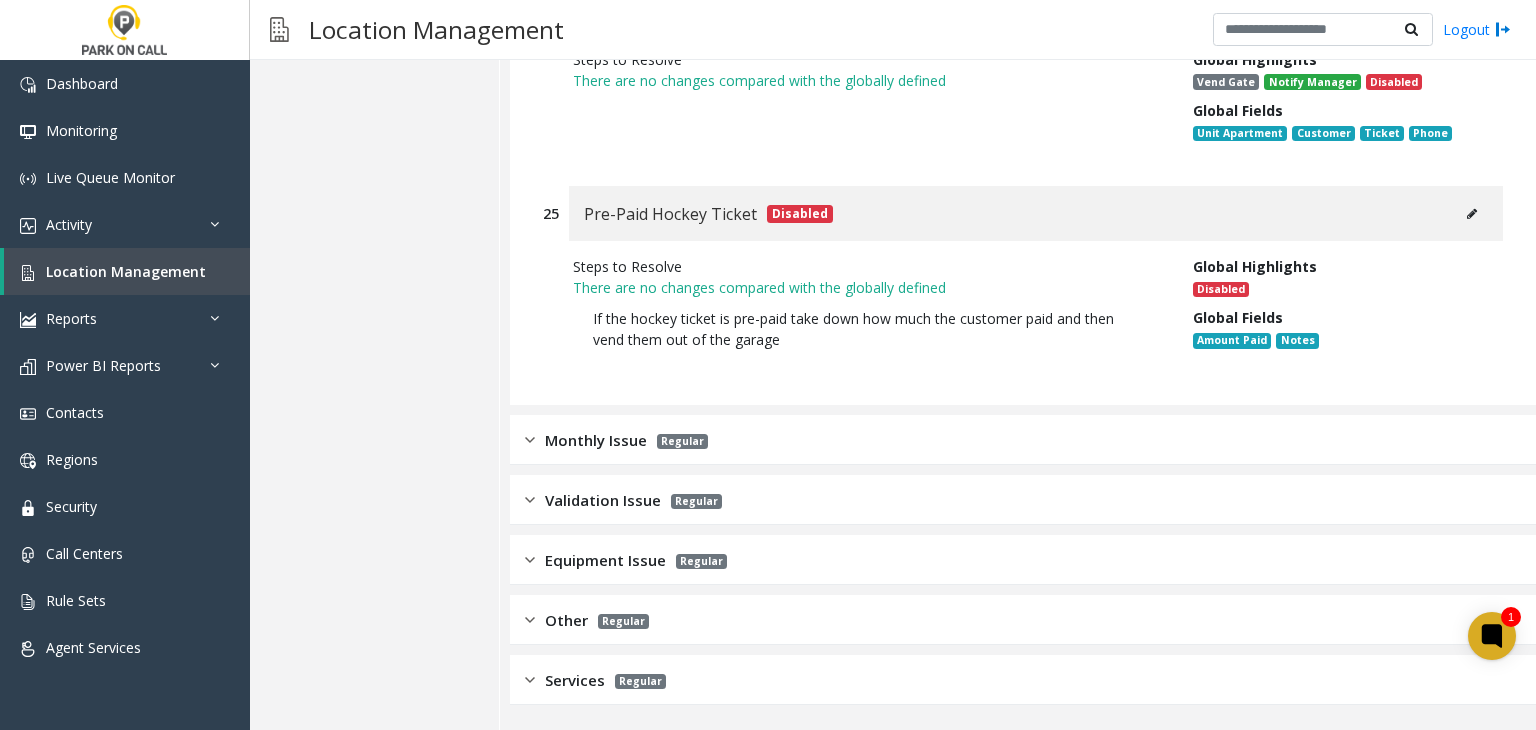 click on "Regular" 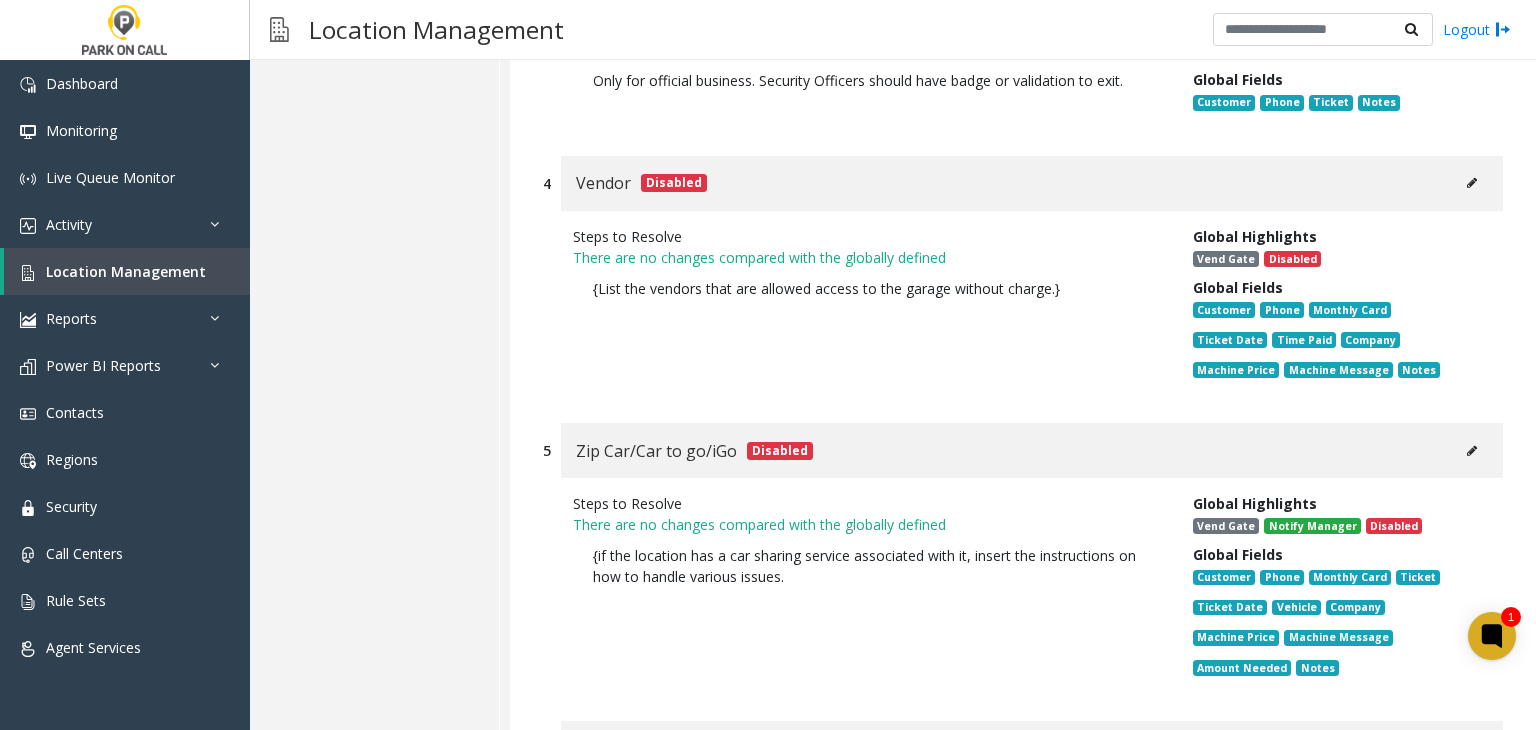 scroll, scrollTop: 7111, scrollLeft: 0, axis: vertical 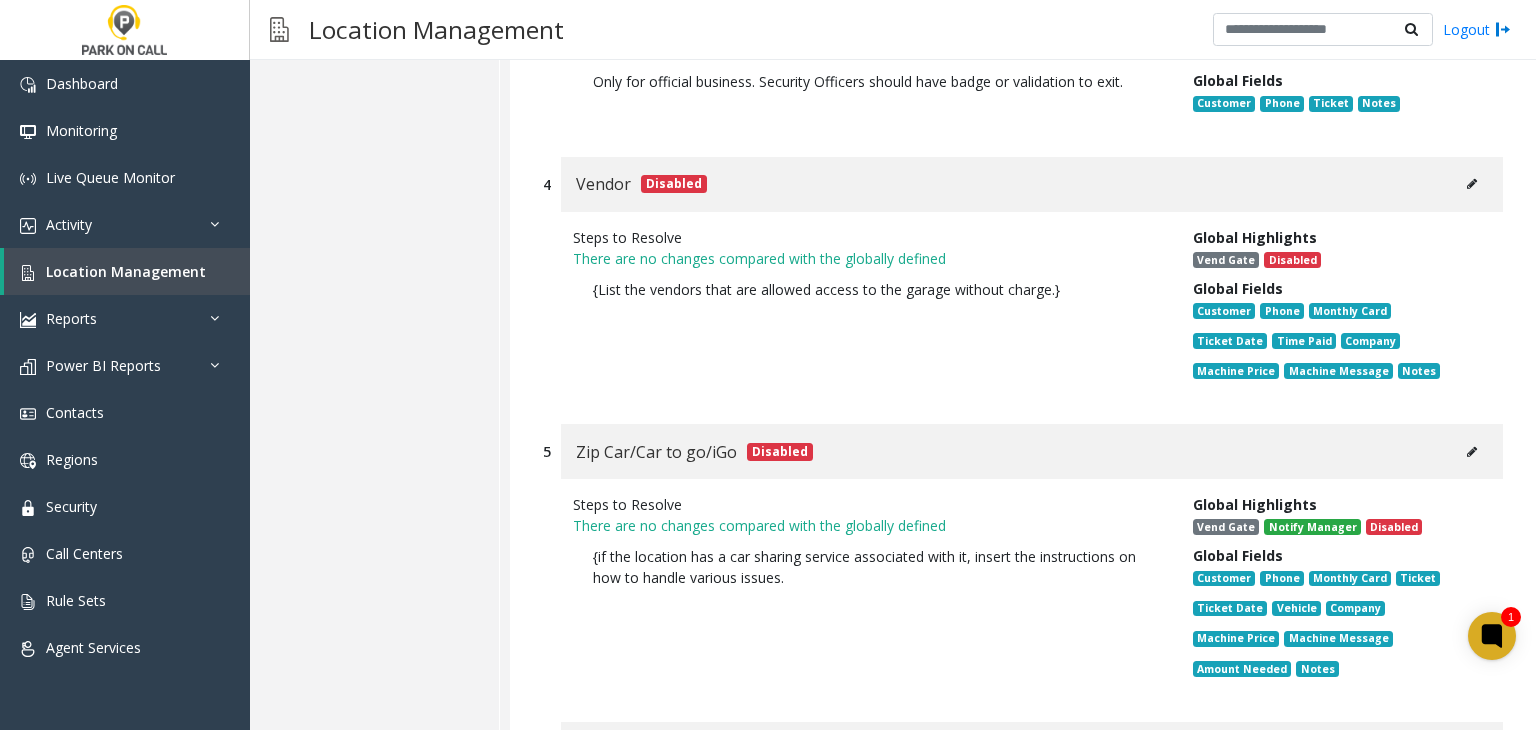 drag, startPoint x: 838, startPoint y: 529, endPoint x: 842, endPoint y: 245, distance: 284.02817 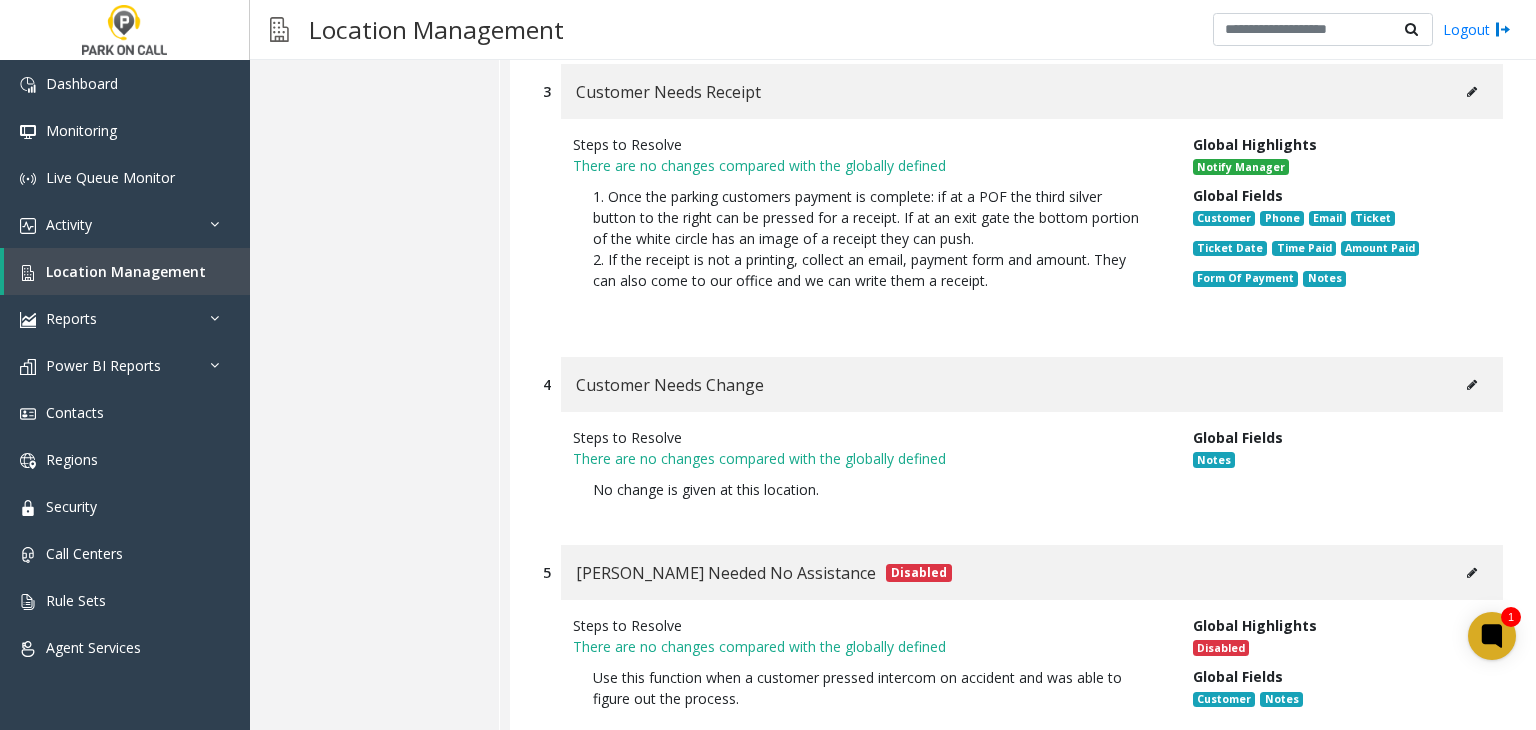 scroll, scrollTop: 0, scrollLeft: 0, axis: both 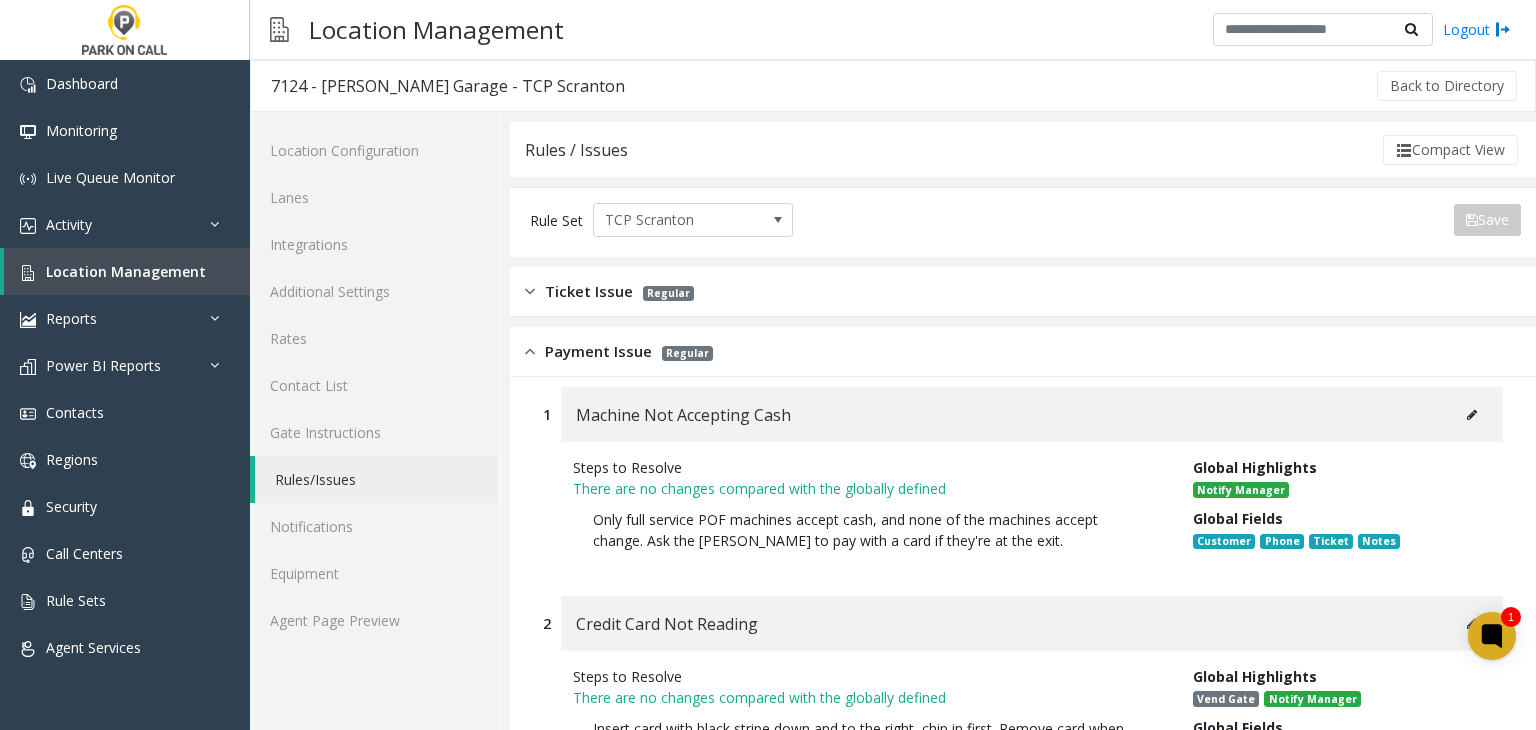 drag, startPoint x: 840, startPoint y: 535, endPoint x: 876, endPoint y: 81, distance: 455.42508 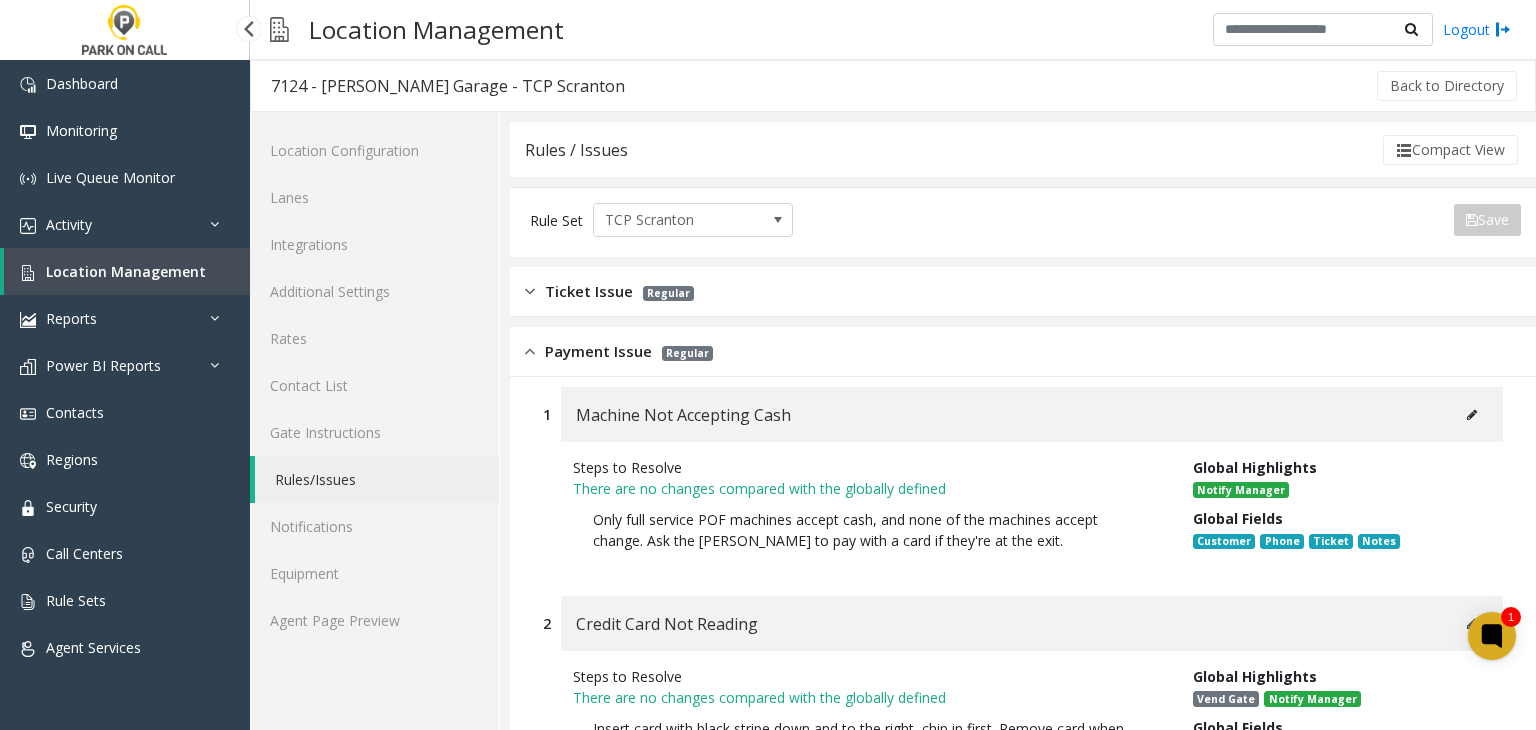 click on "Location Management" at bounding box center (126, 271) 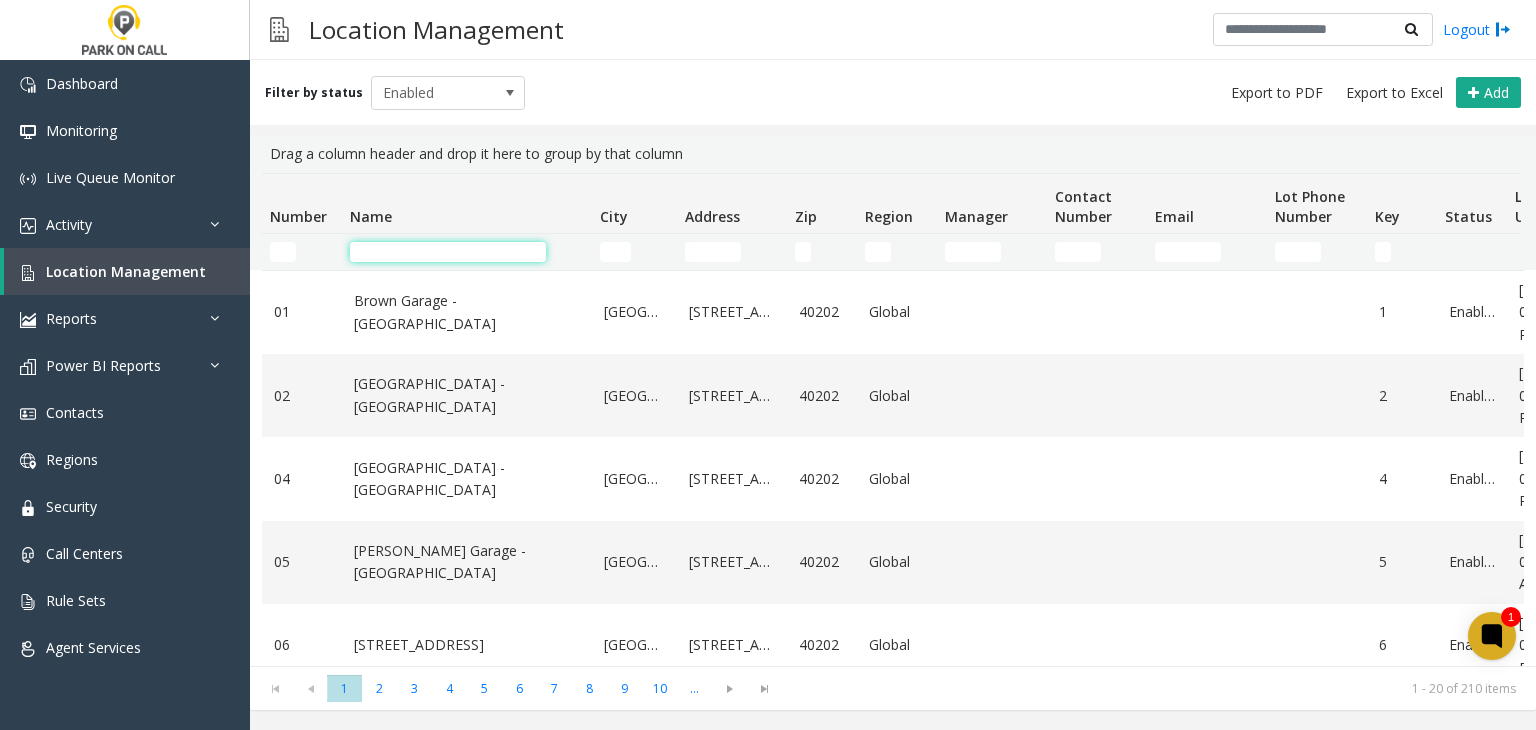 click 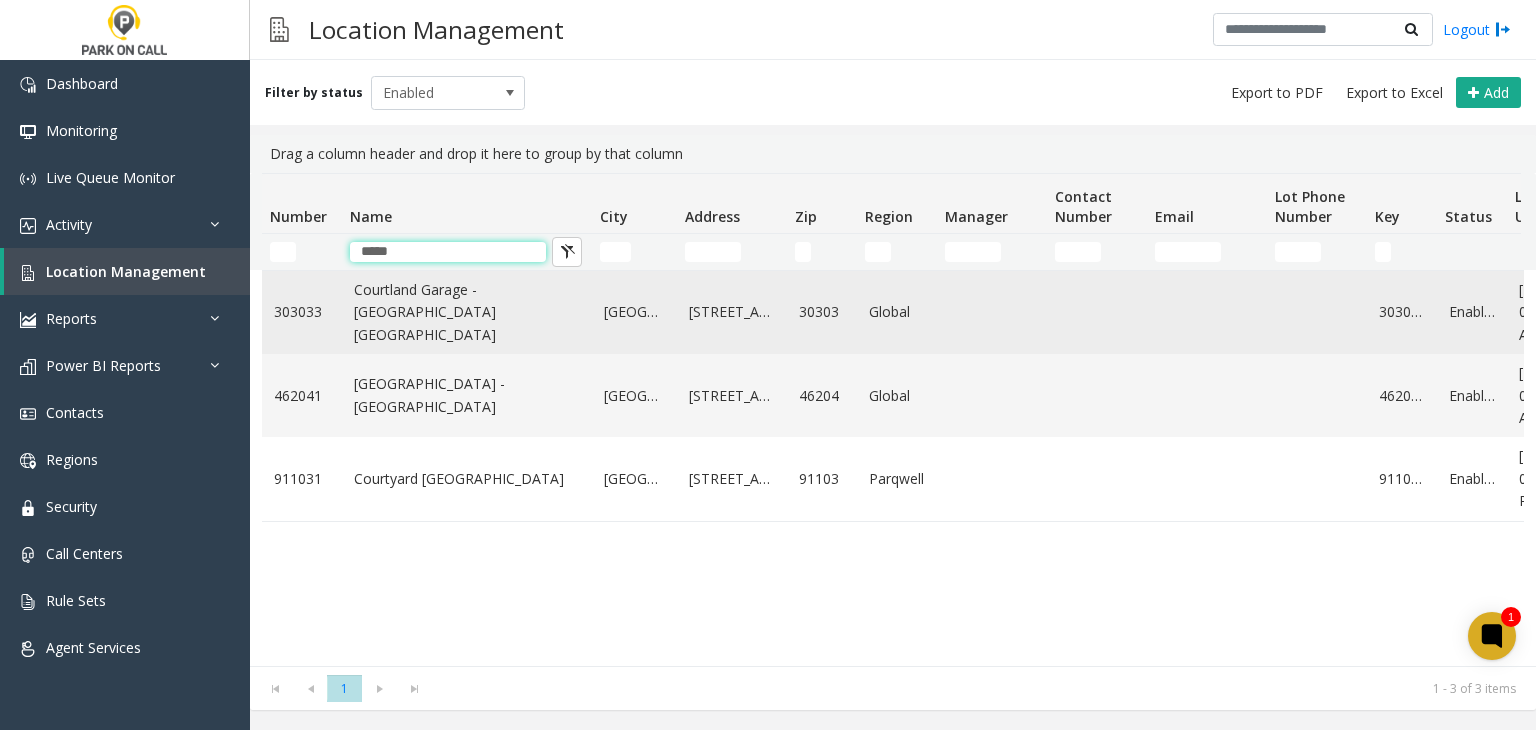type on "*****" 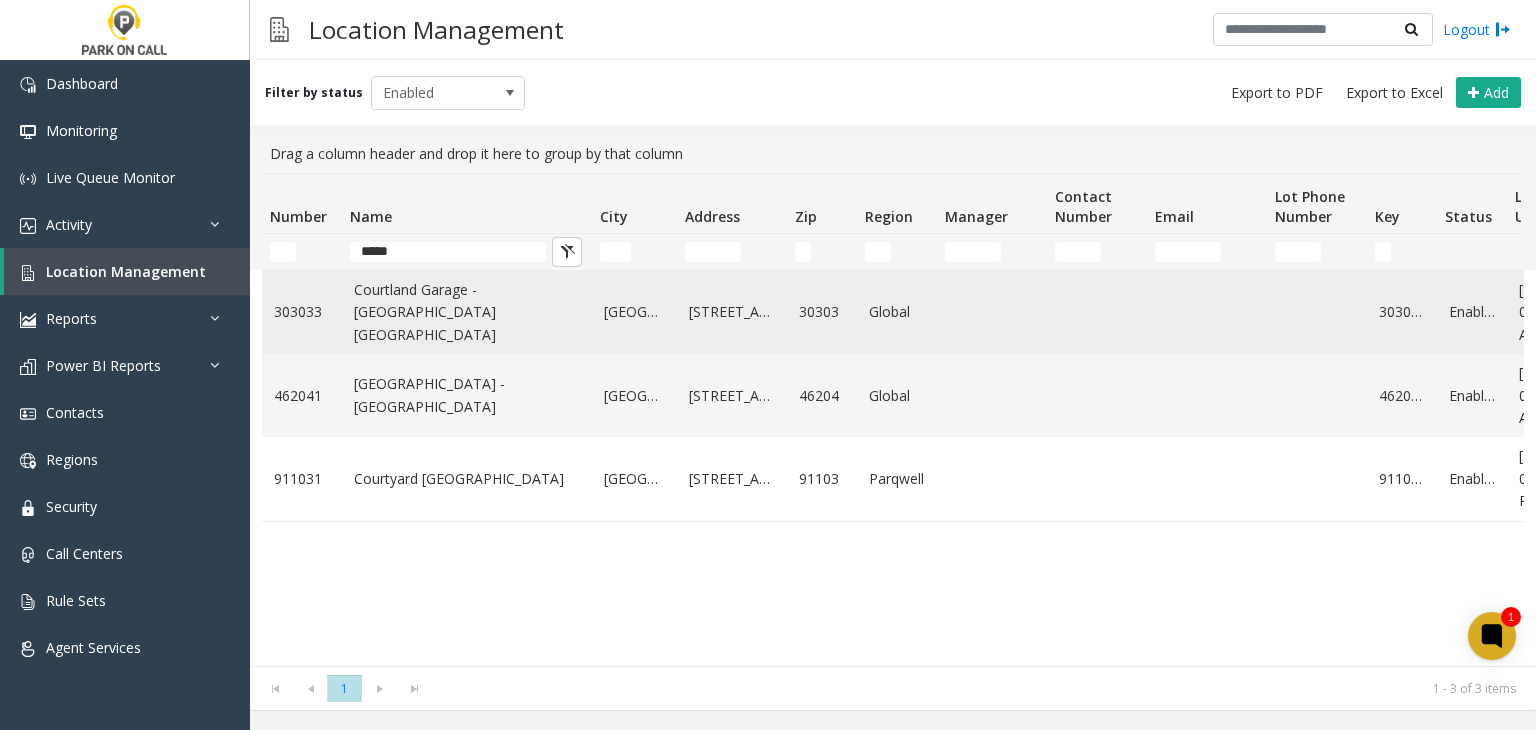 click on "Courtland Garage - Universal Parking Atlanta" 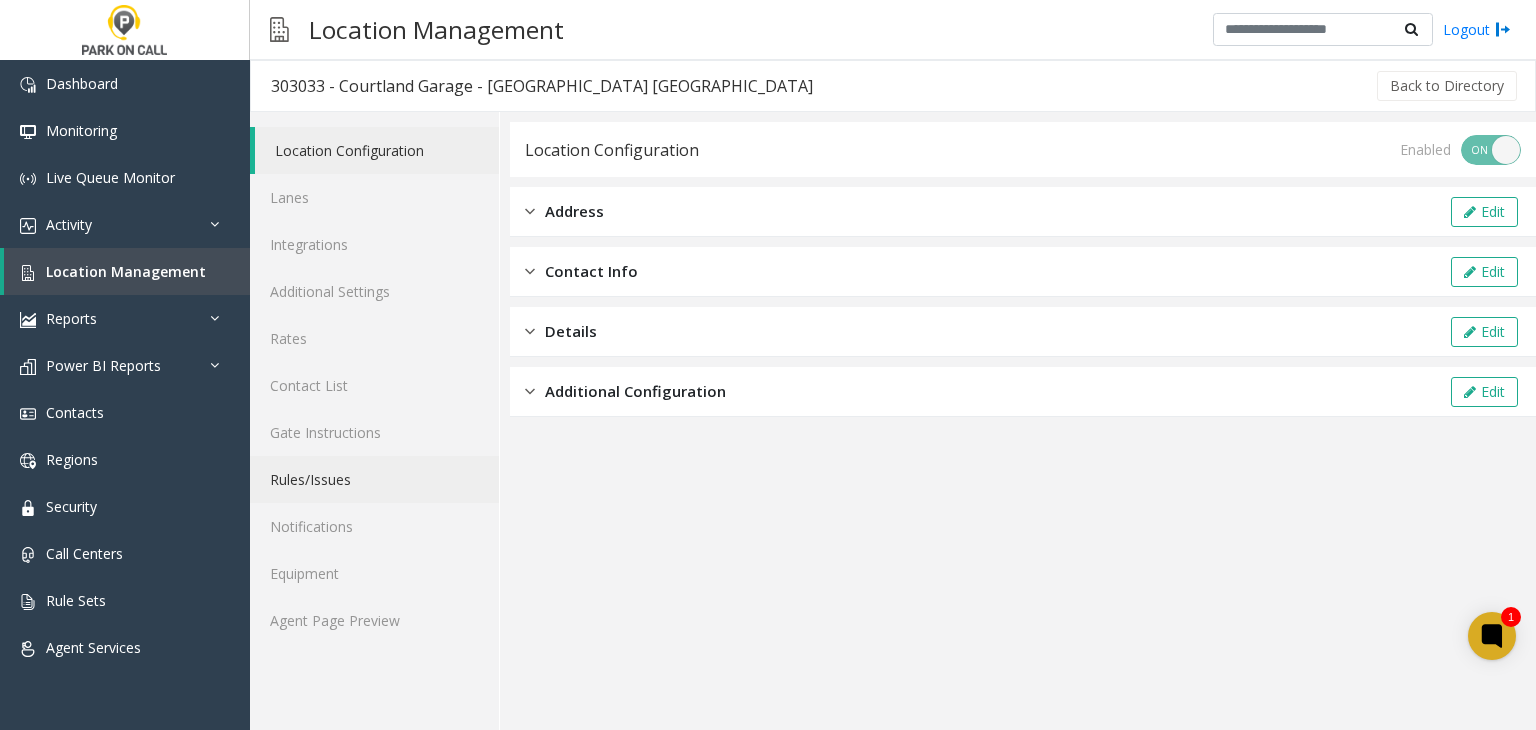 click on "Rules/Issues" 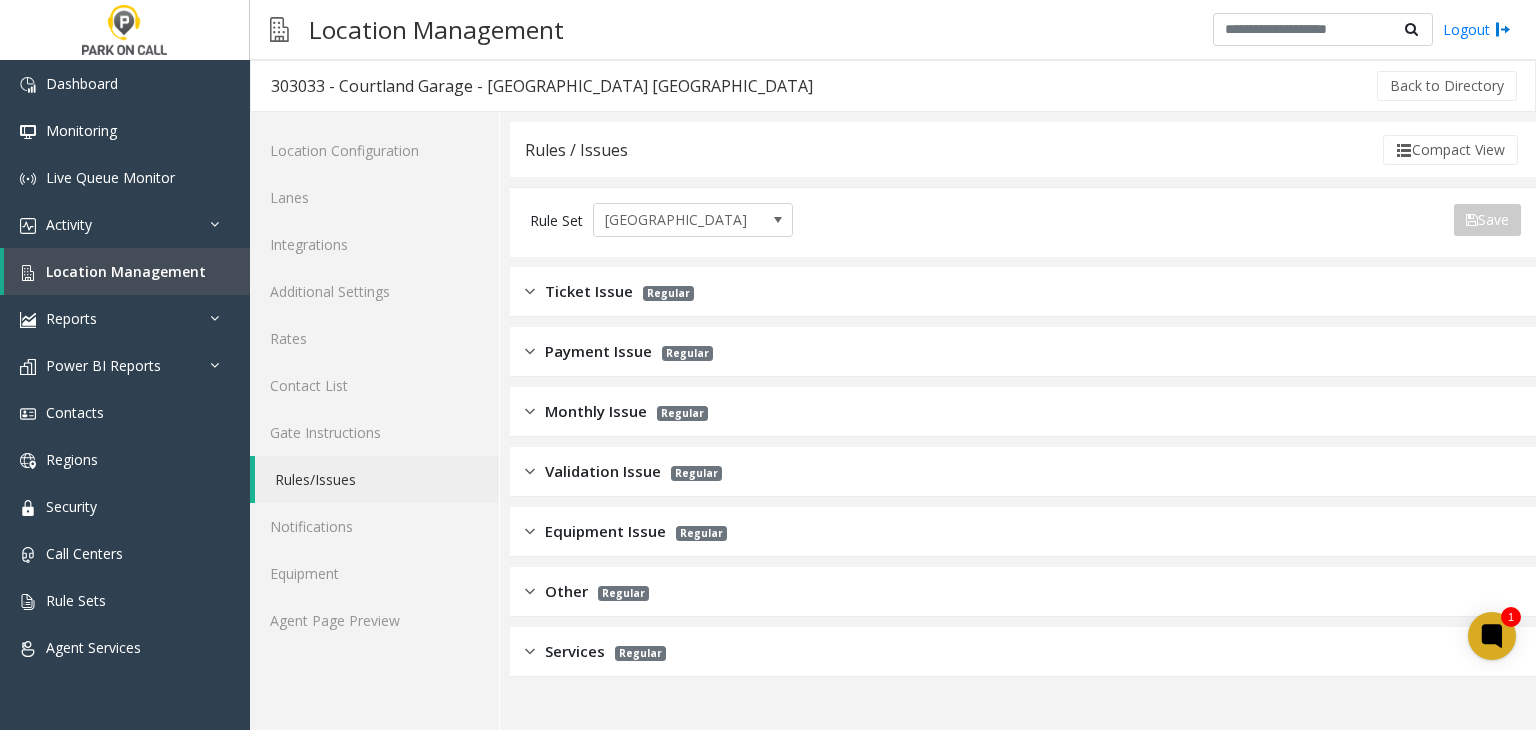 click on "Services Regular" 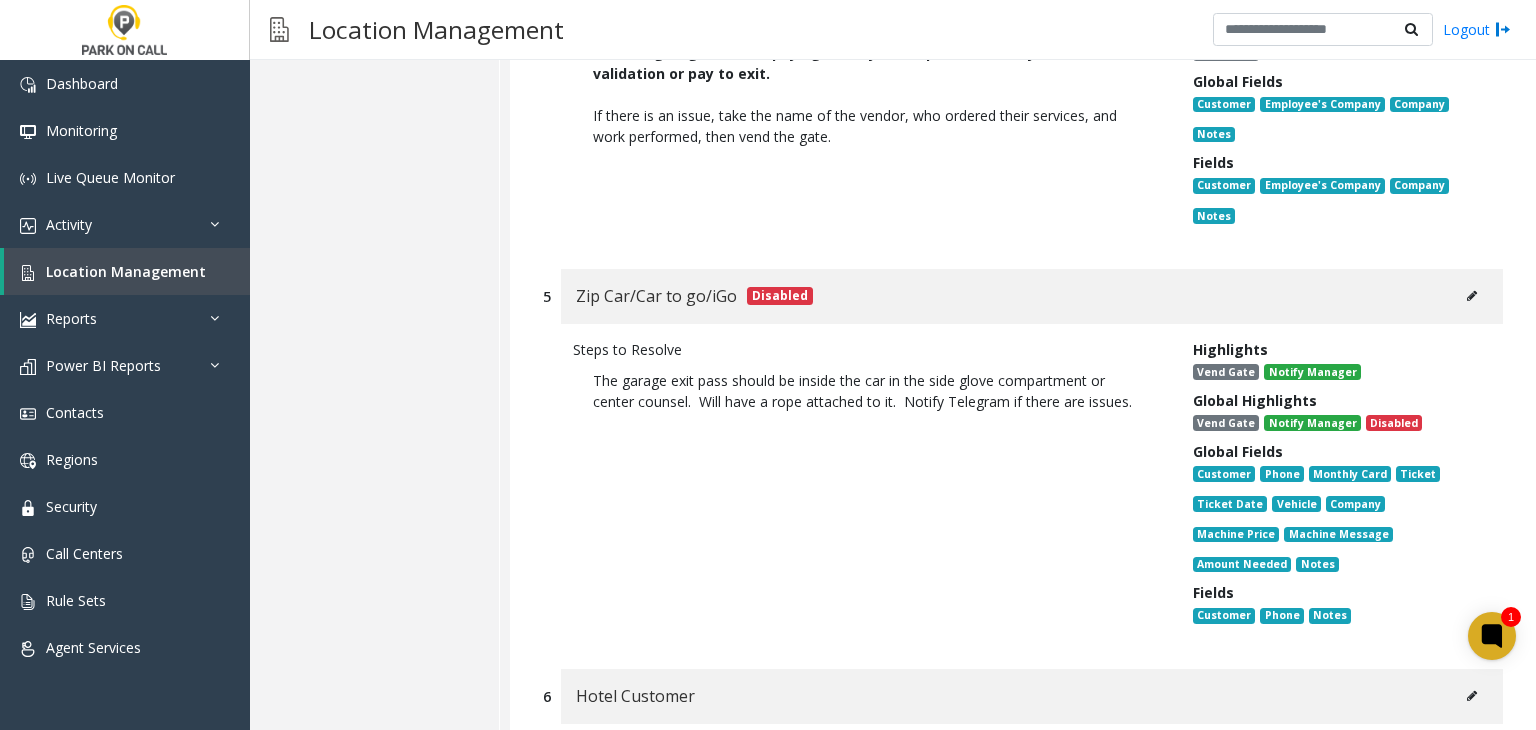 scroll, scrollTop: 1766, scrollLeft: 0, axis: vertical 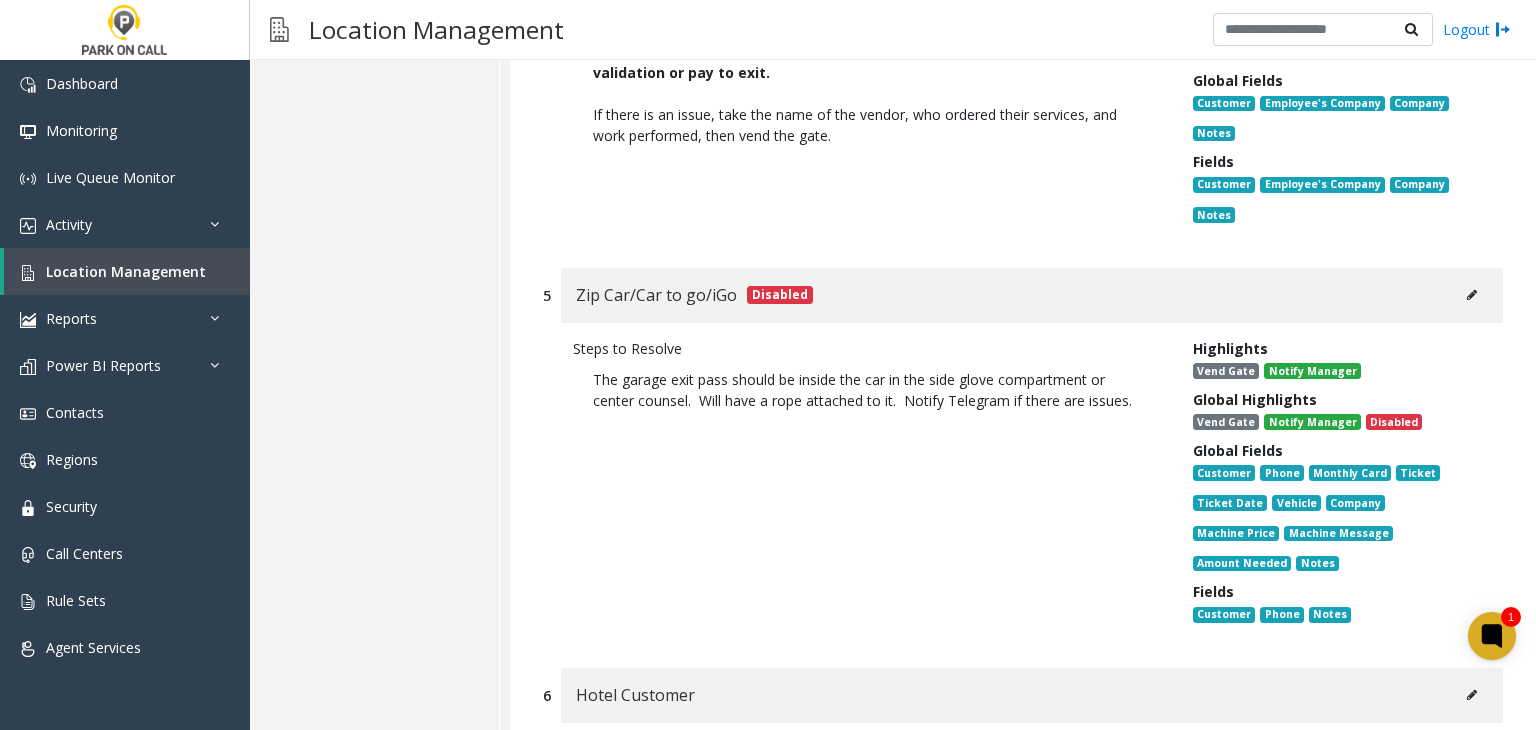 click 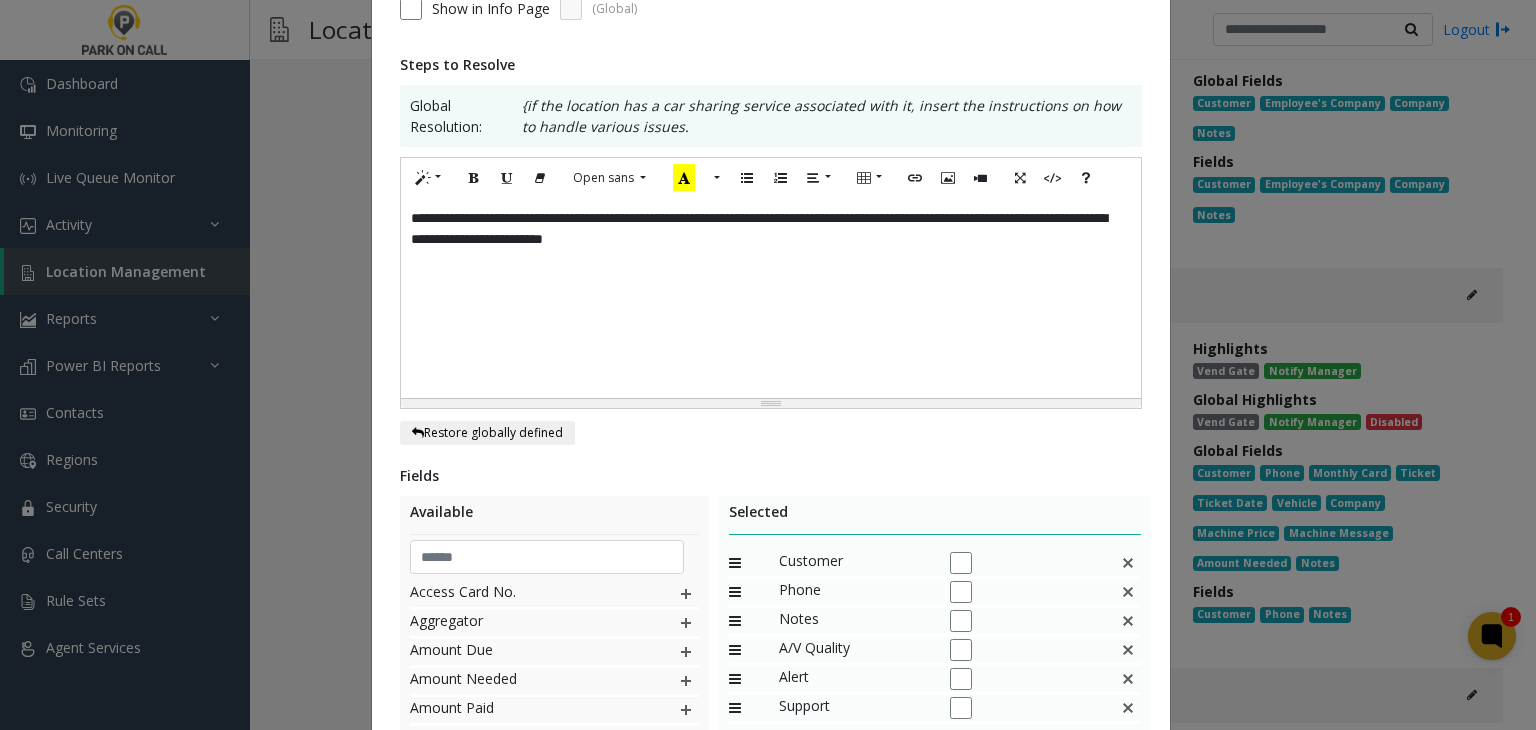 scroll, scrollTop: 200, scrollLeft: 0, axis: vertical 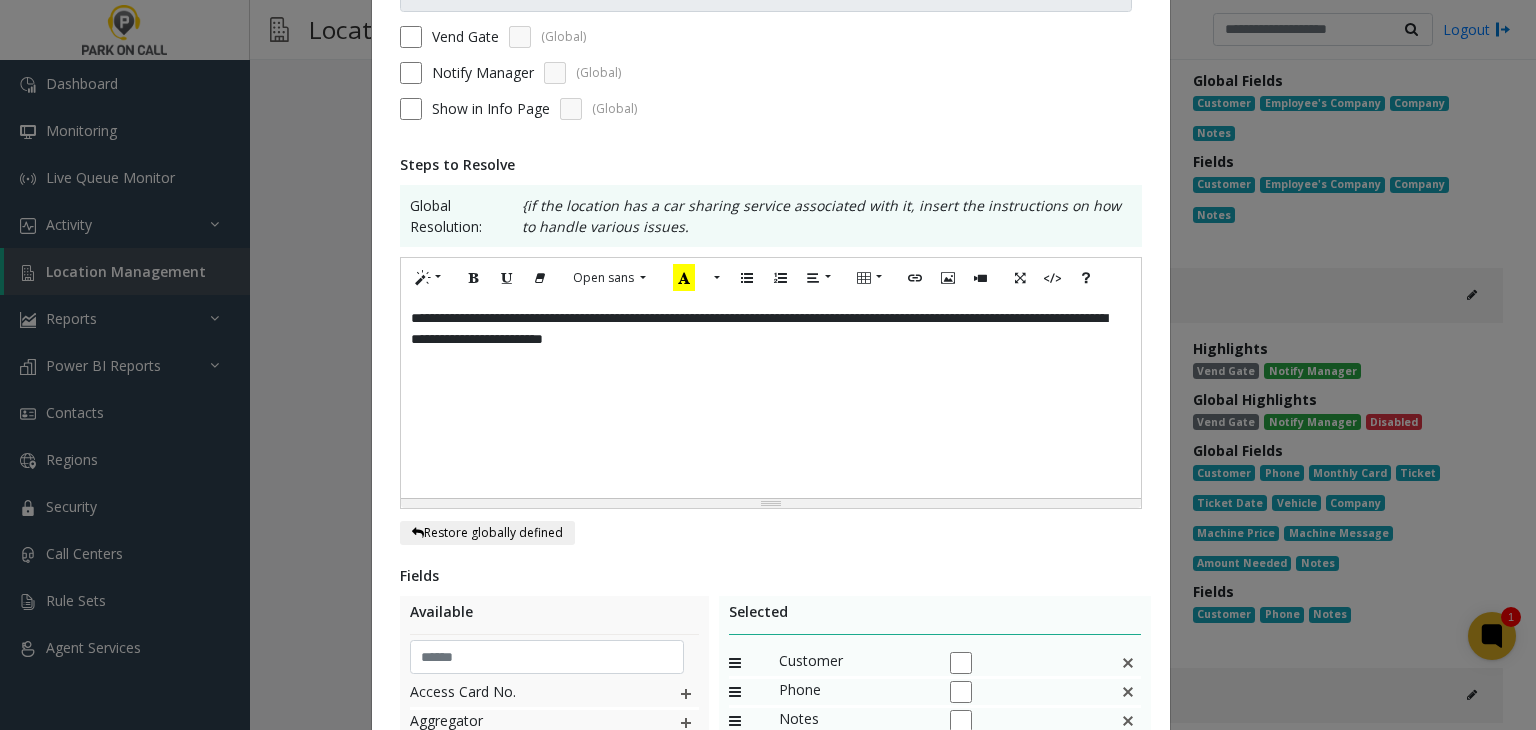 click on "**********" 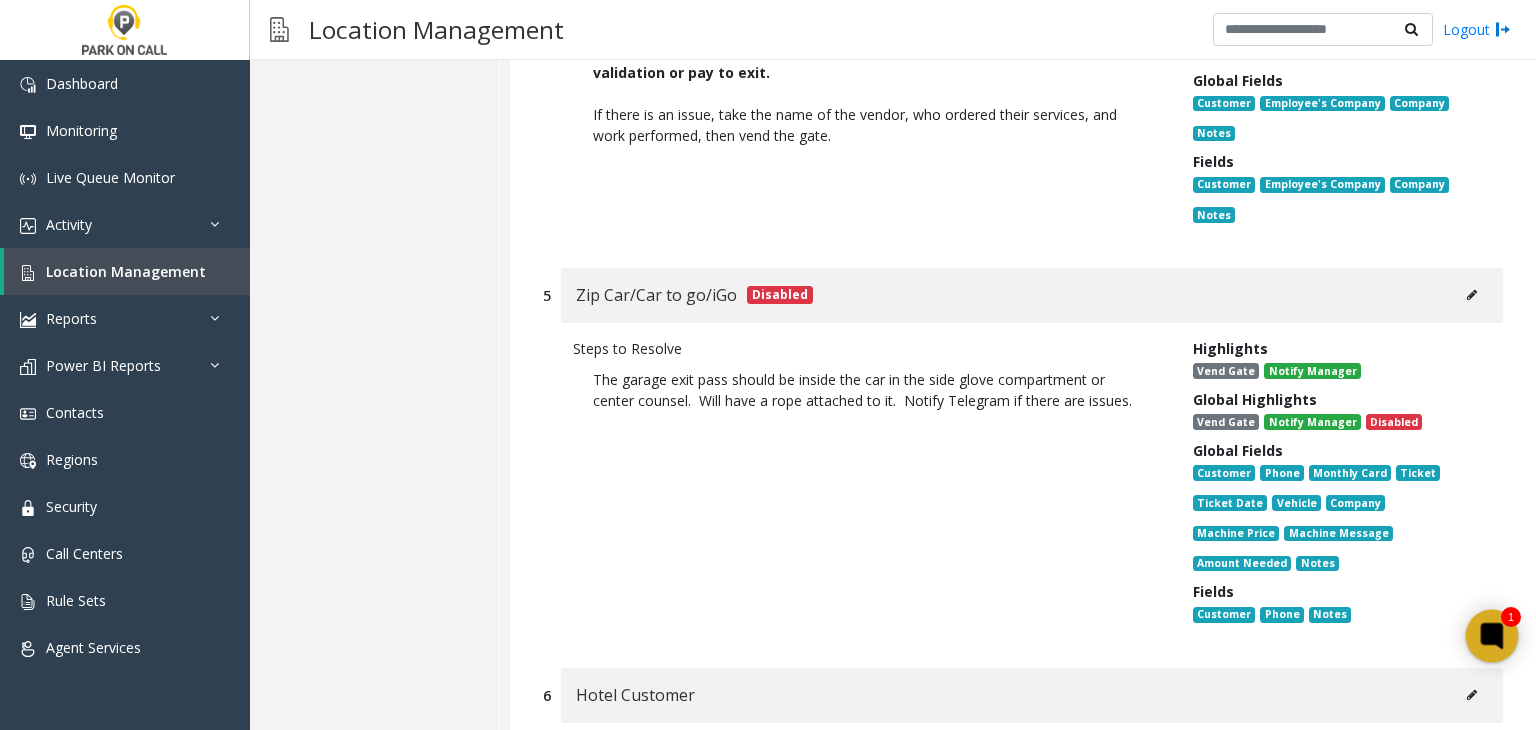 click 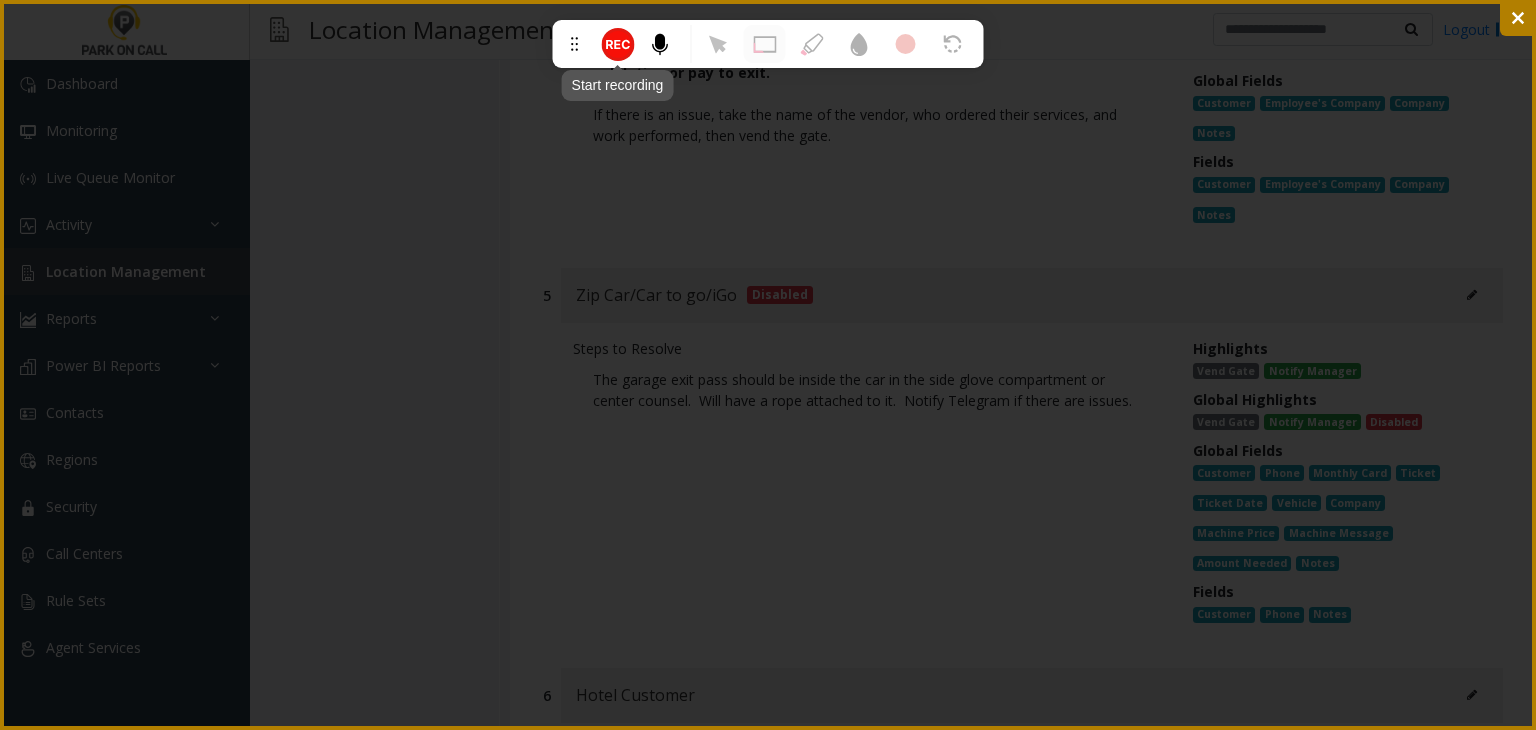 click 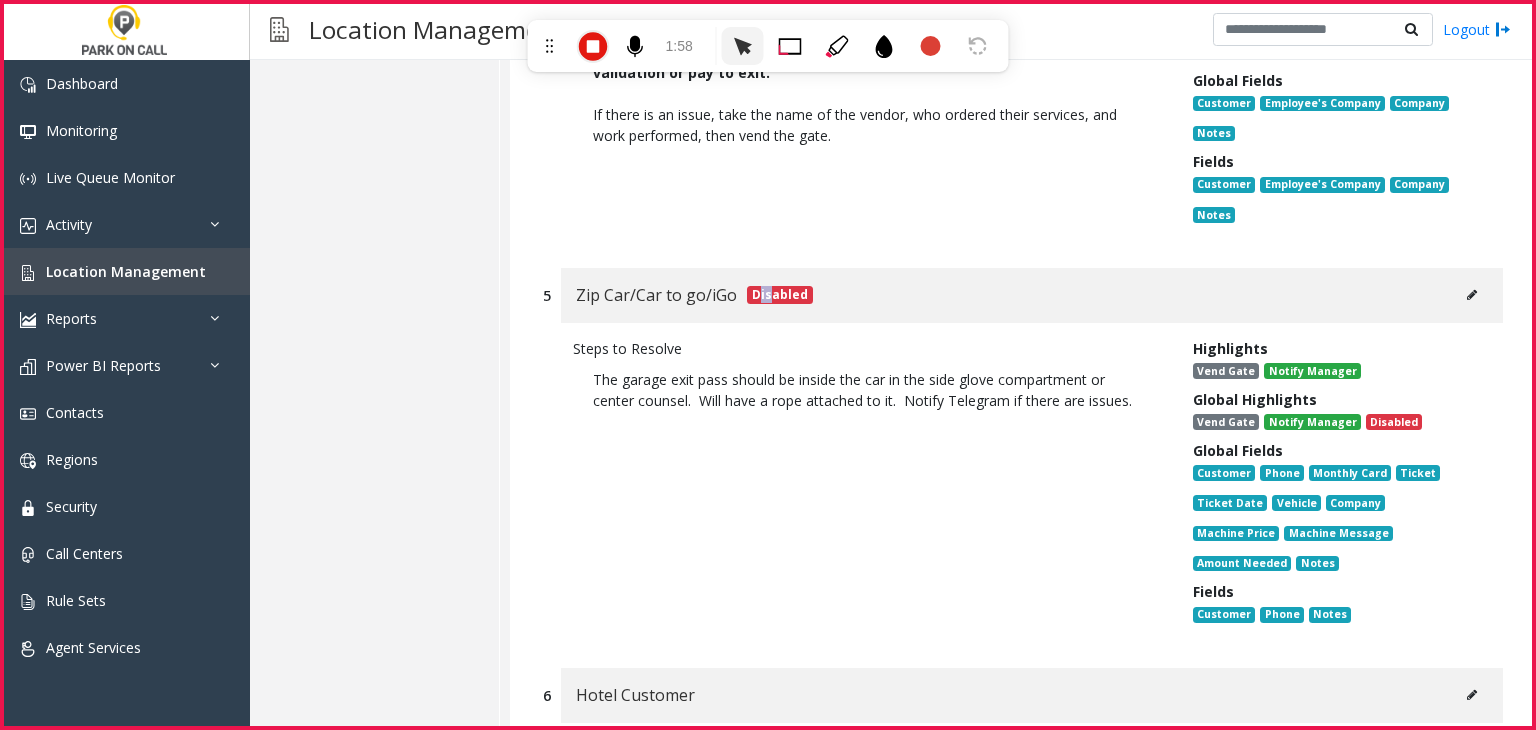 click on "Disabled" 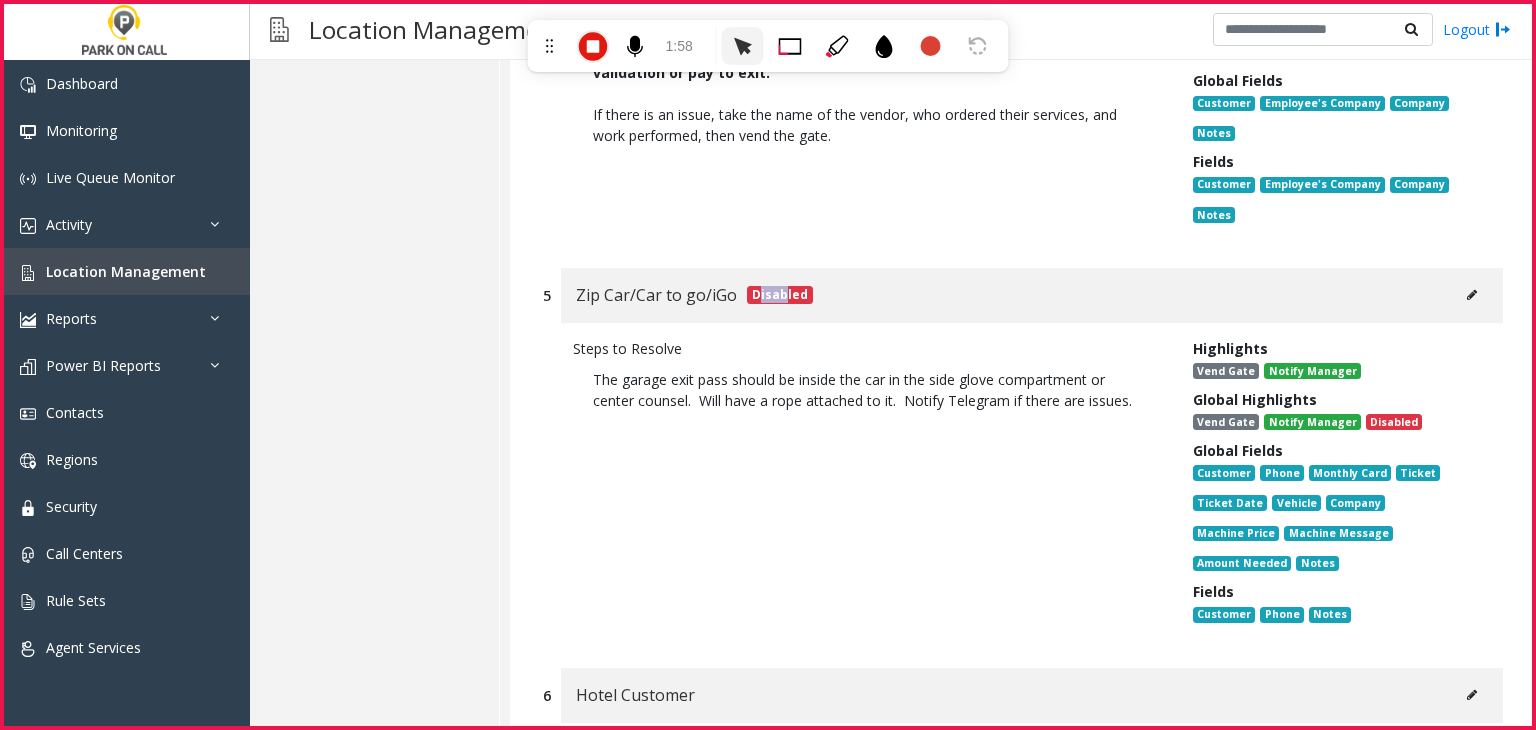 click on "Disabled" 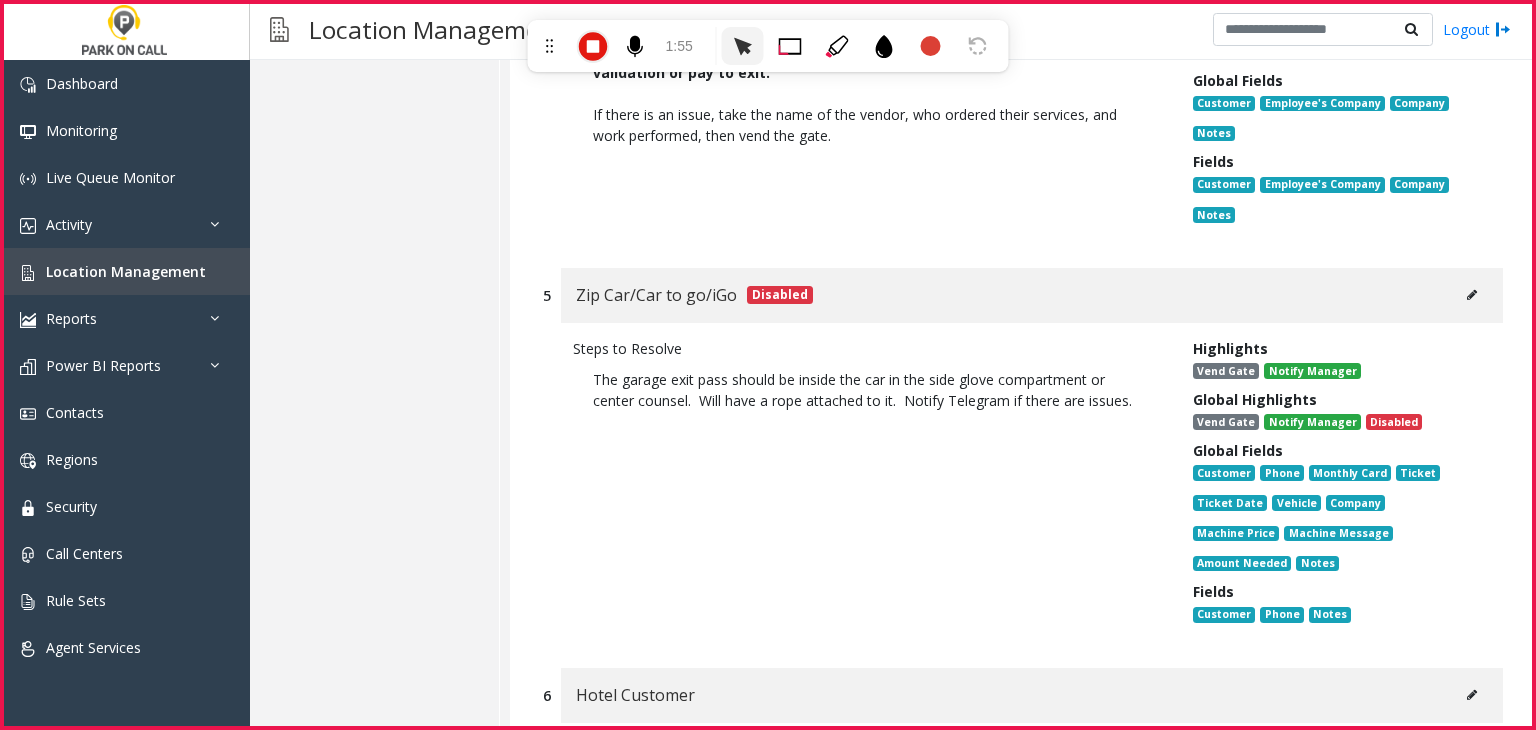 click 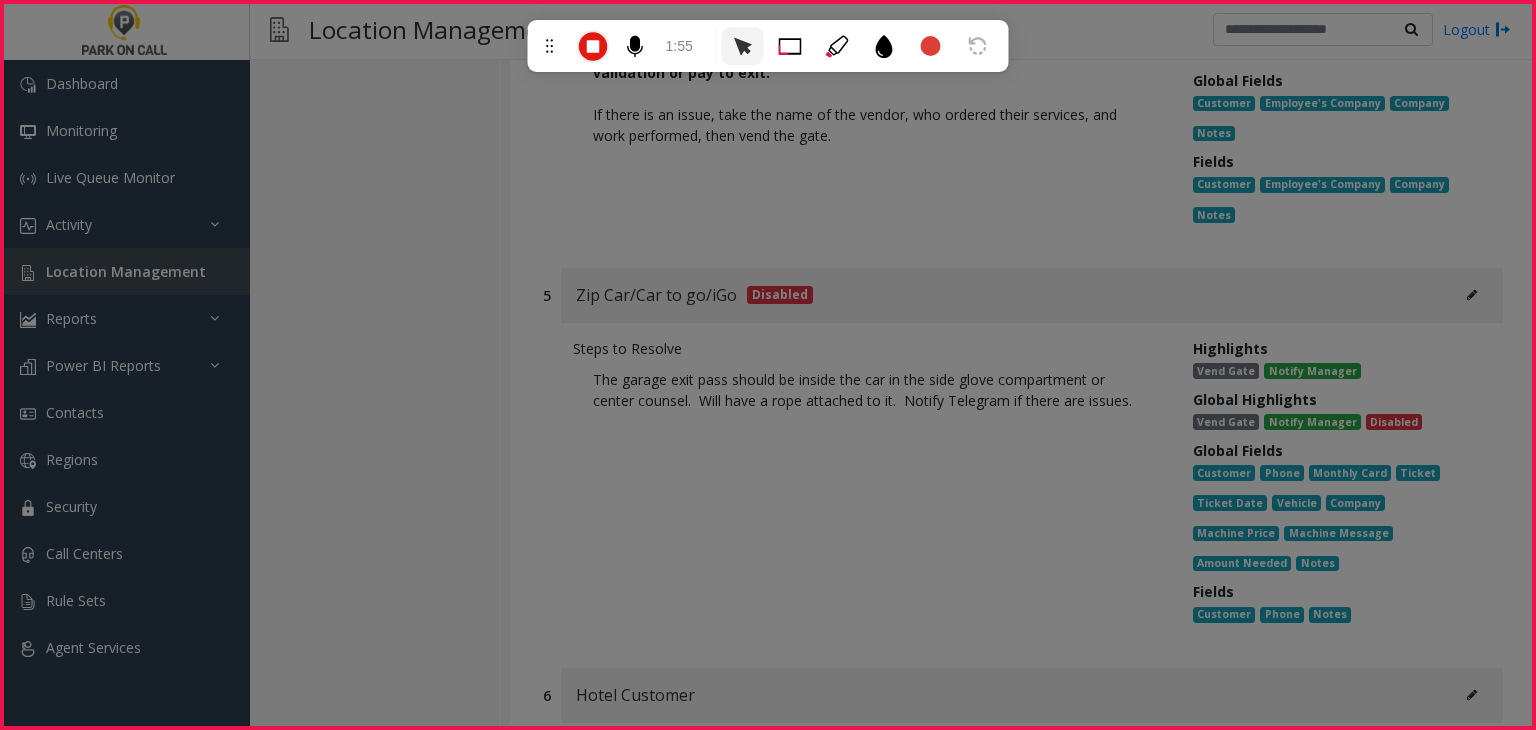 scroll, scrollTop: 0, scrollLeft: 0, axis: both 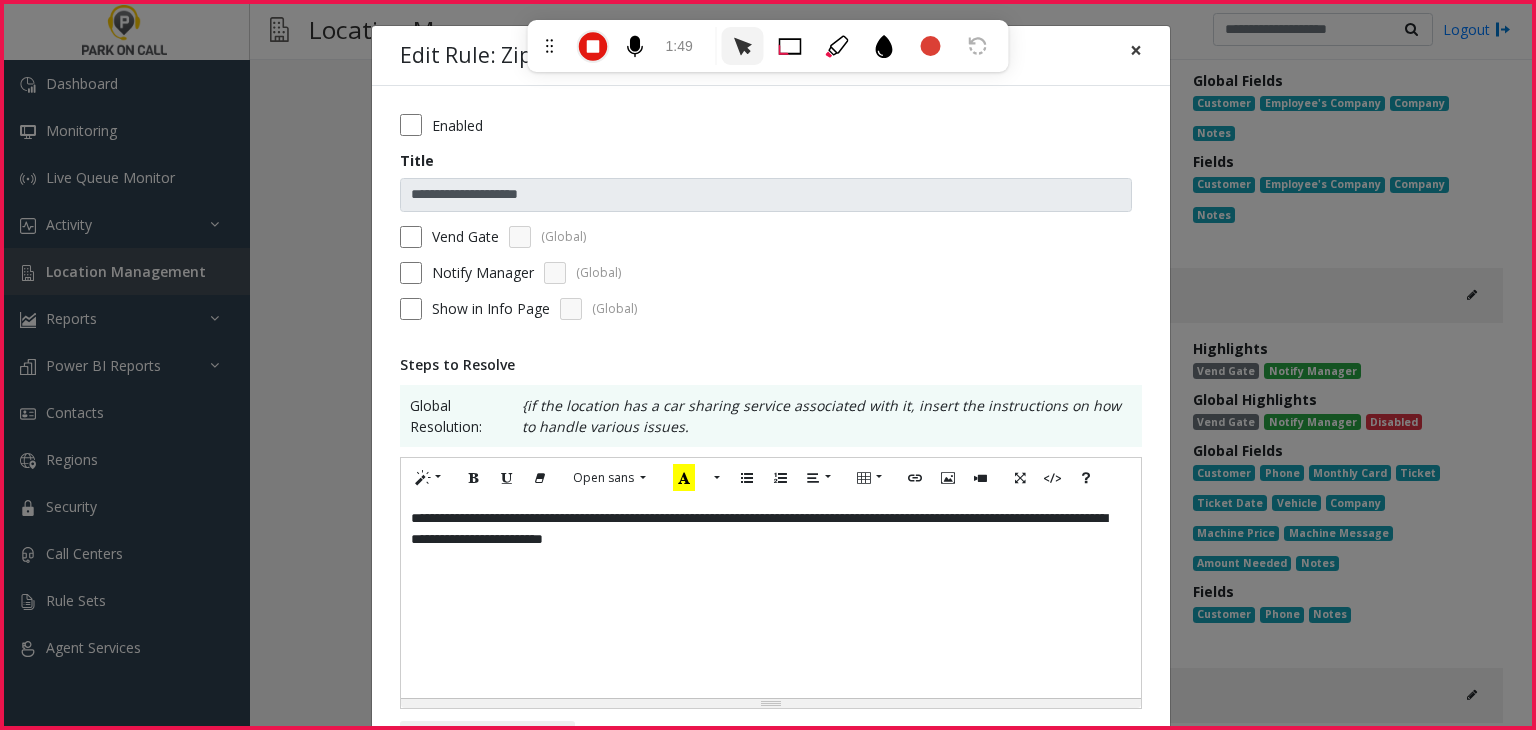 click on "×" 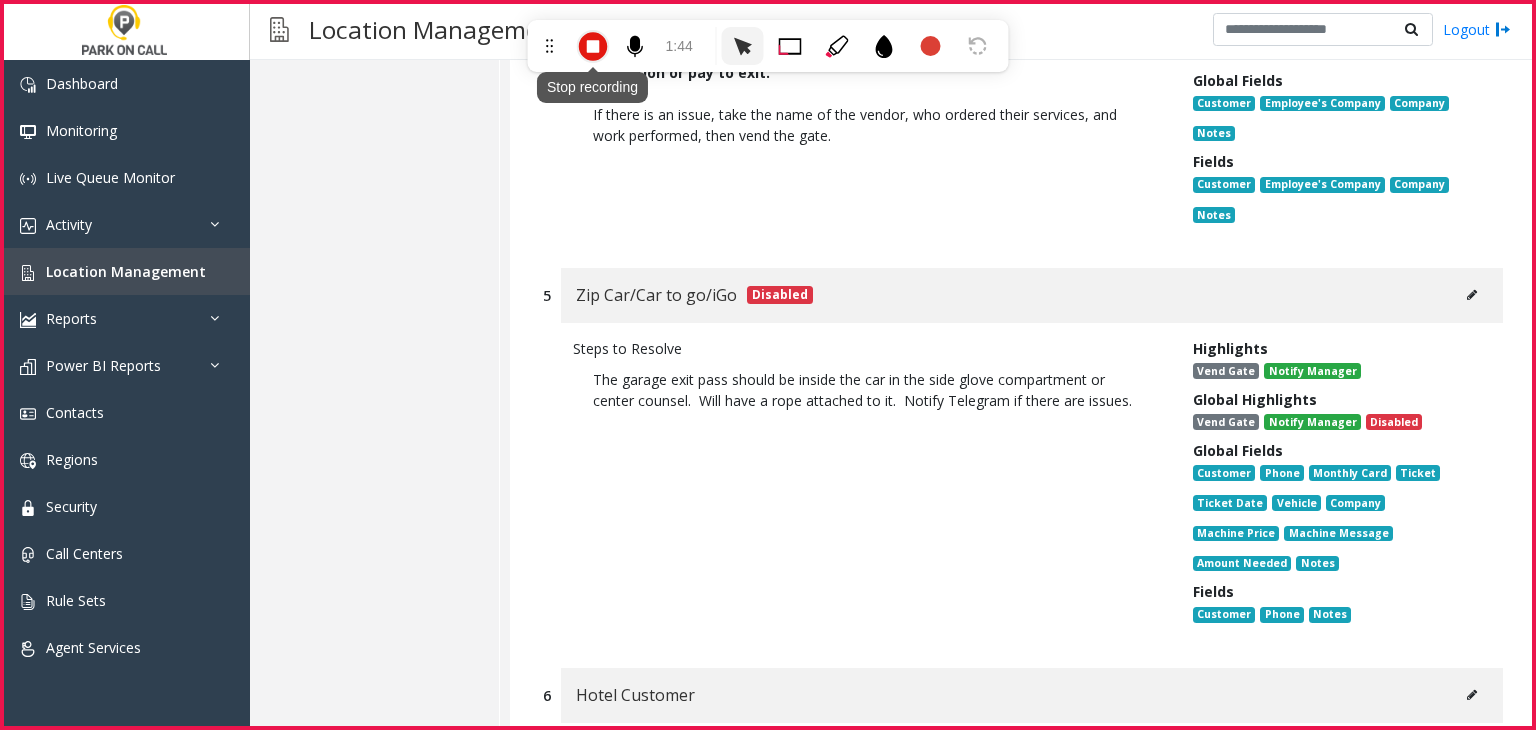 click 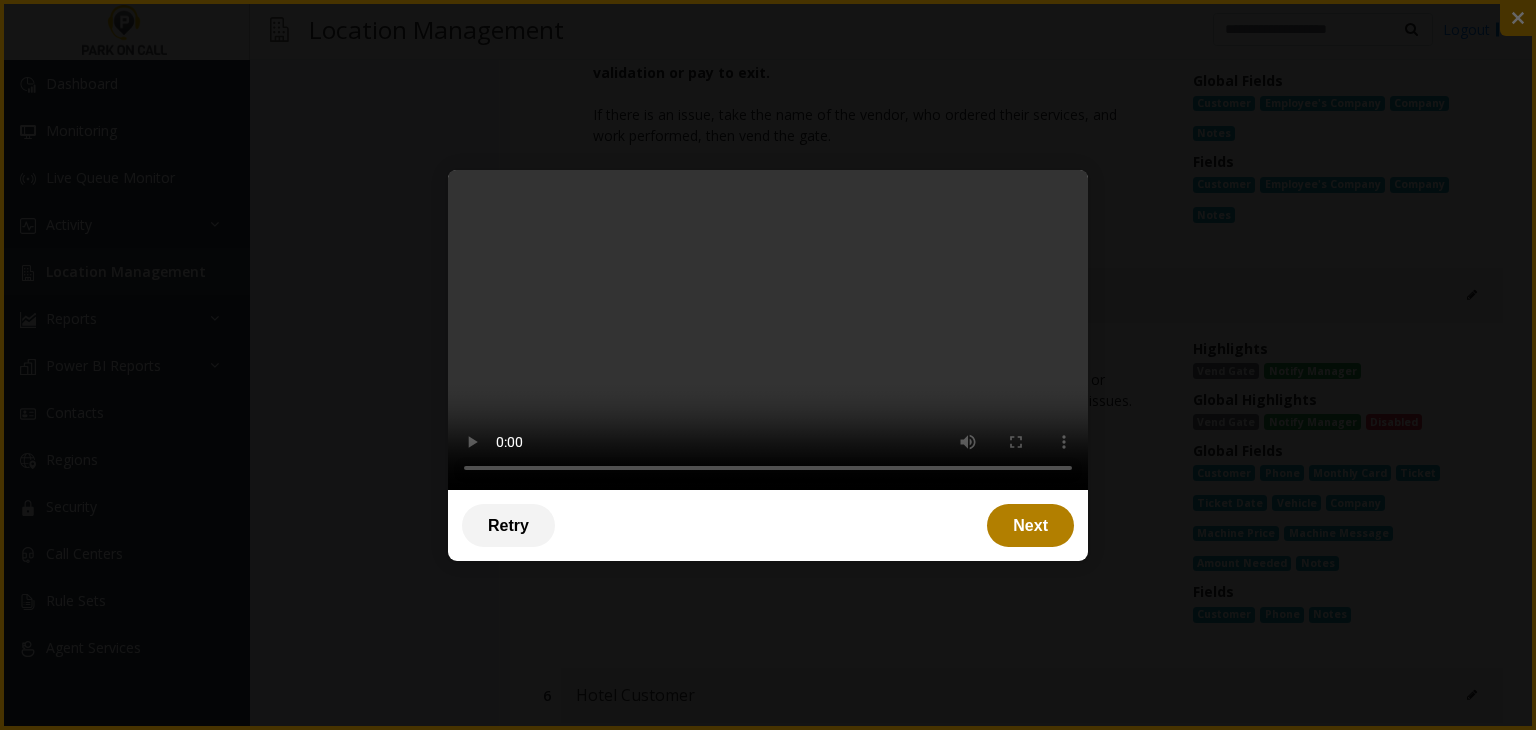 drag, startPoint x: 1005, startPoint y: 551, endPoint x: 836, endPoint y: 529, distance: 170.42593 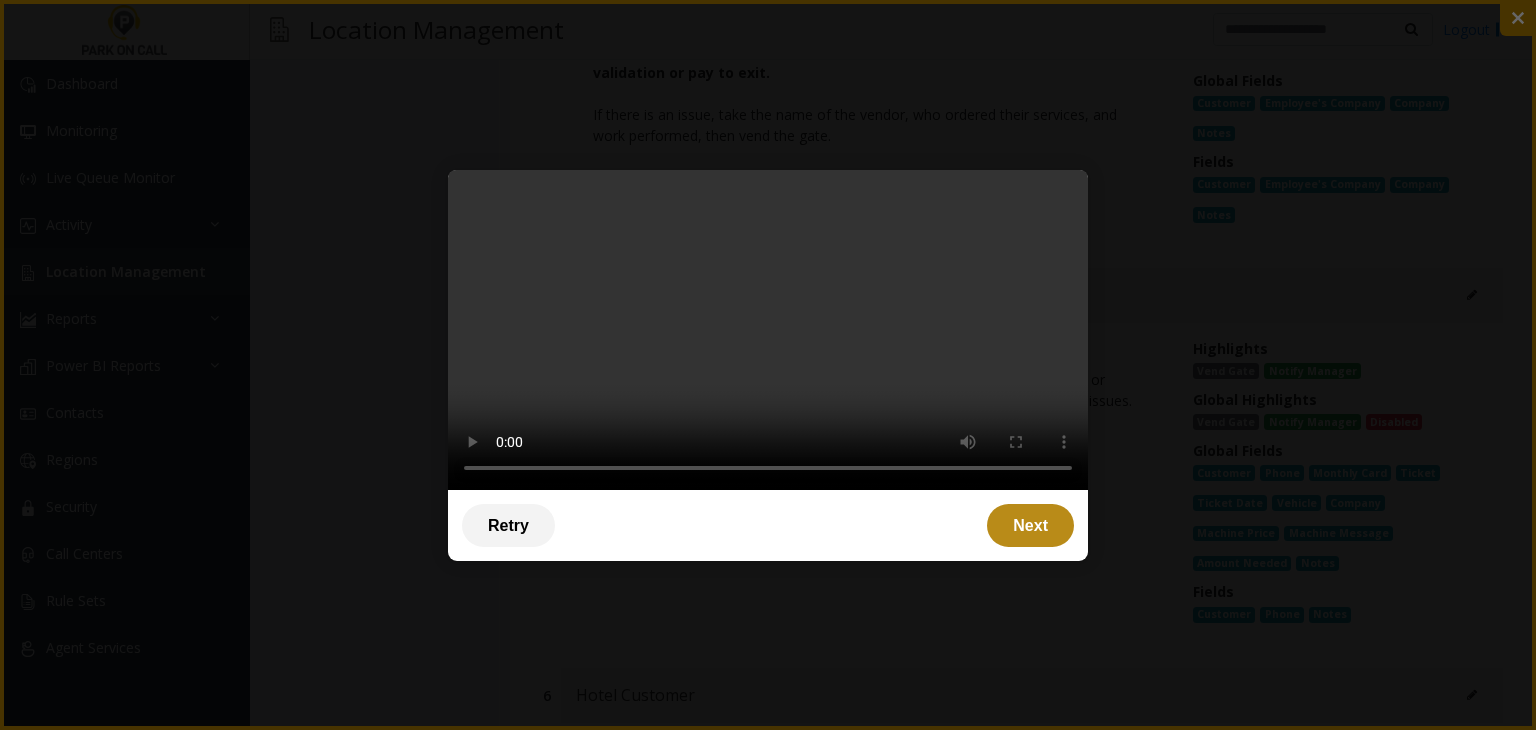 click on "Next" at bounding box center (1030, 525) 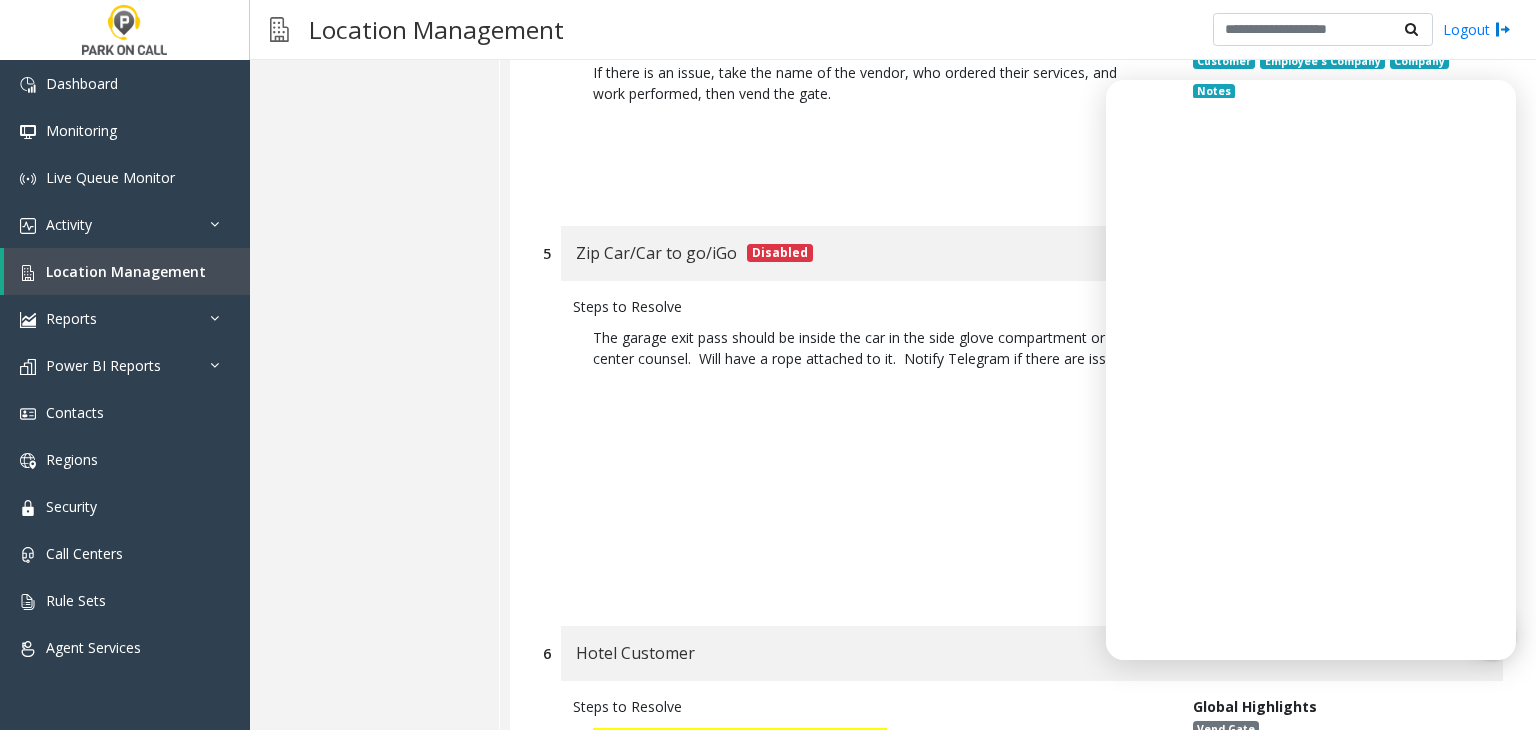 scroll, scrollTop: 1766, scrollLeft: 0, axis: vertical 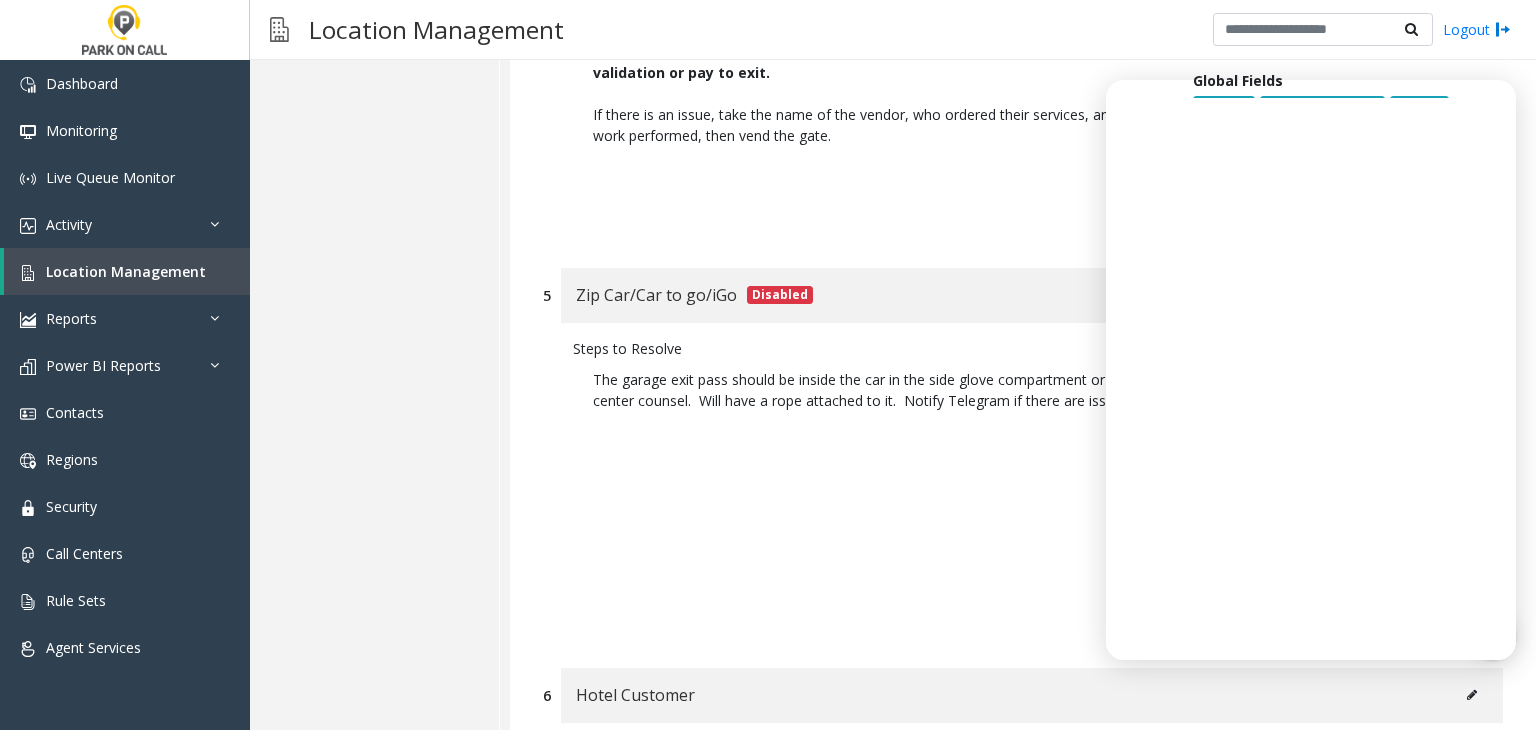 click on "Steps to Resolve The garage exit pass should be inside the car in the side glove compartment or center counsel.  Will have a rope attached to it.  Notify Telegram if there are issues." 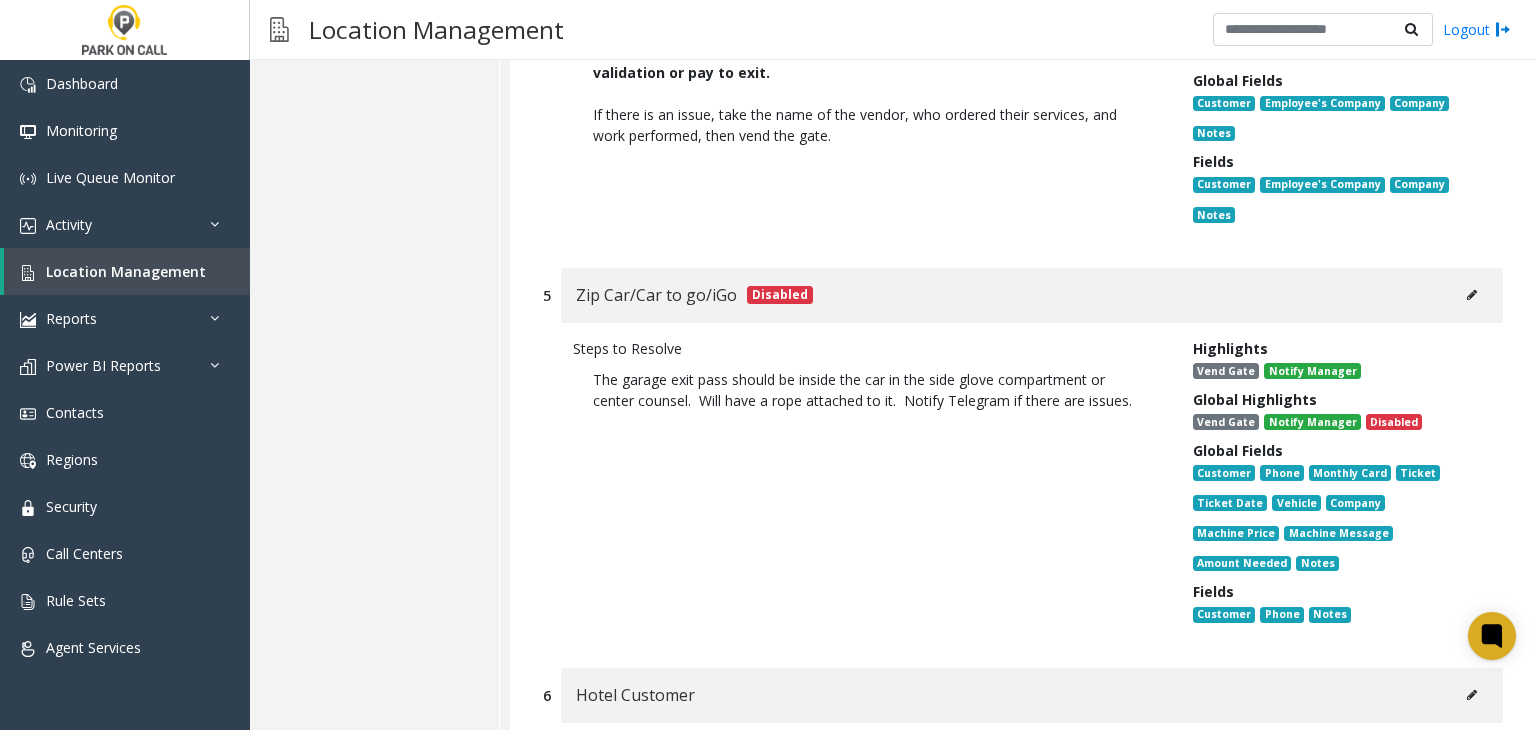 click 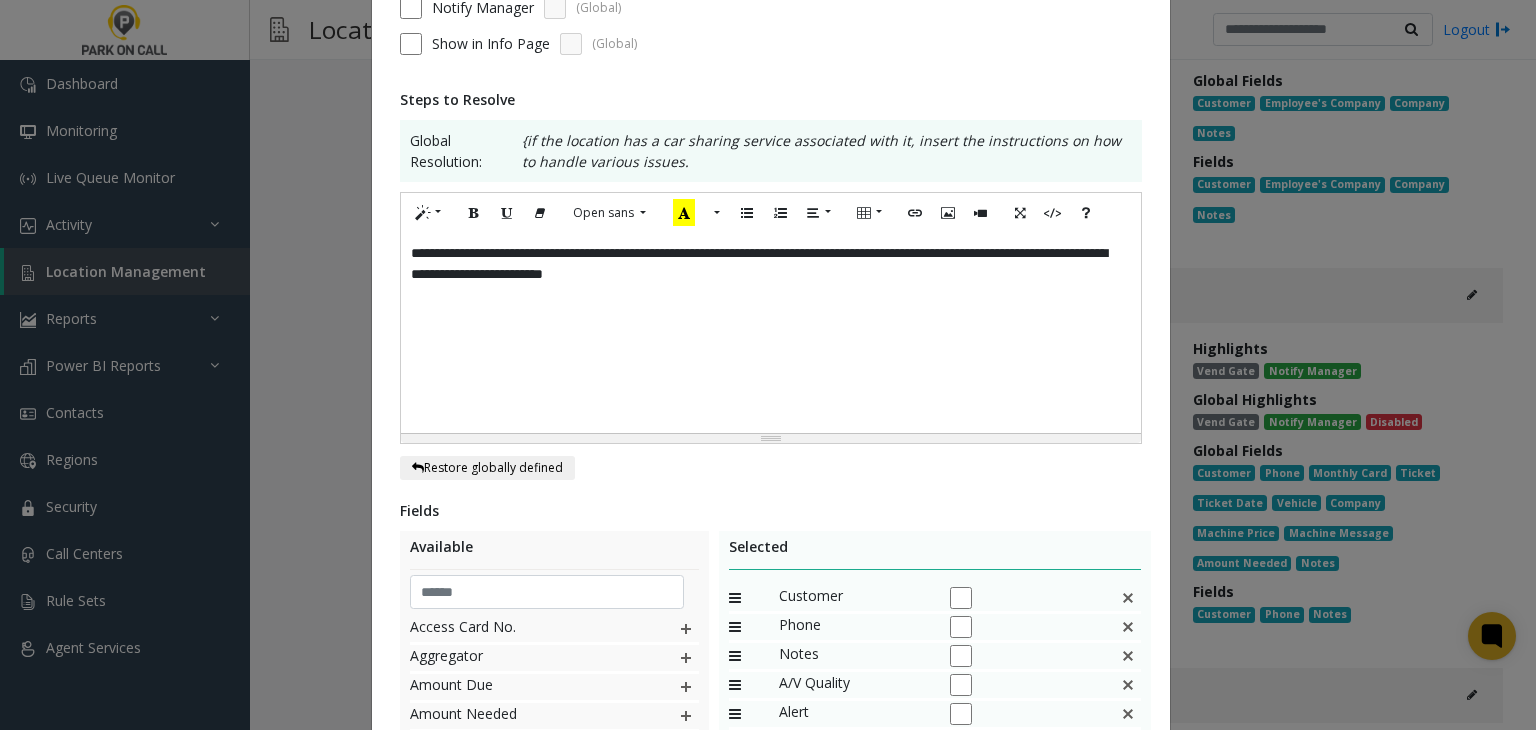 scroll, scrollTop: 0, scrollLeft: 0, axis: both 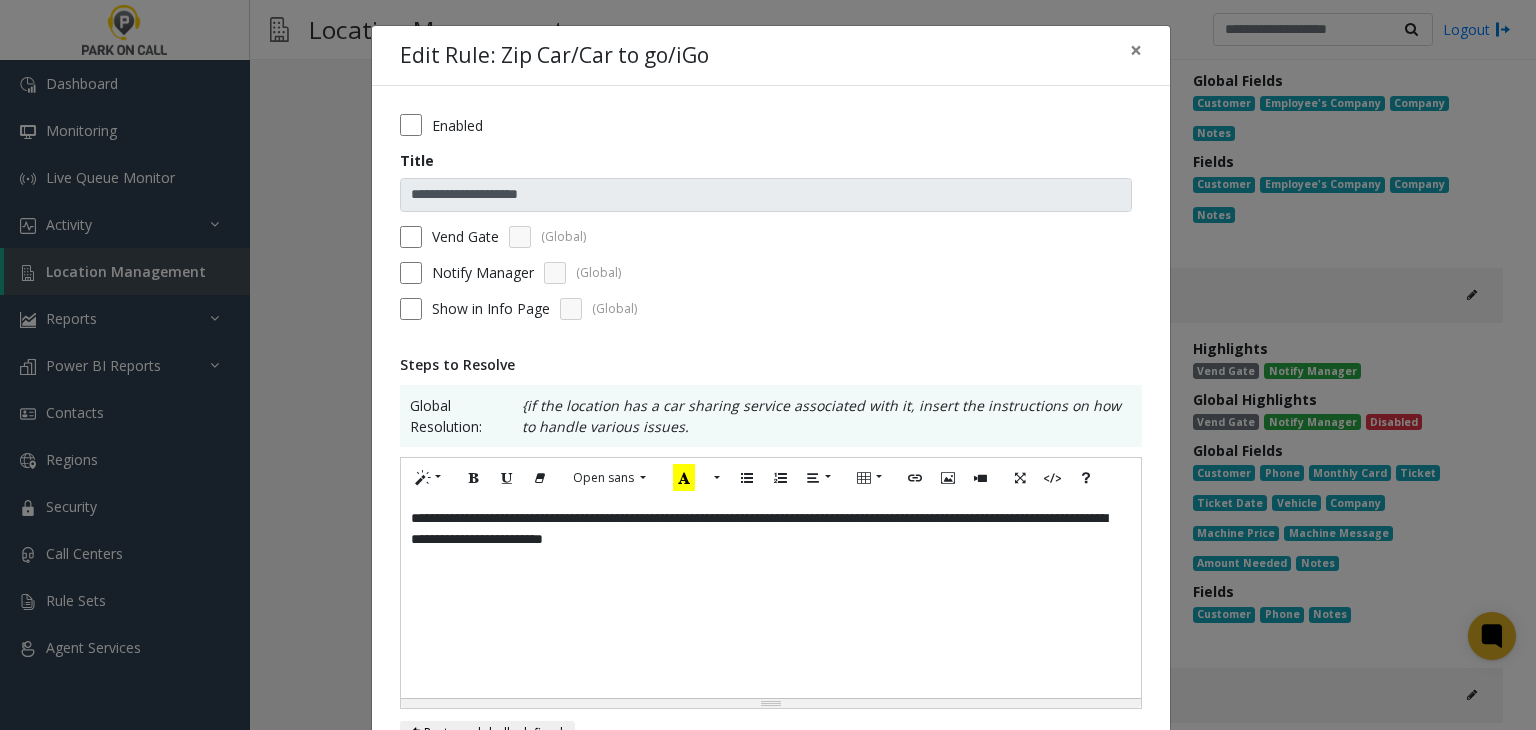 click on "**********" 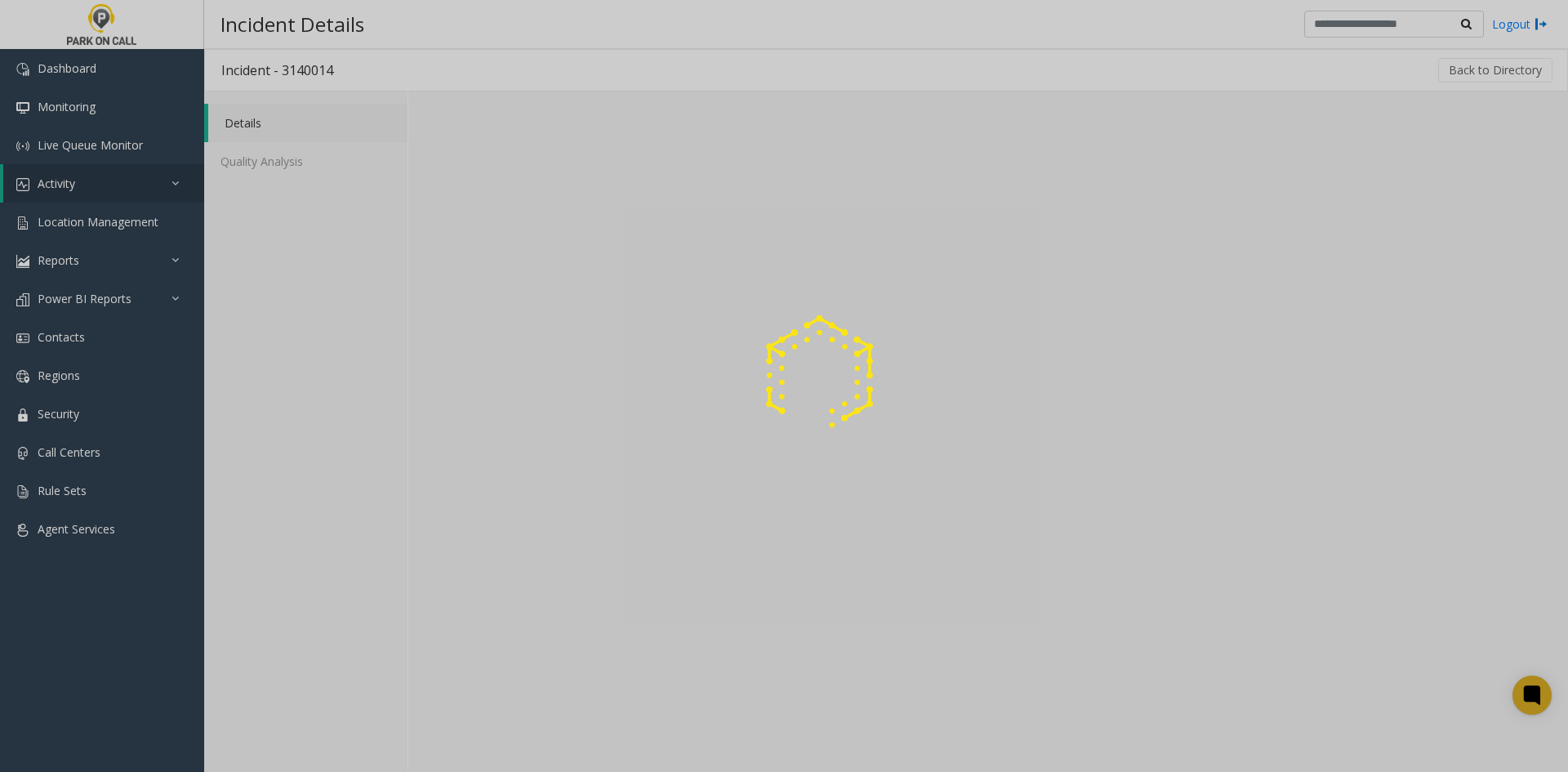scroll, scrollTop: 0, scrollLeft: 0, axis: both 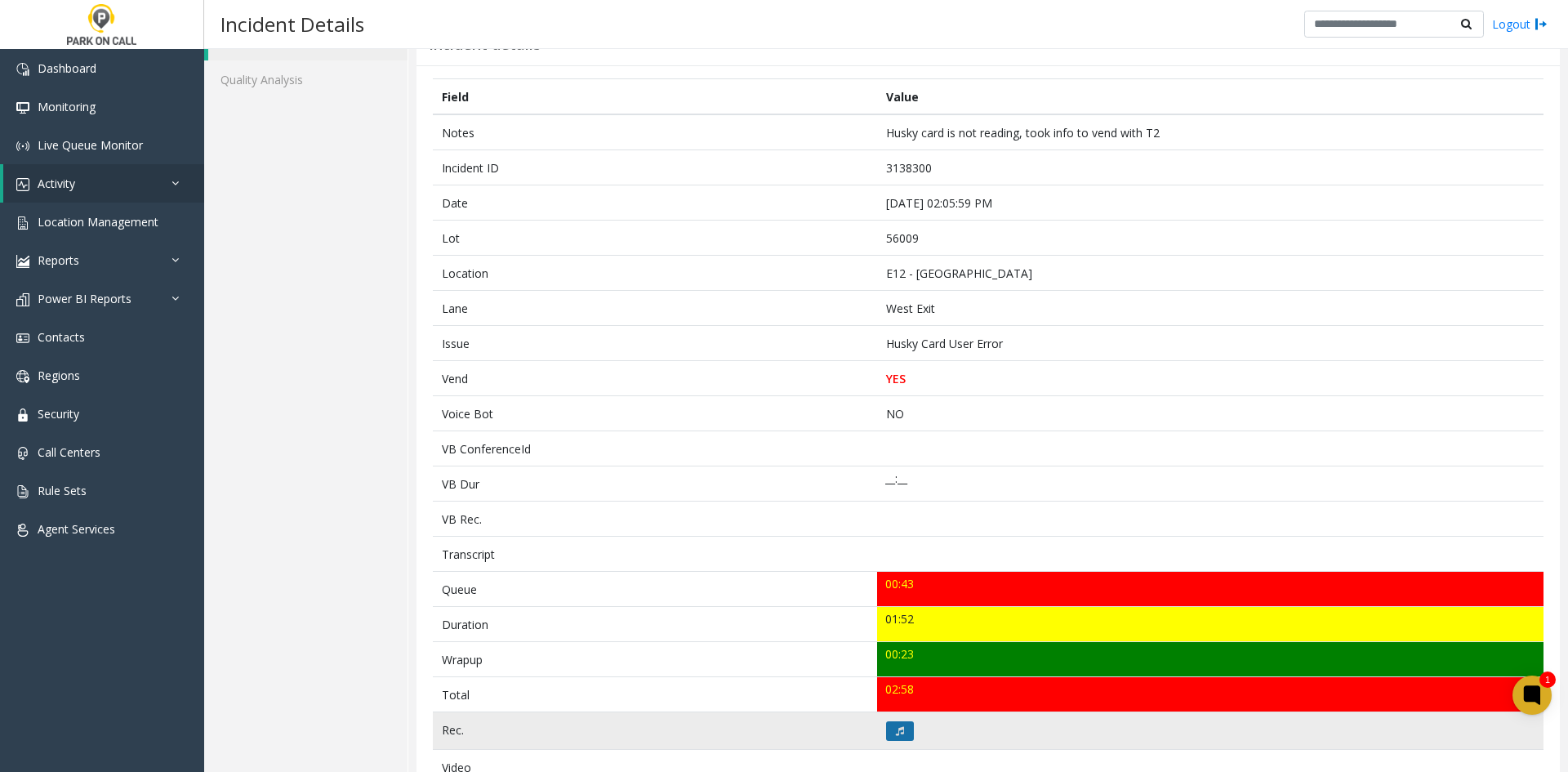 click 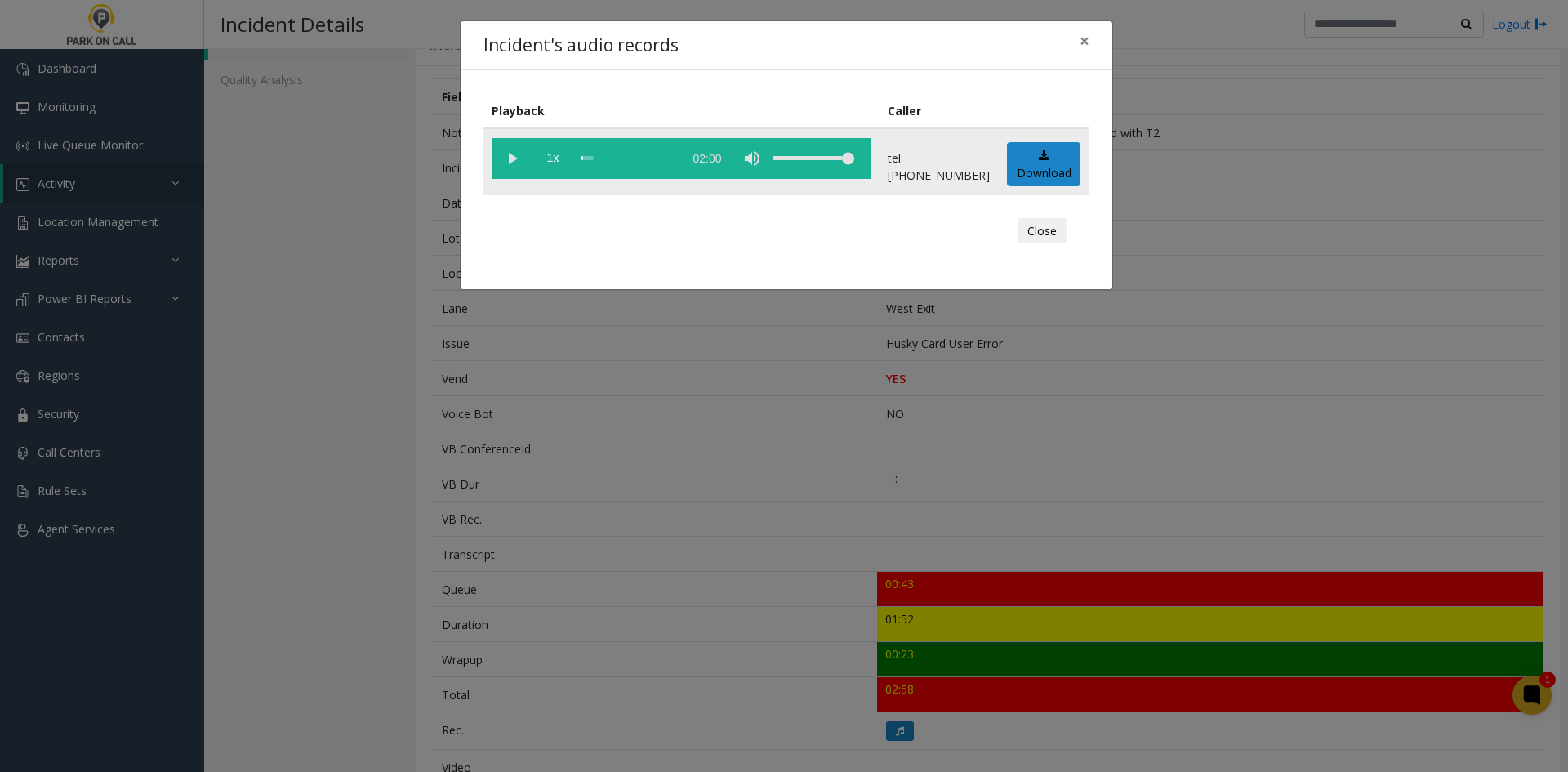 click on "1x  02:00" 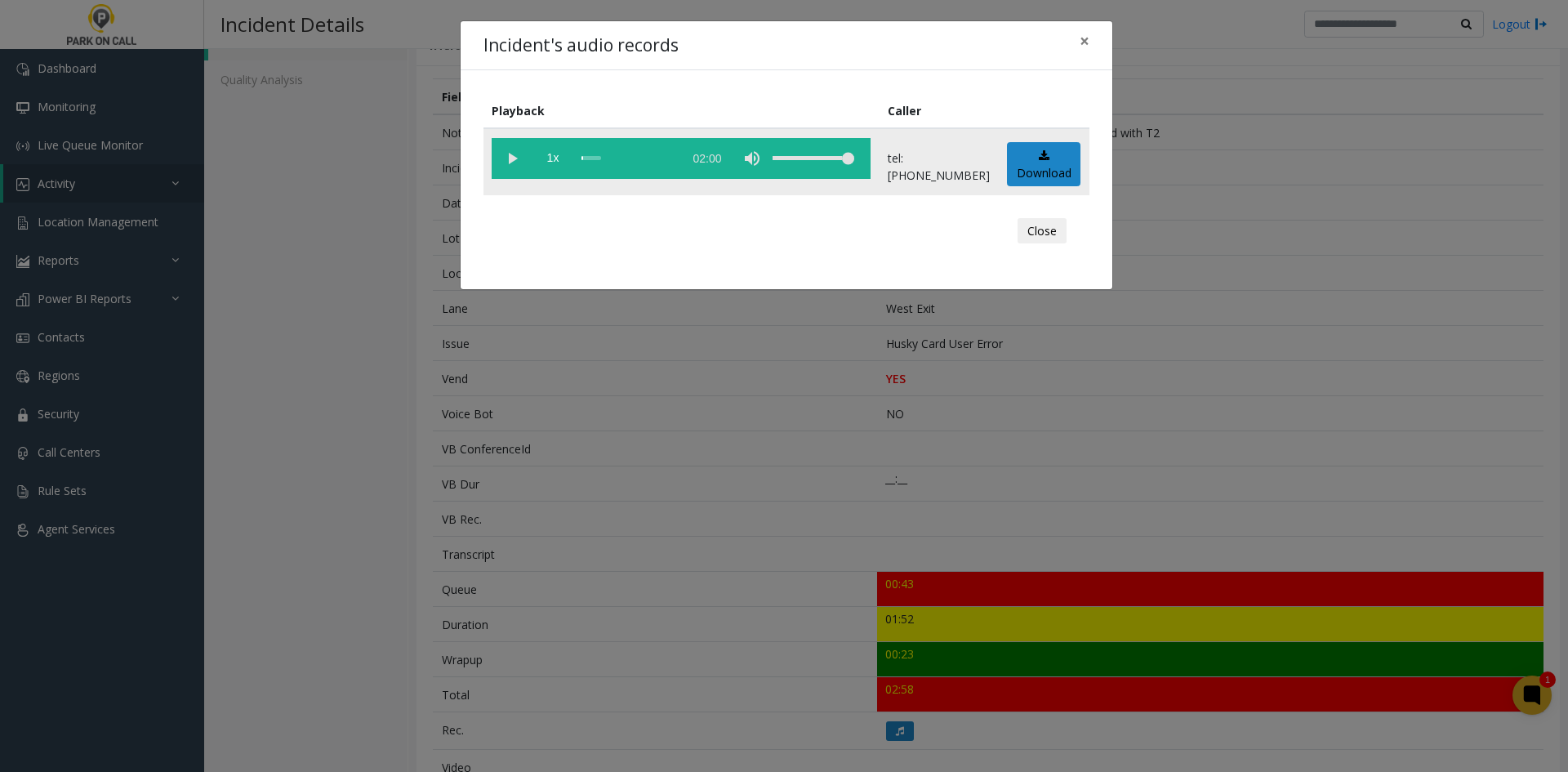 click 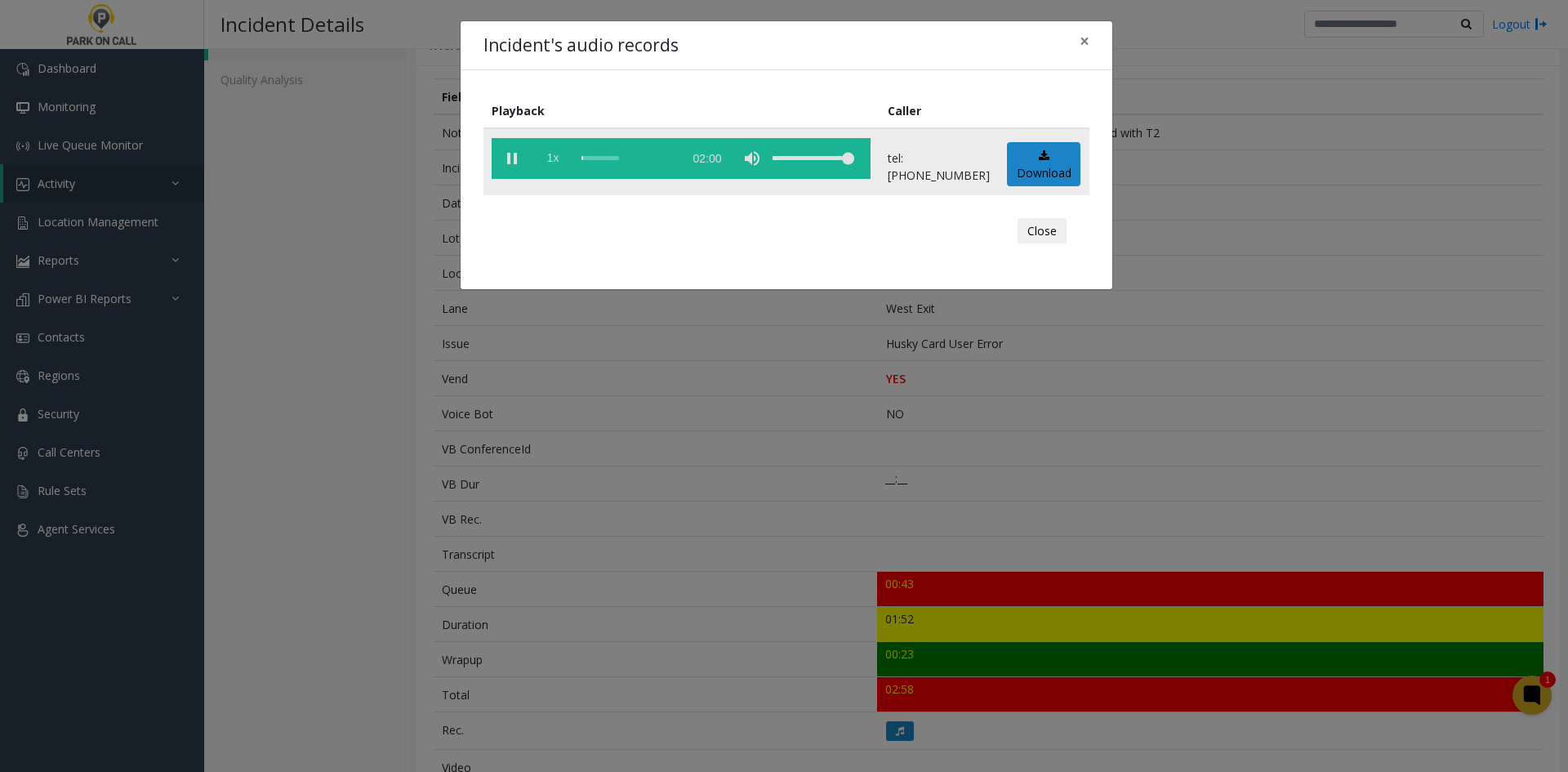 click on "1x" 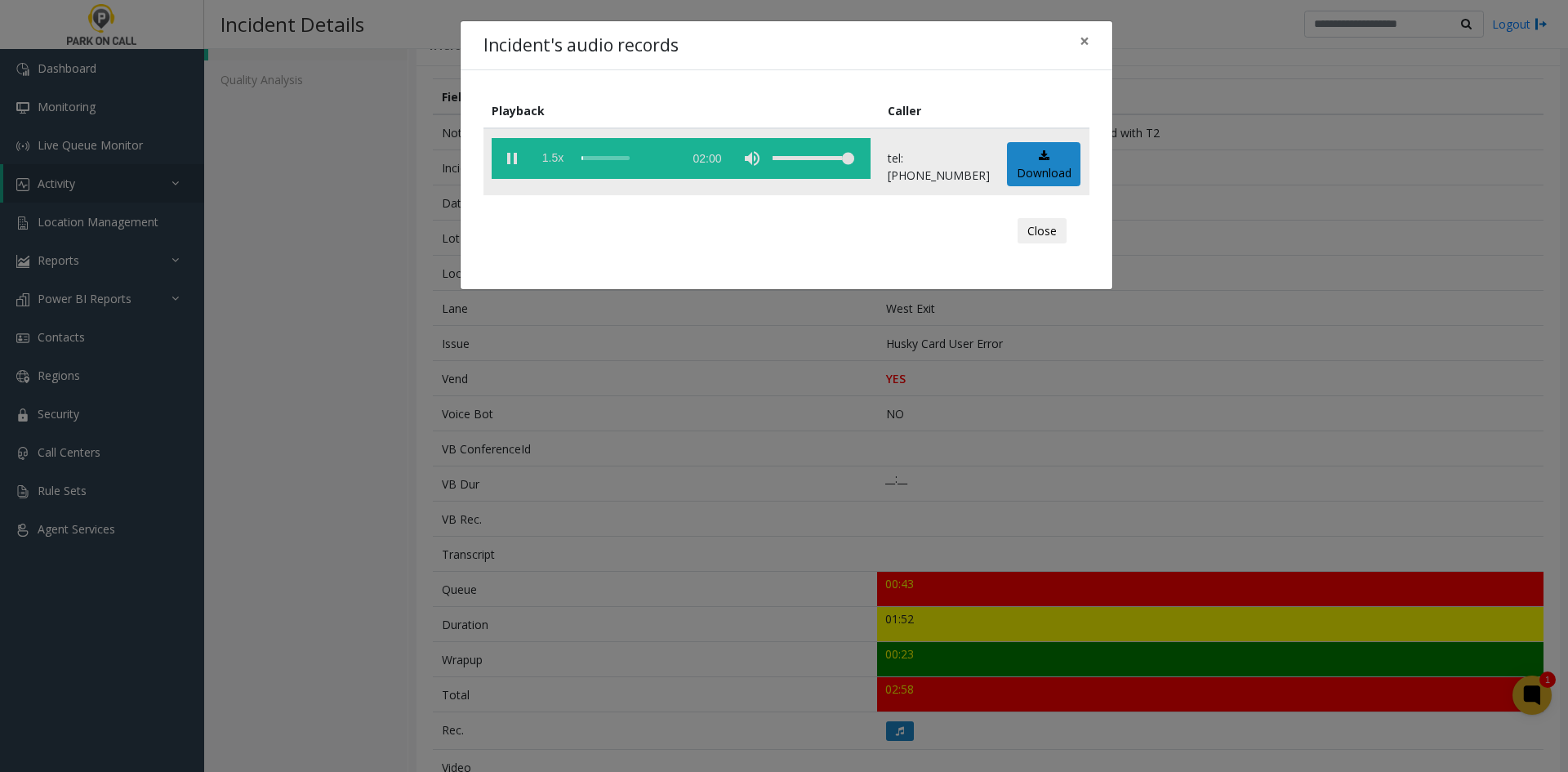click on "1.5x" 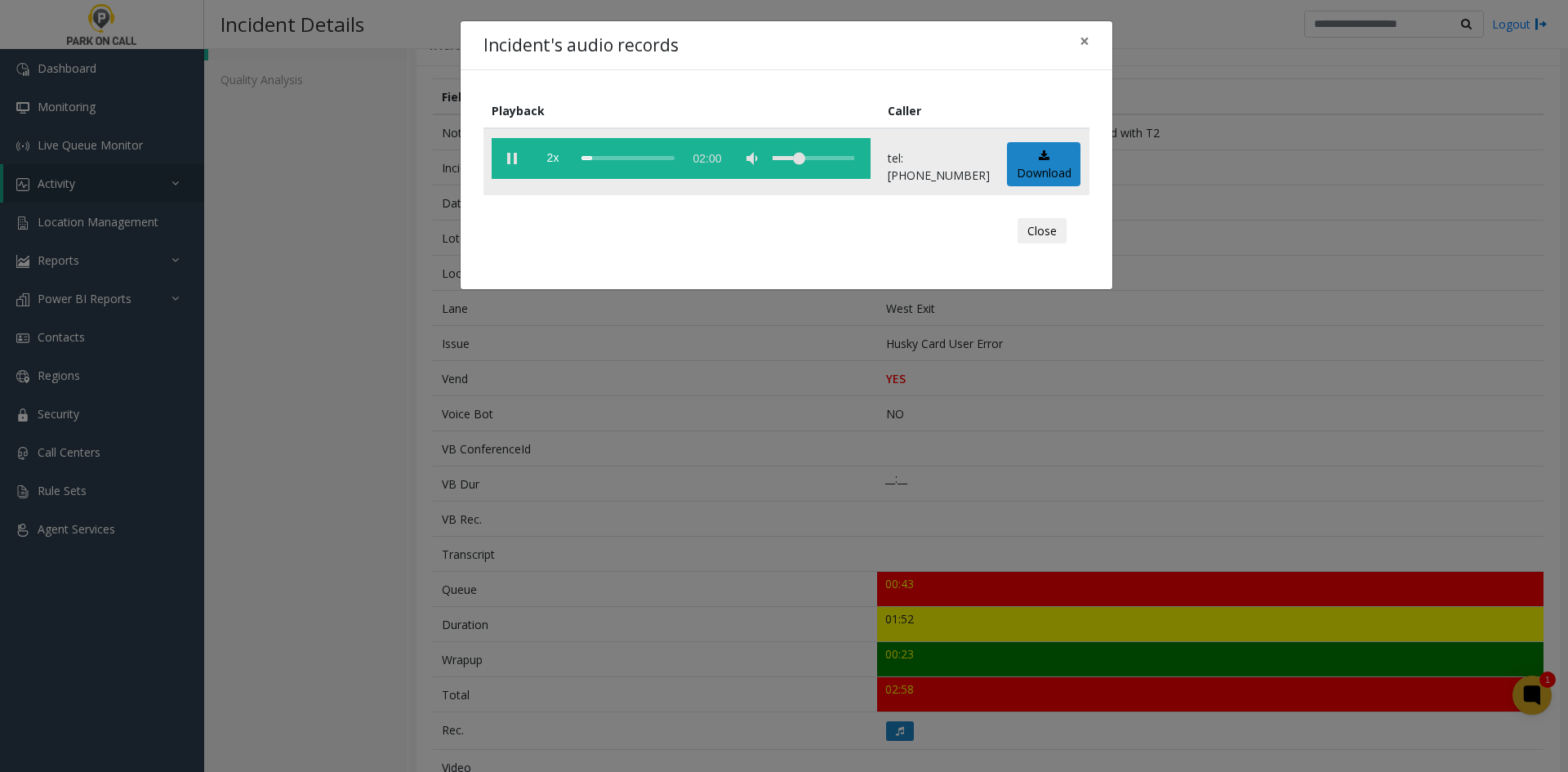 click 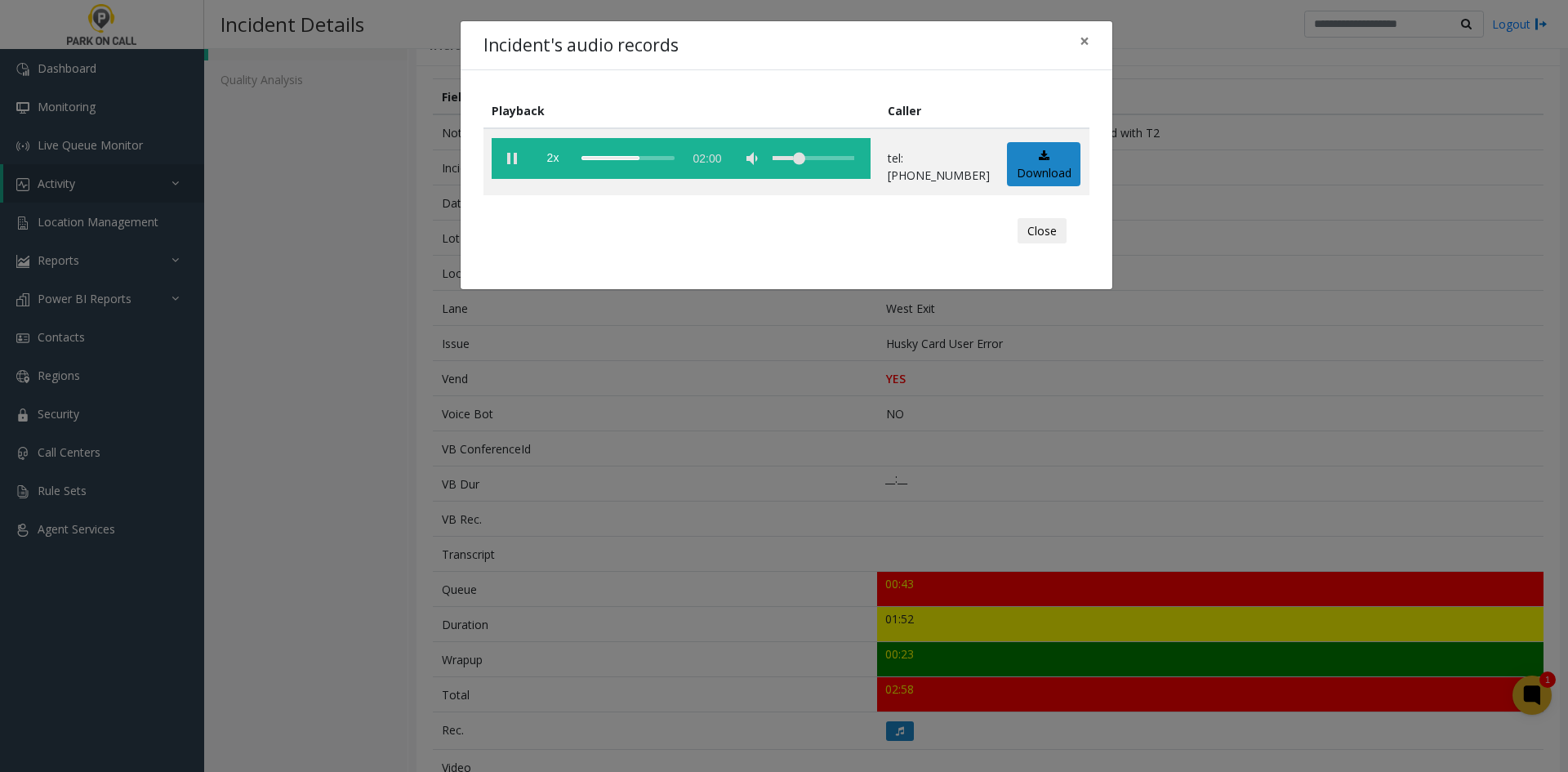 click on "Incident's audio records × Playback Caller  2x  02:00 tel:0010259005  Download  Close" 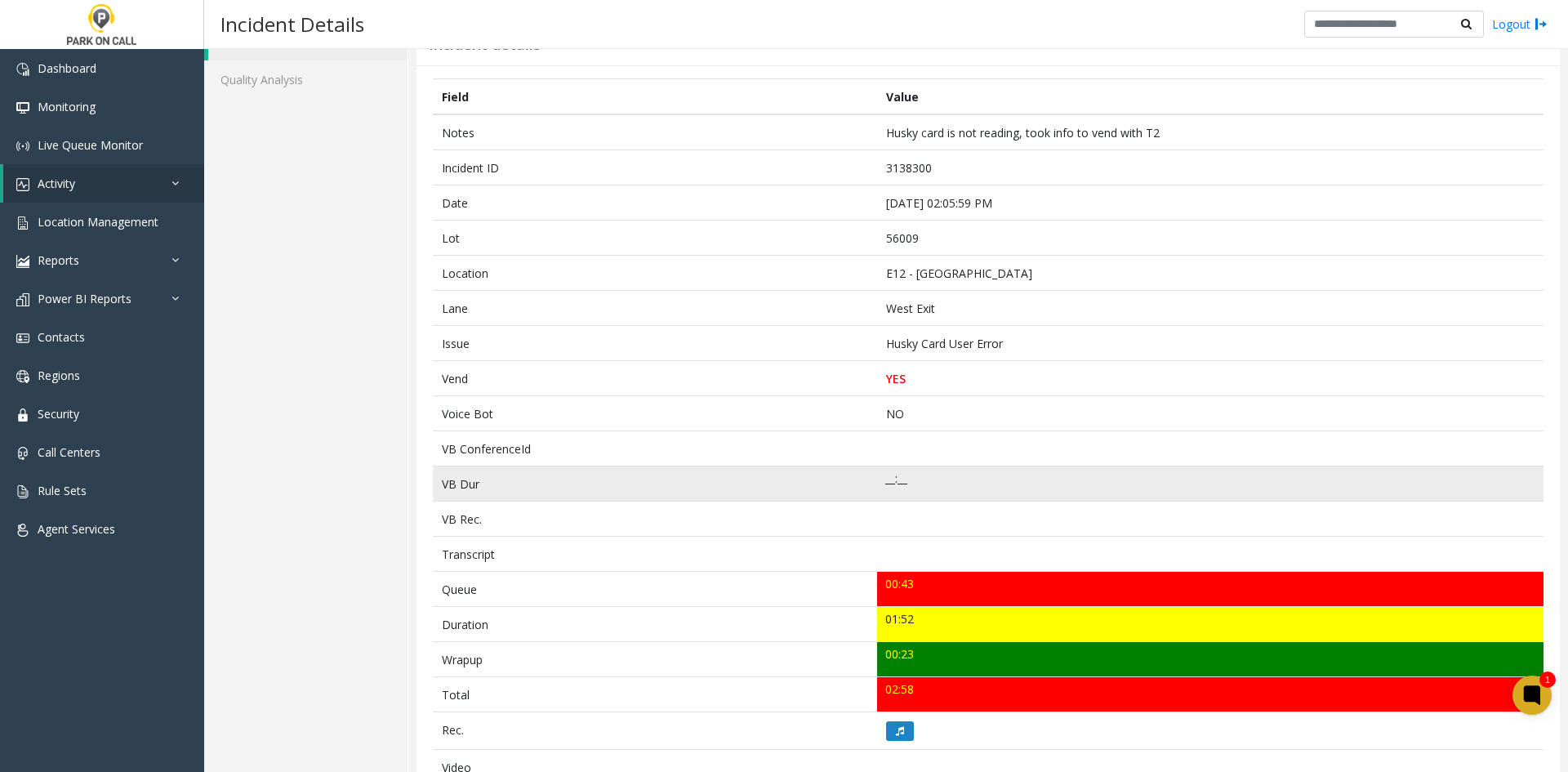 scroll, scrollTop: 0, scrollLeft: 0, axis: both 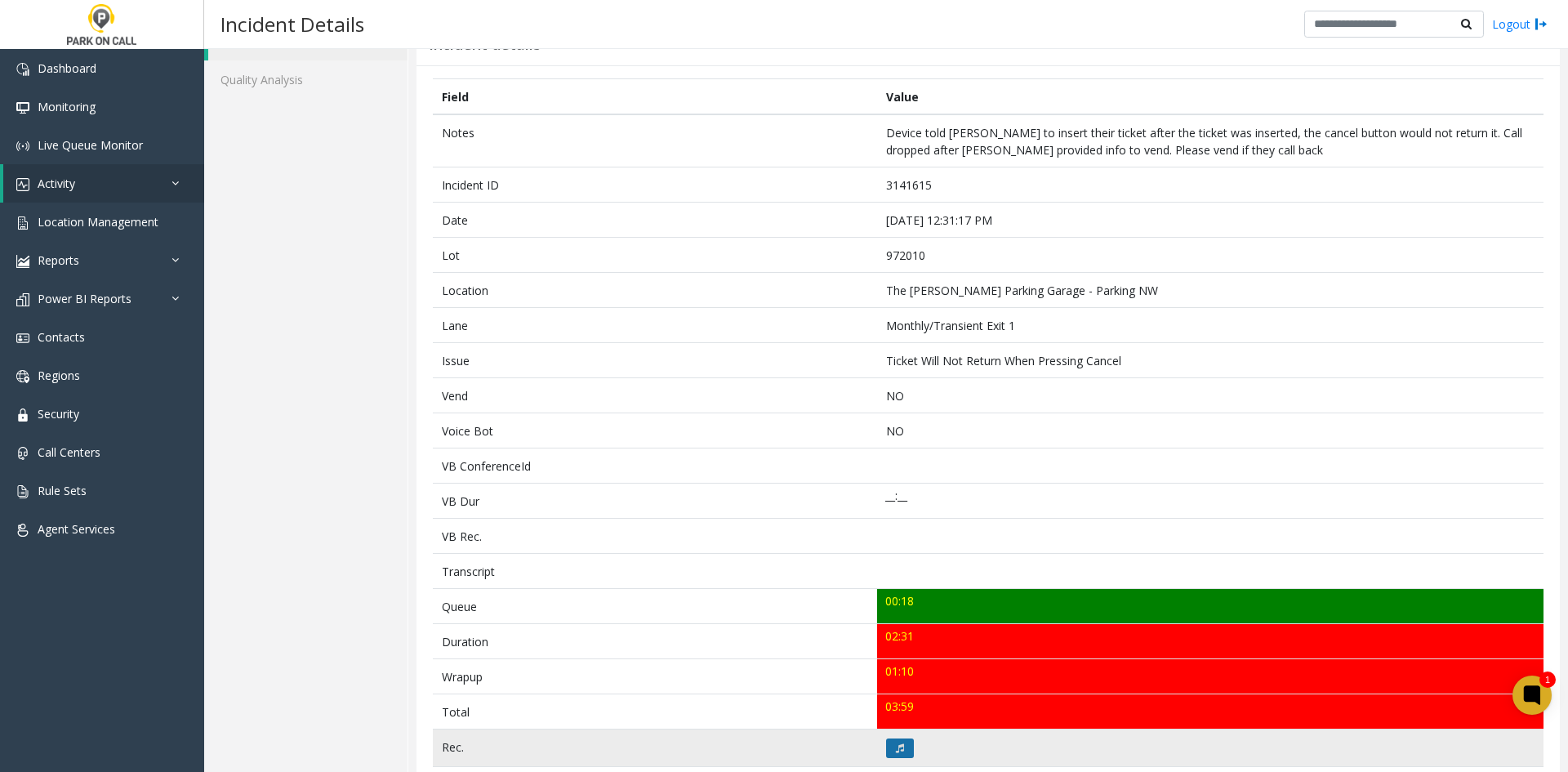 click 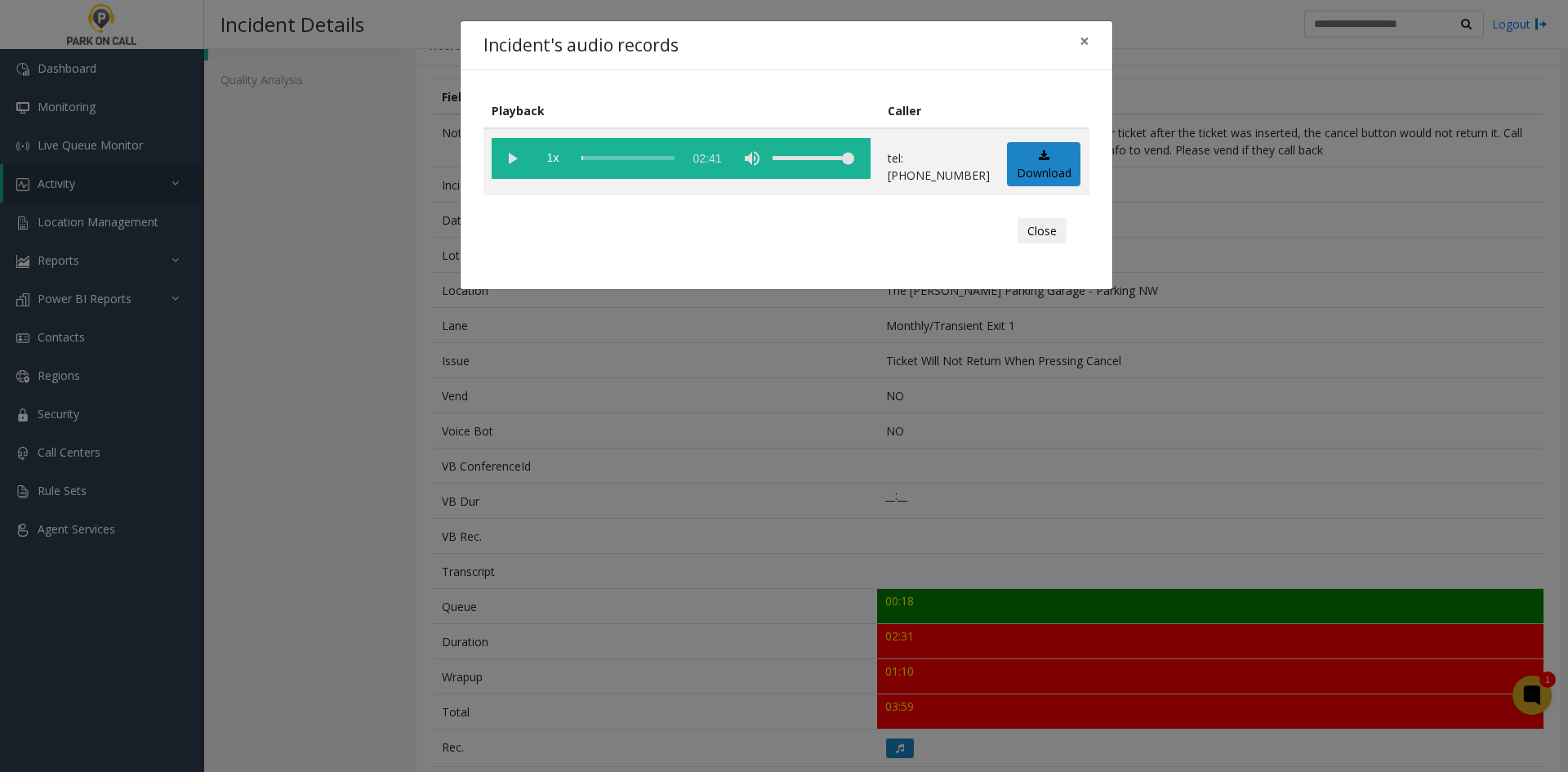 click on "Incident's audio records × Playback Caller  1x  02:41 tel:97201090035032213218  Download  Close" 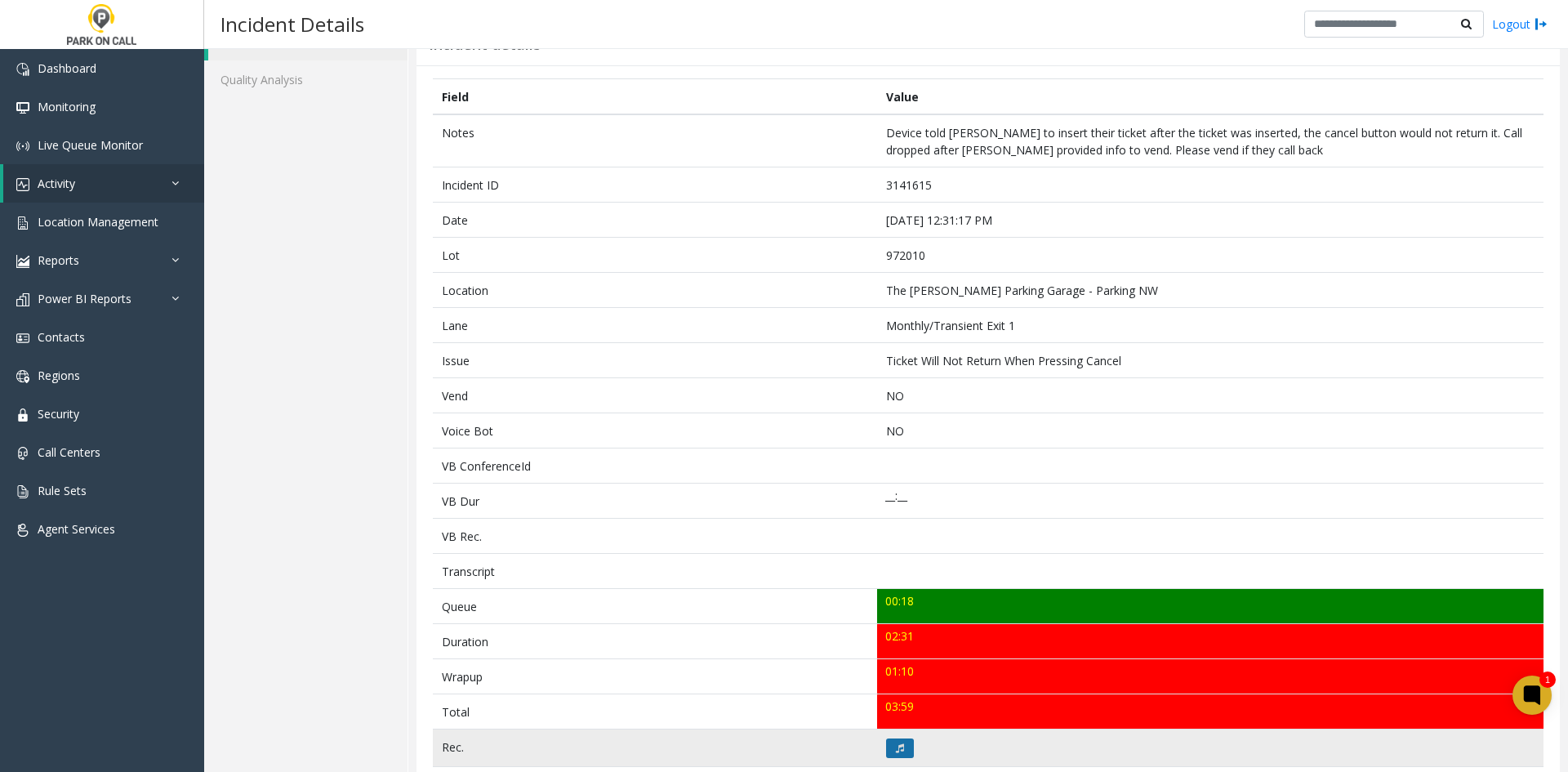 click 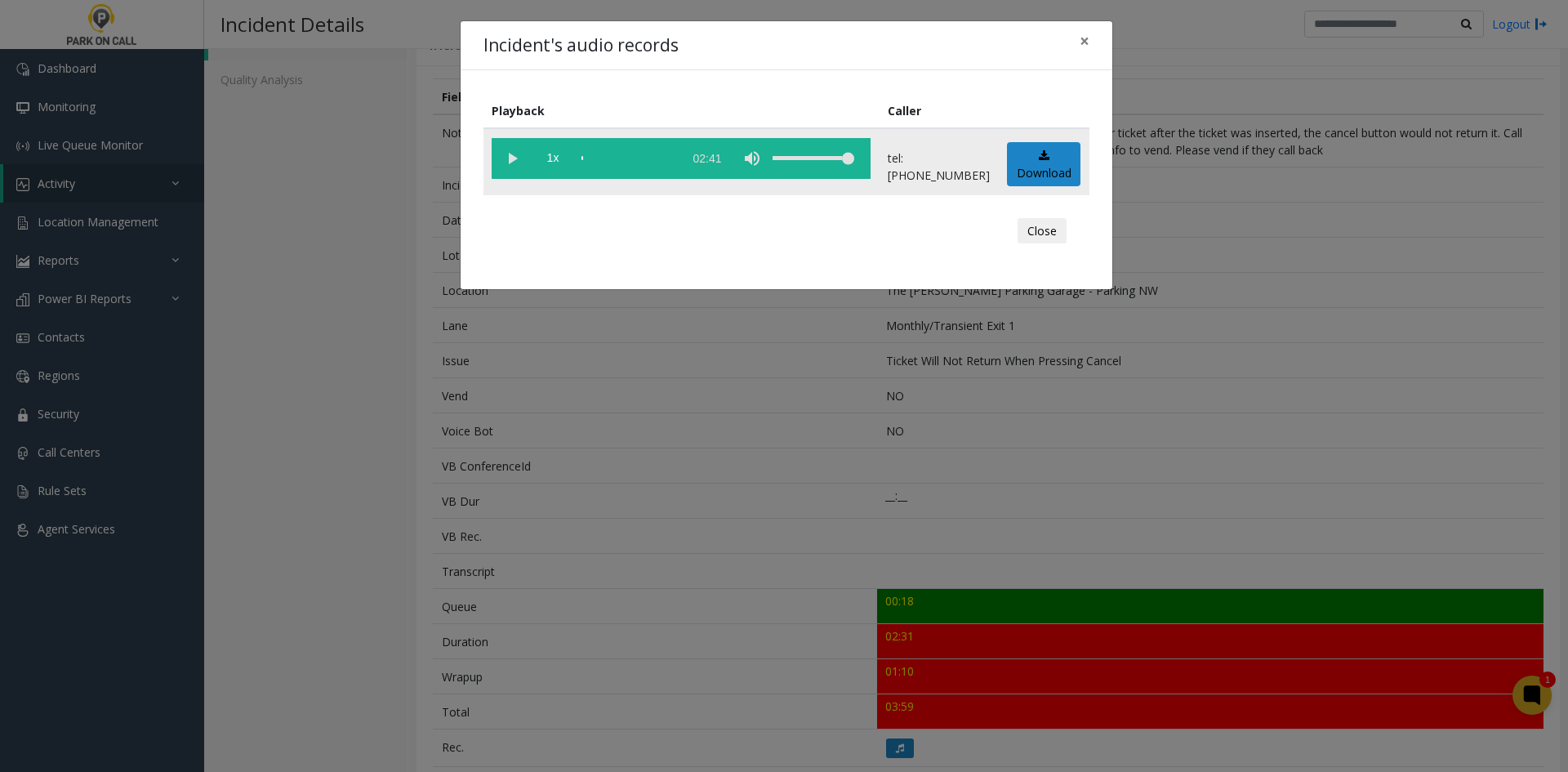 click 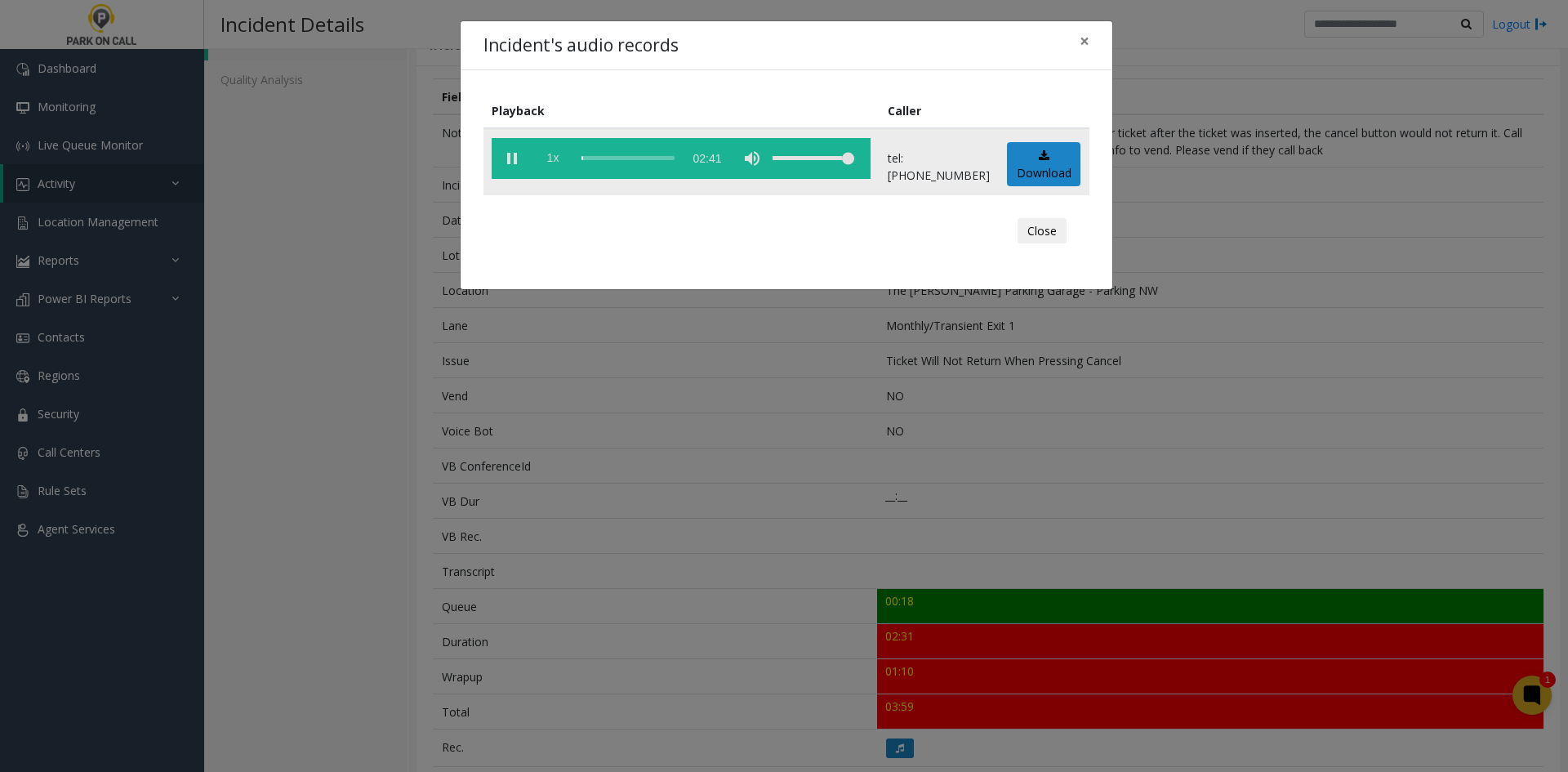 click on "1x" 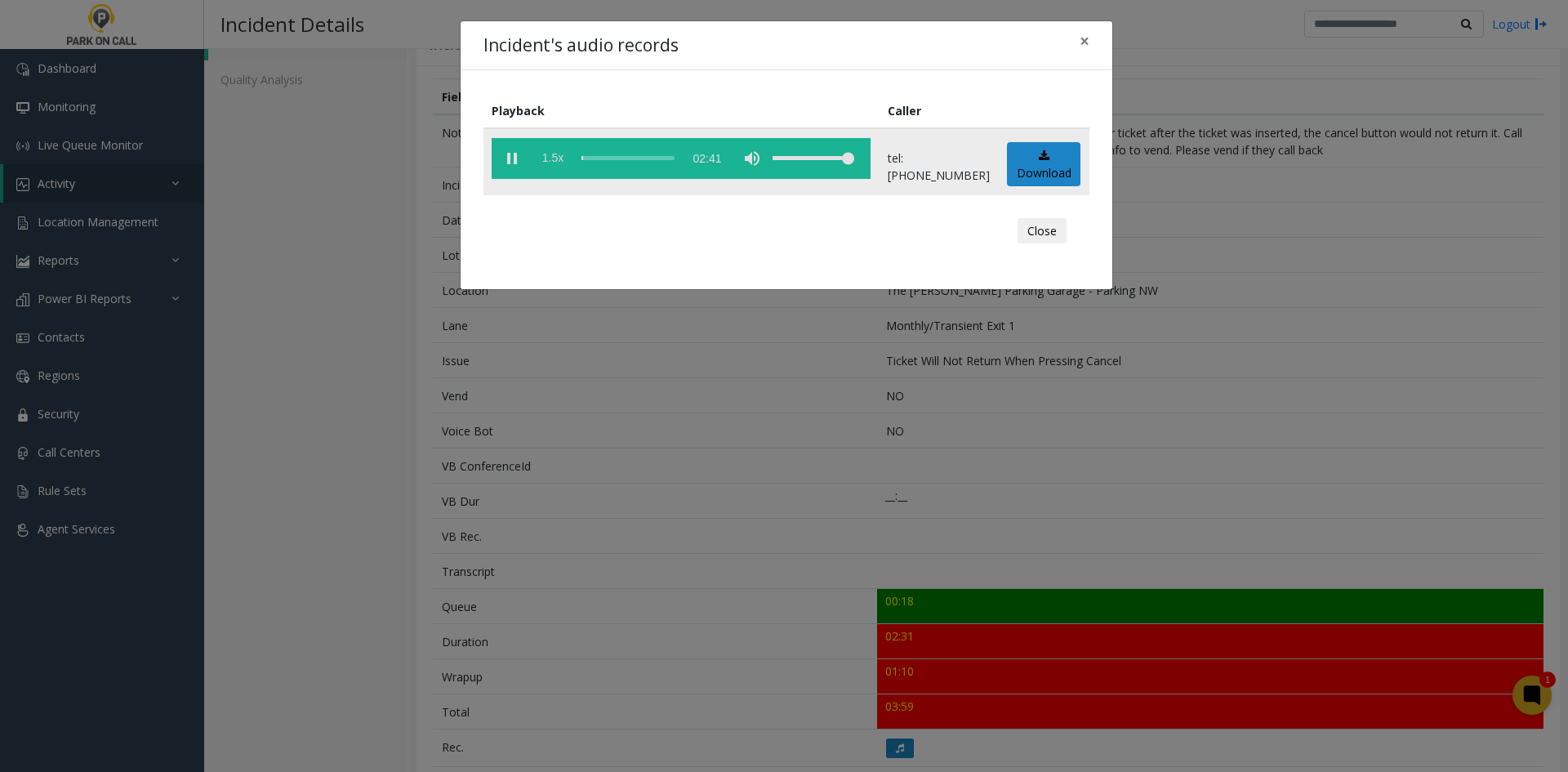 click on "1.5x" 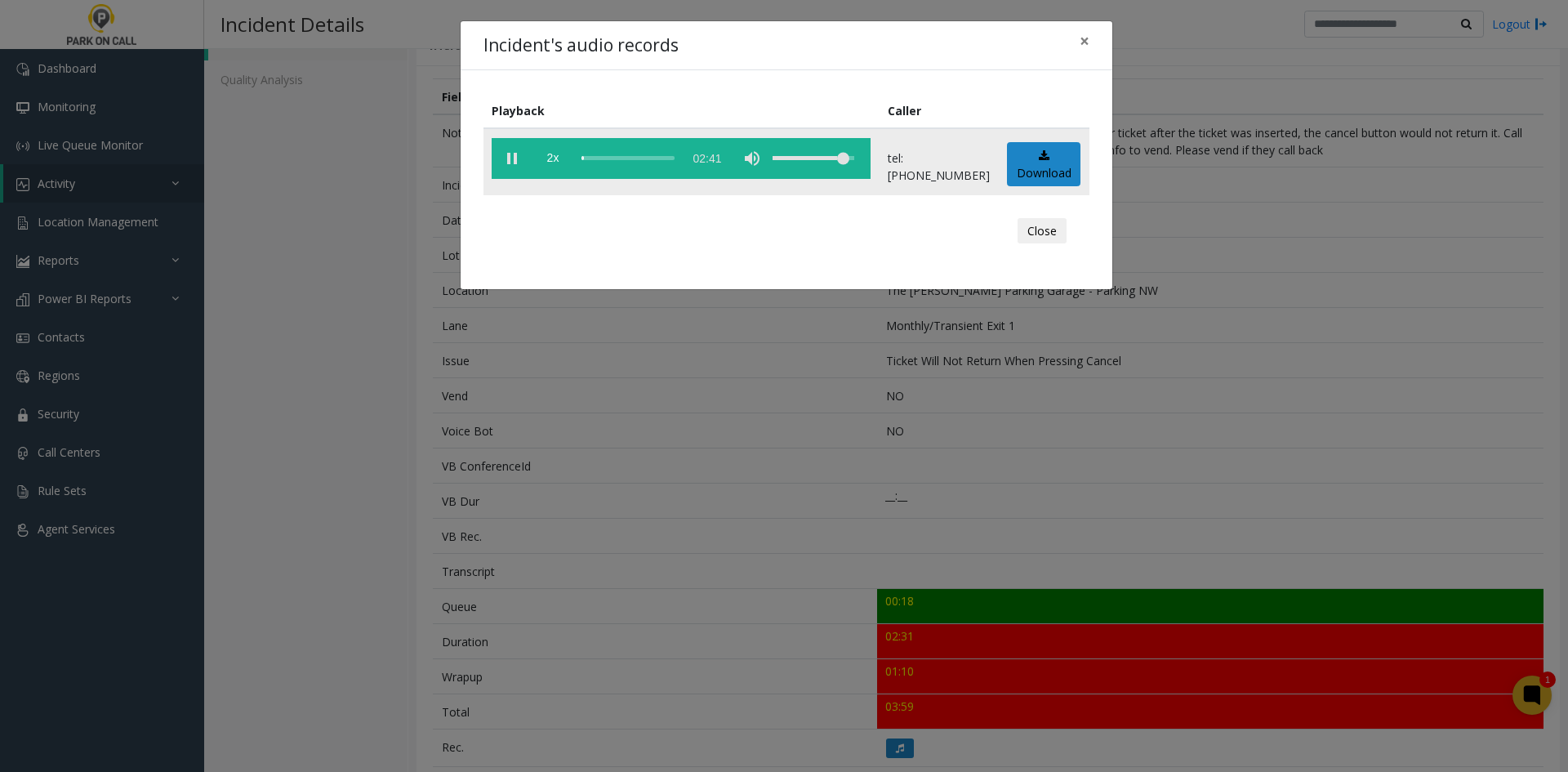 drag, startPoint x: 757, startPoint y: 166, endPoint x: 804, endPoint y: 181, distance: 49.335586 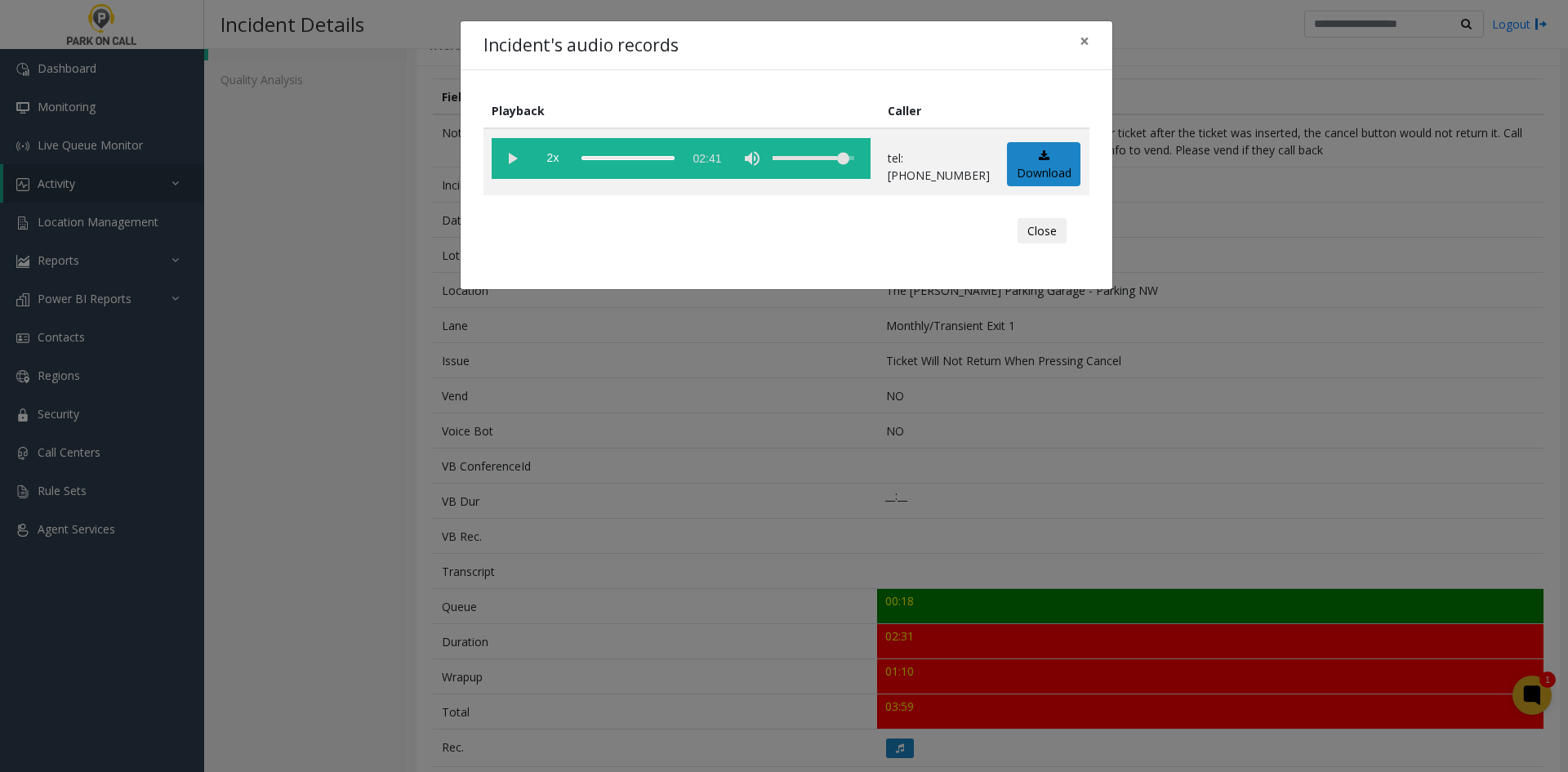 click on "Incident's audio records × Playback Caller  2x  02:41 tel:97201090035032213218  Download  Close" 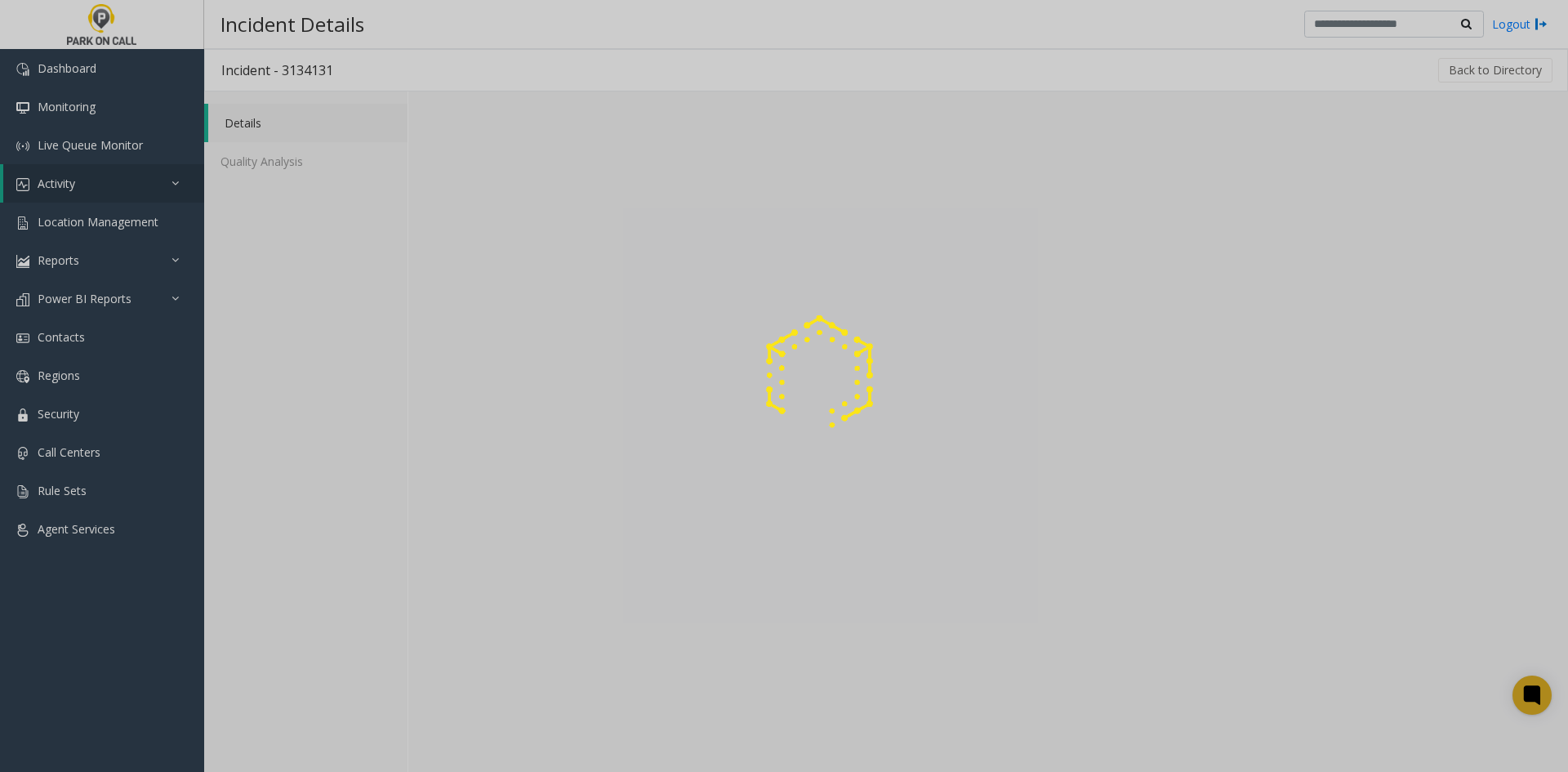 scroll, scrollTop: 0, scrollLeft: 0, axis: both 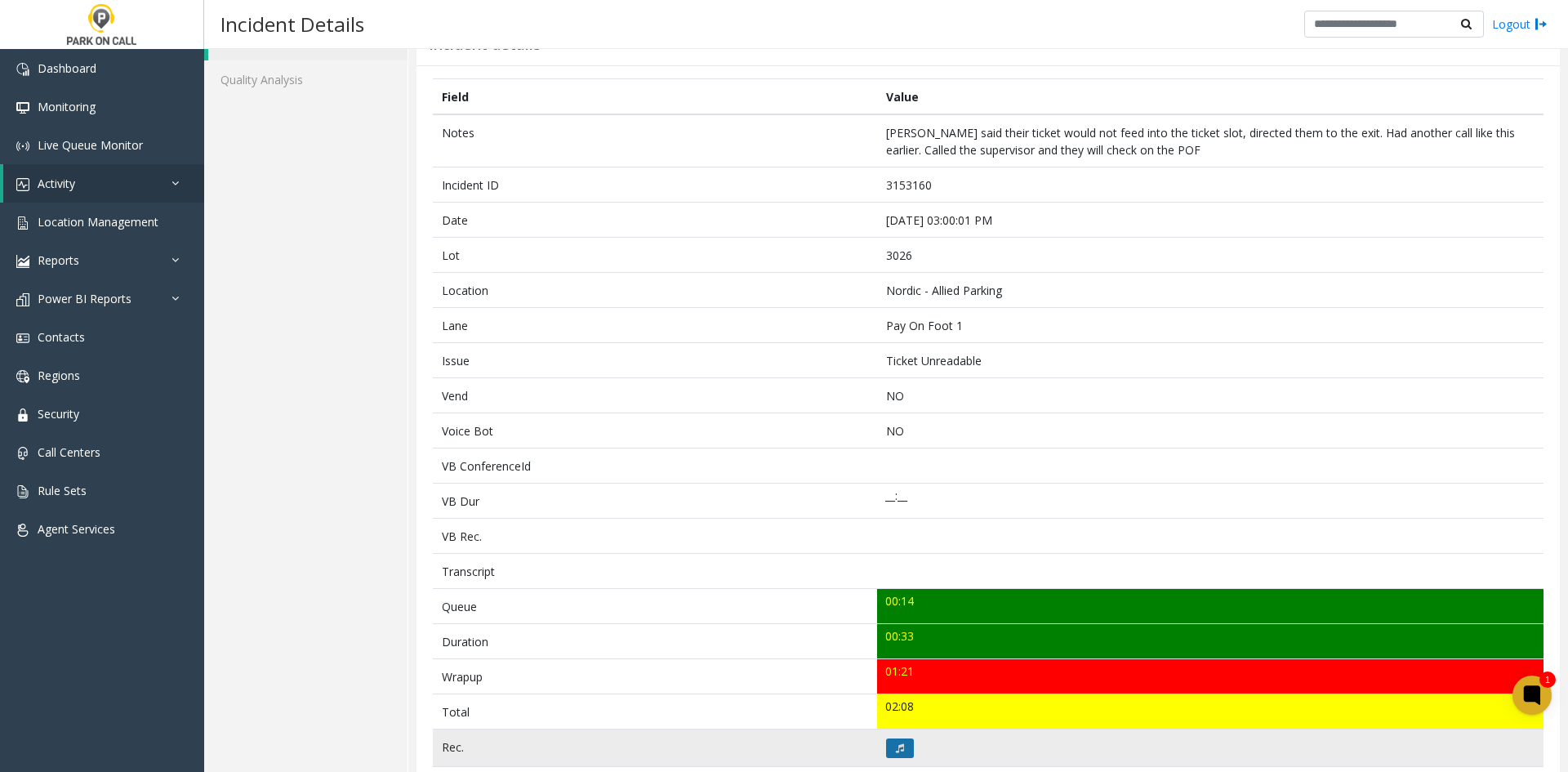 click 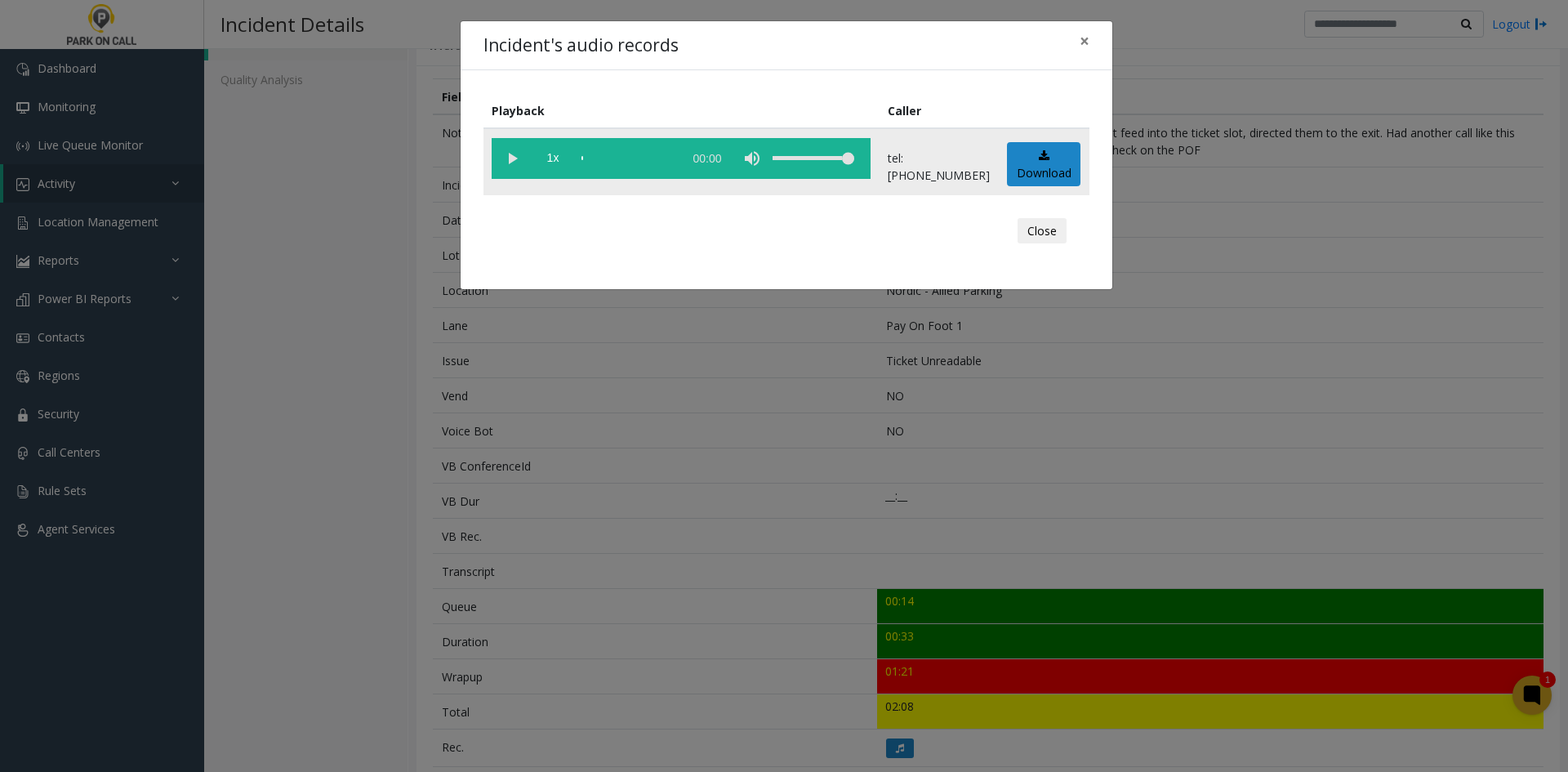 click 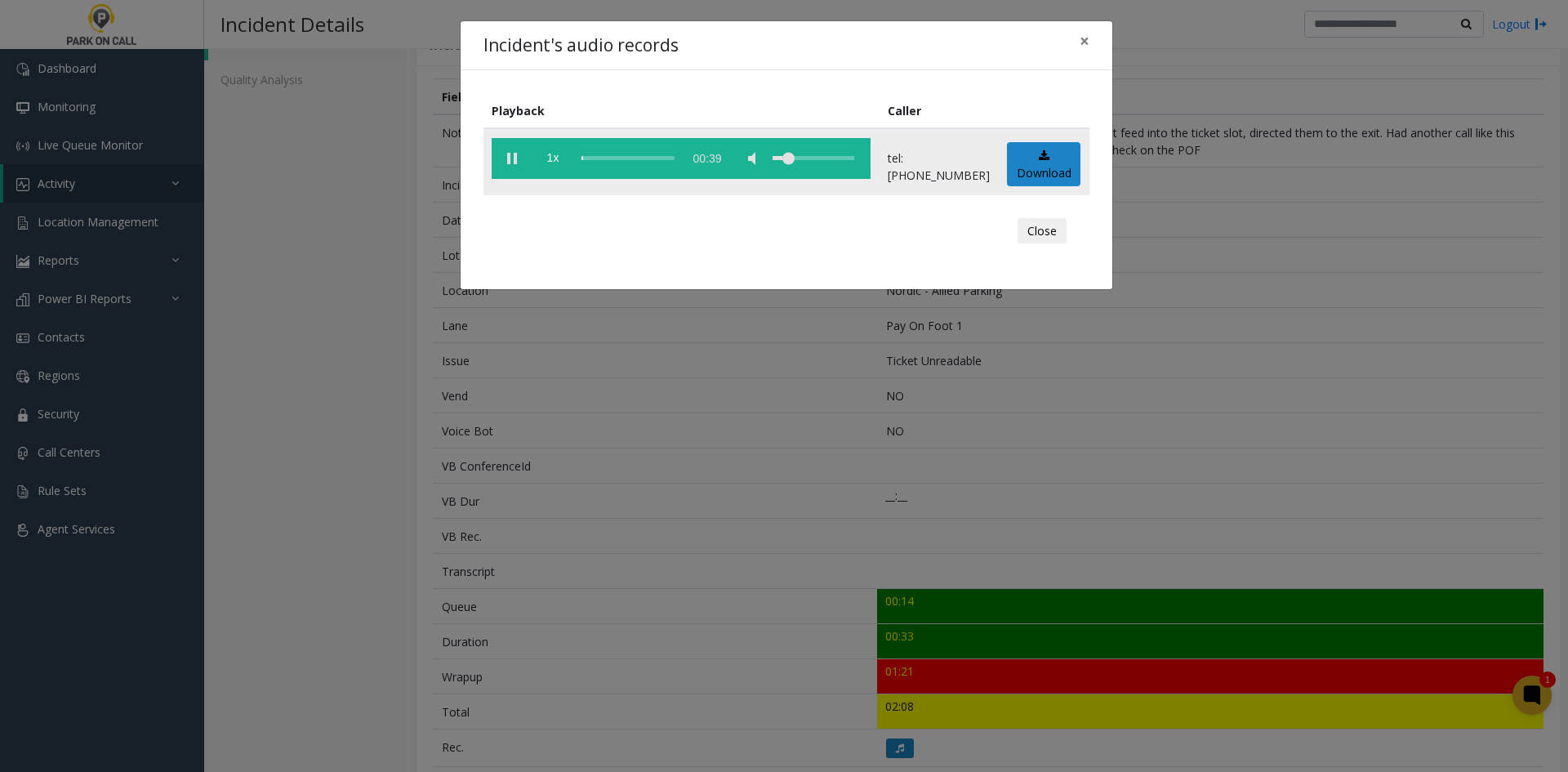 click 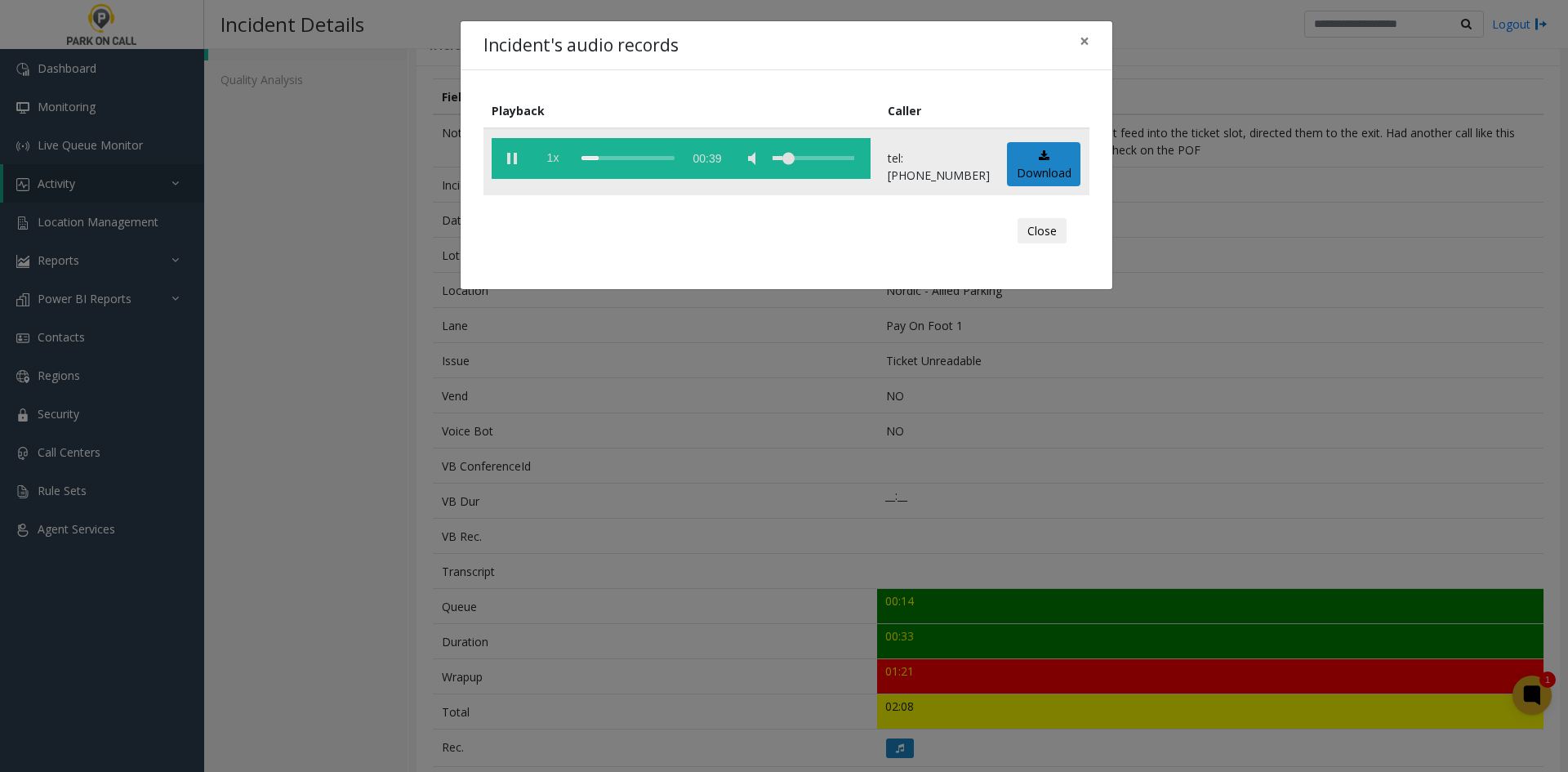click on "1x" 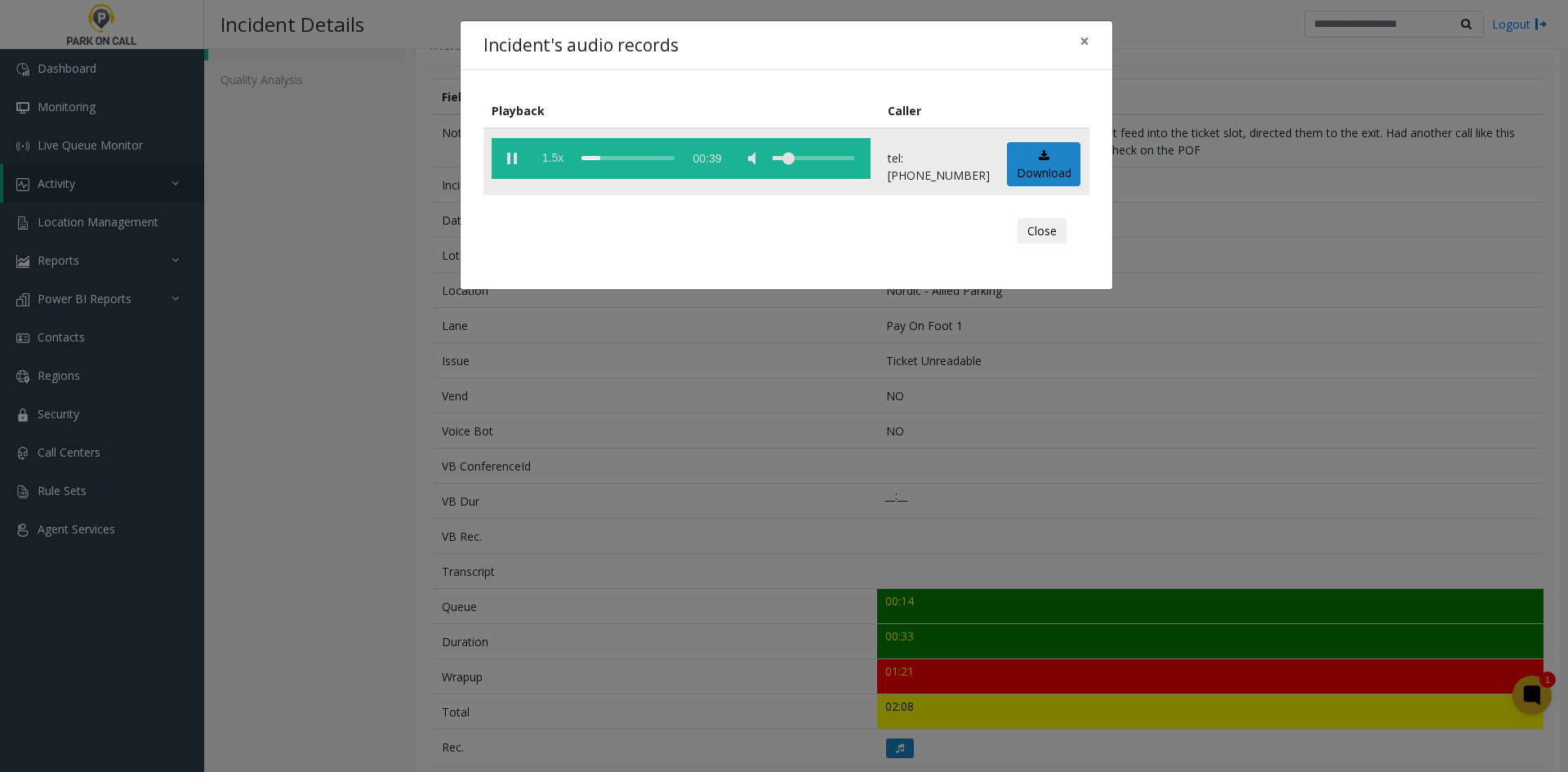 click on "1.5x" 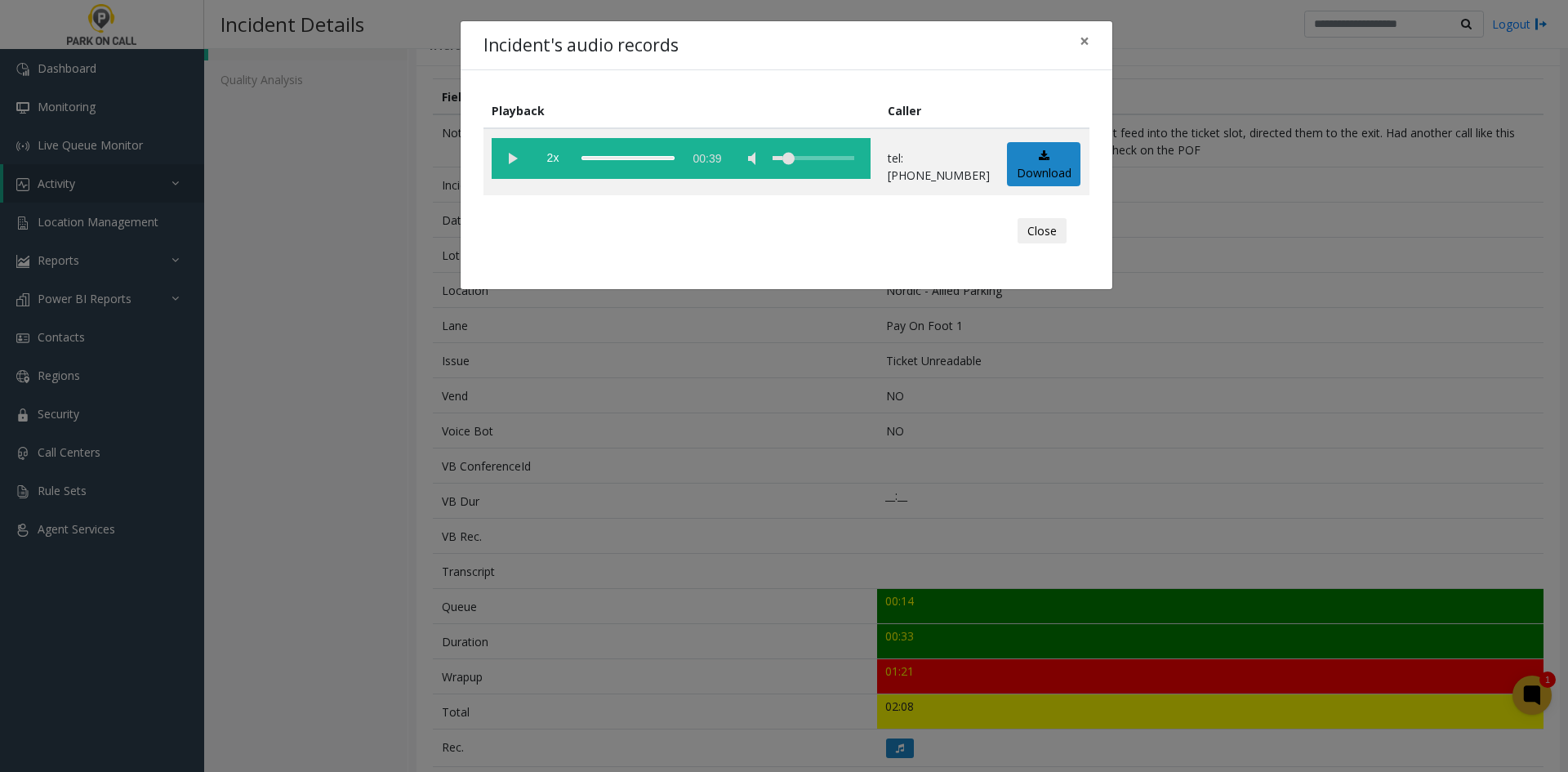 click on "Incident's audio records × Playback Caller  2x  00:39 tel:0030269007  Download  Close" 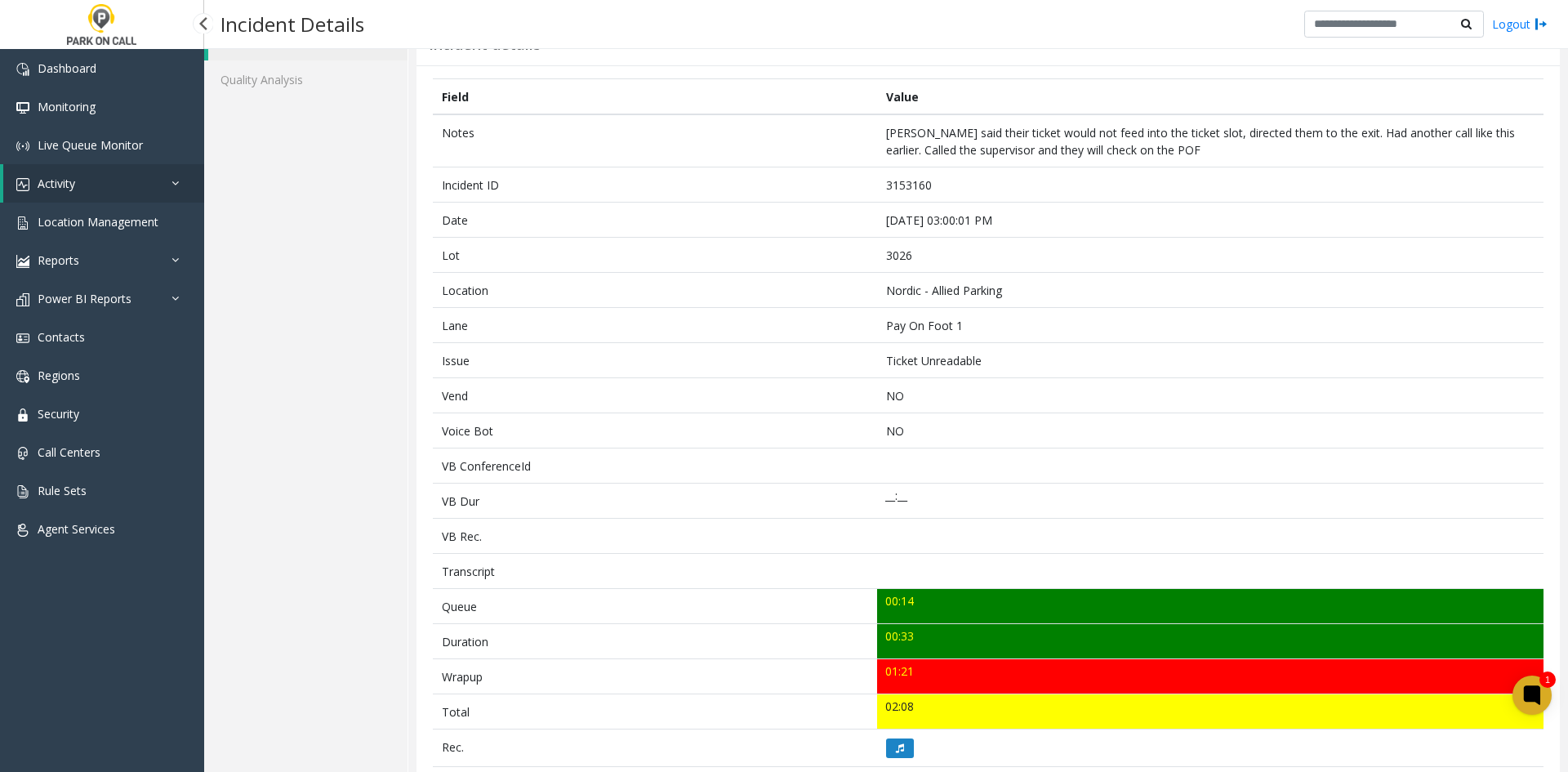 click on "Activity" at bounding box center [104, 183] 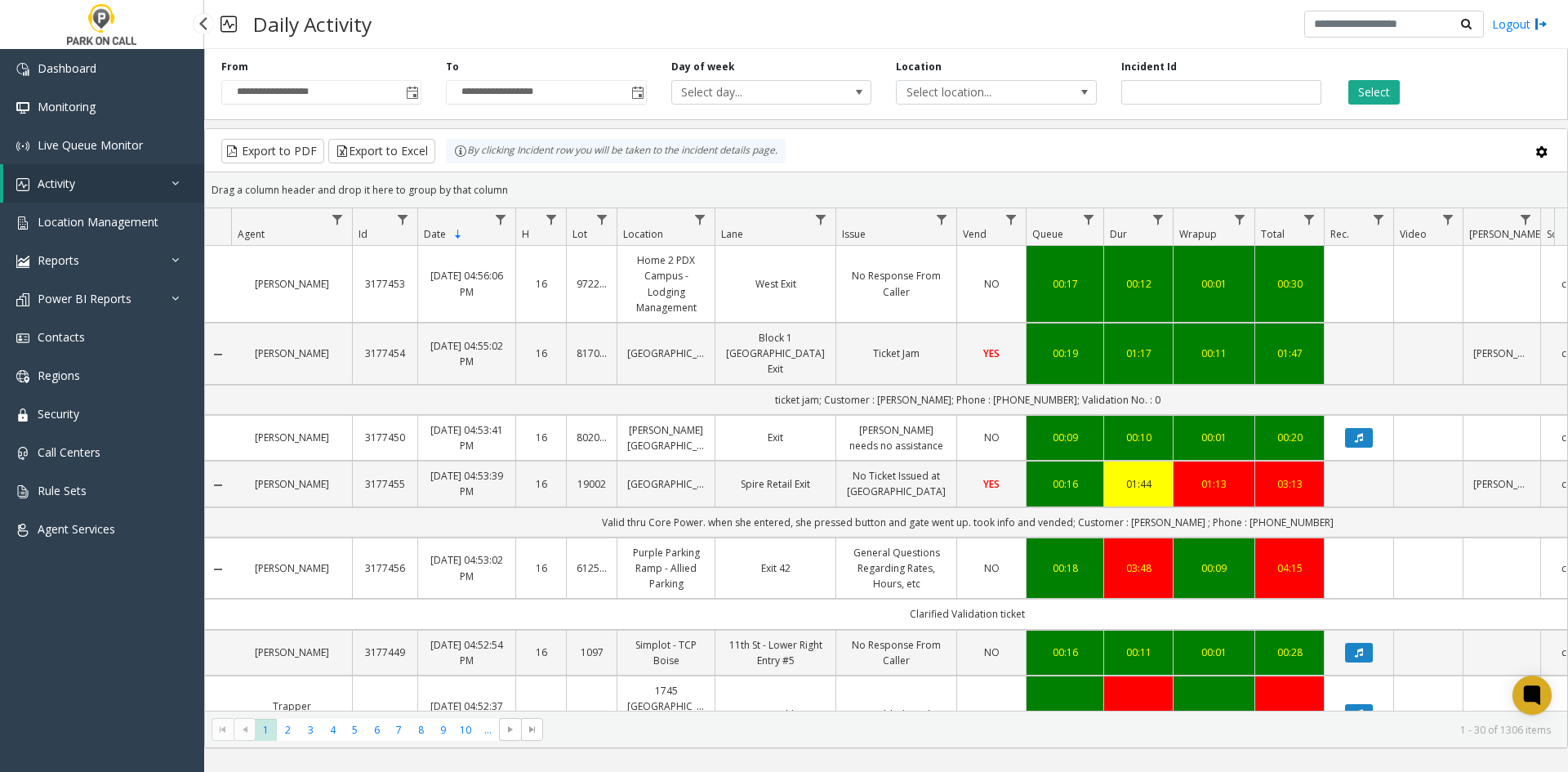 scroll, scrollTop: 0, scrollLeft: 0, axis: both 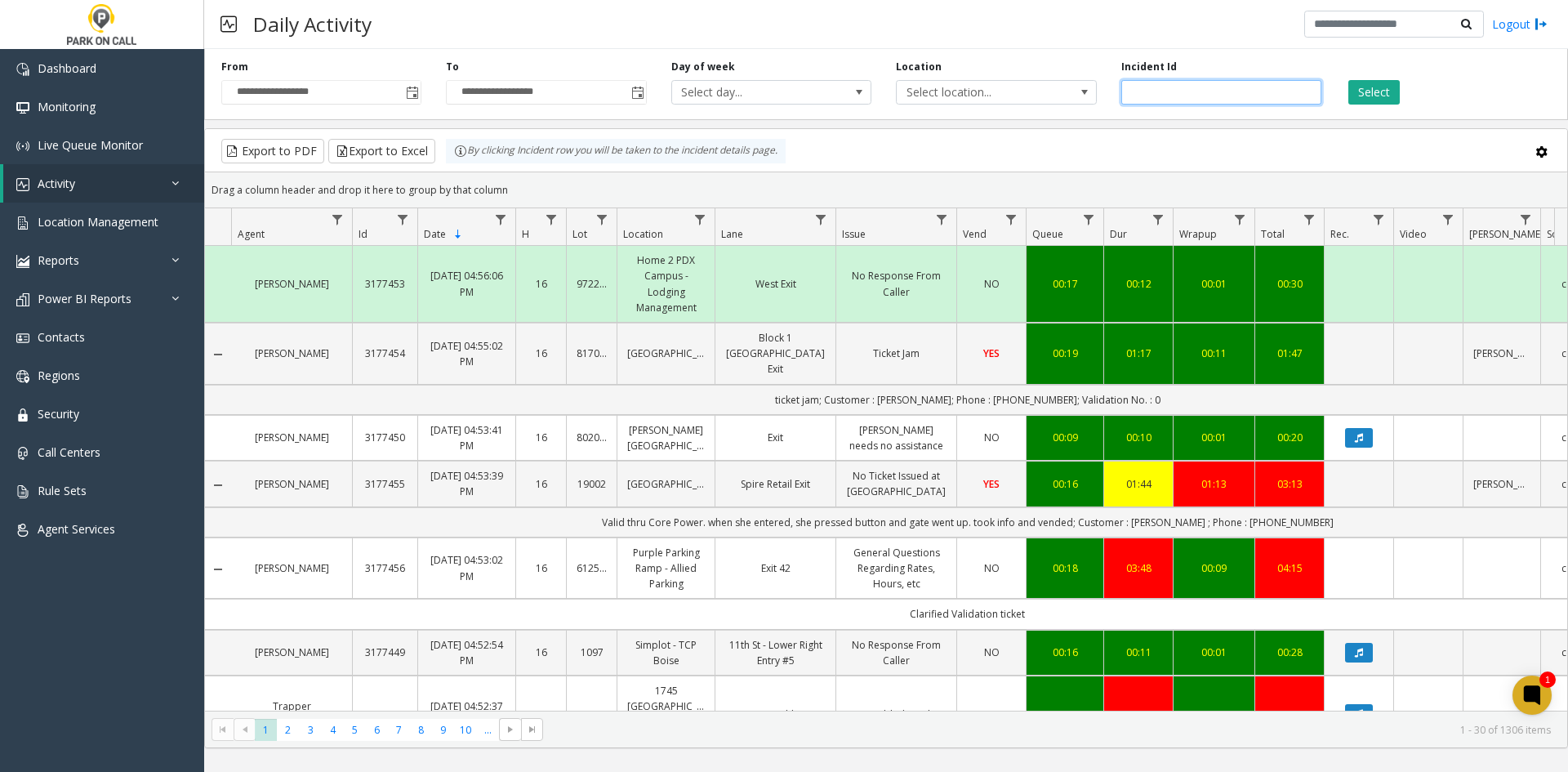 click 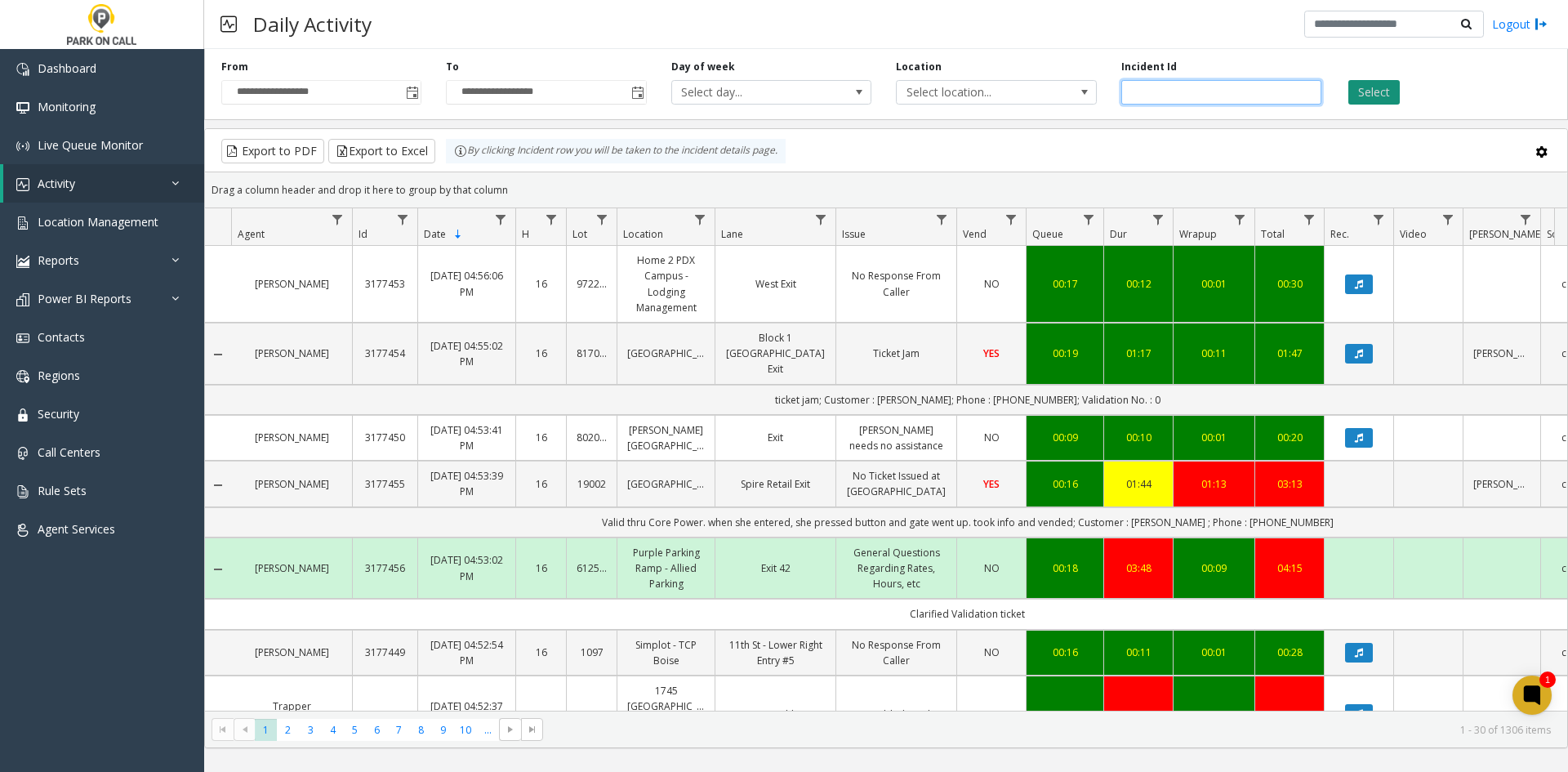 type on "*******" 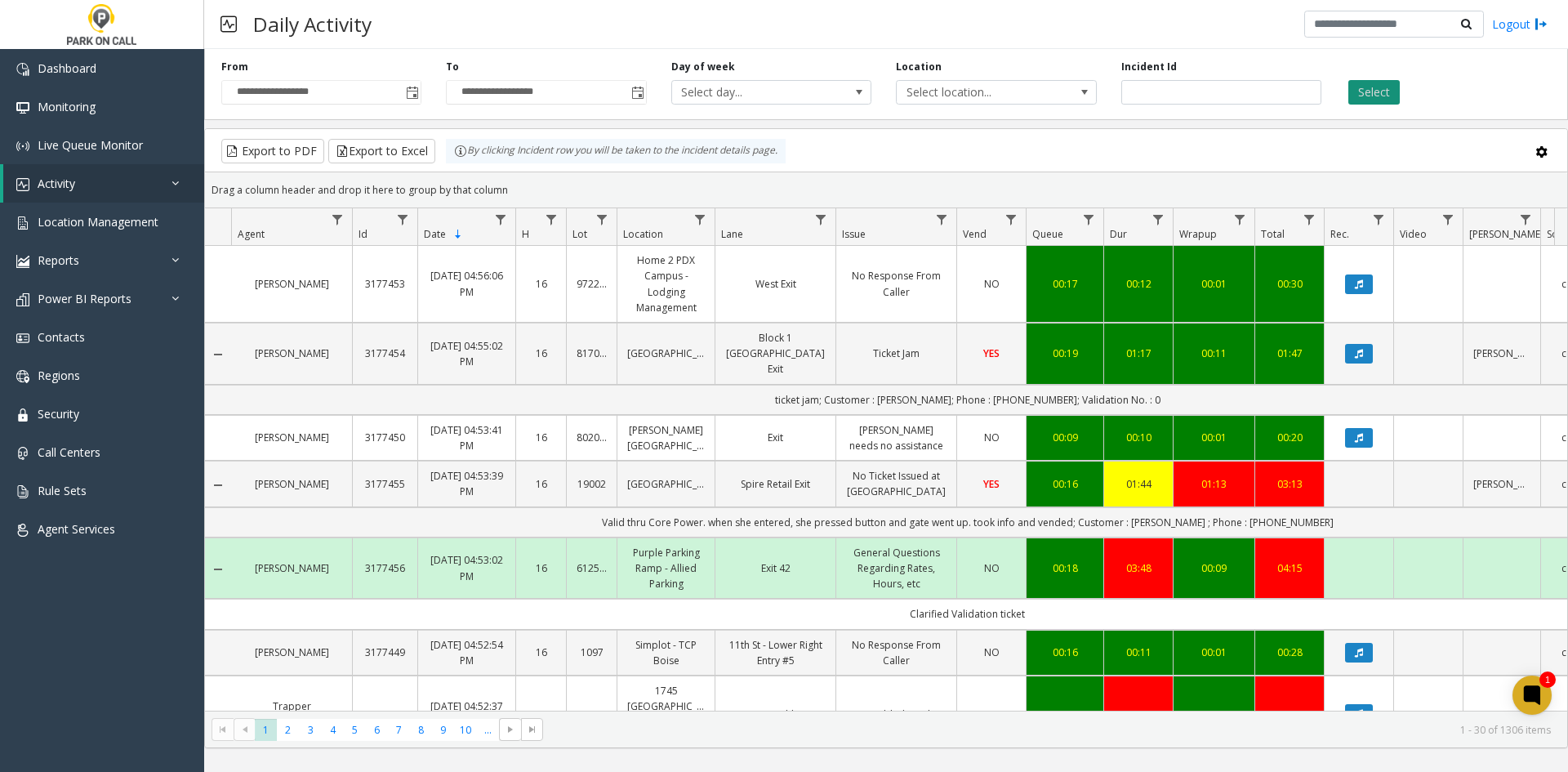click on "Select" 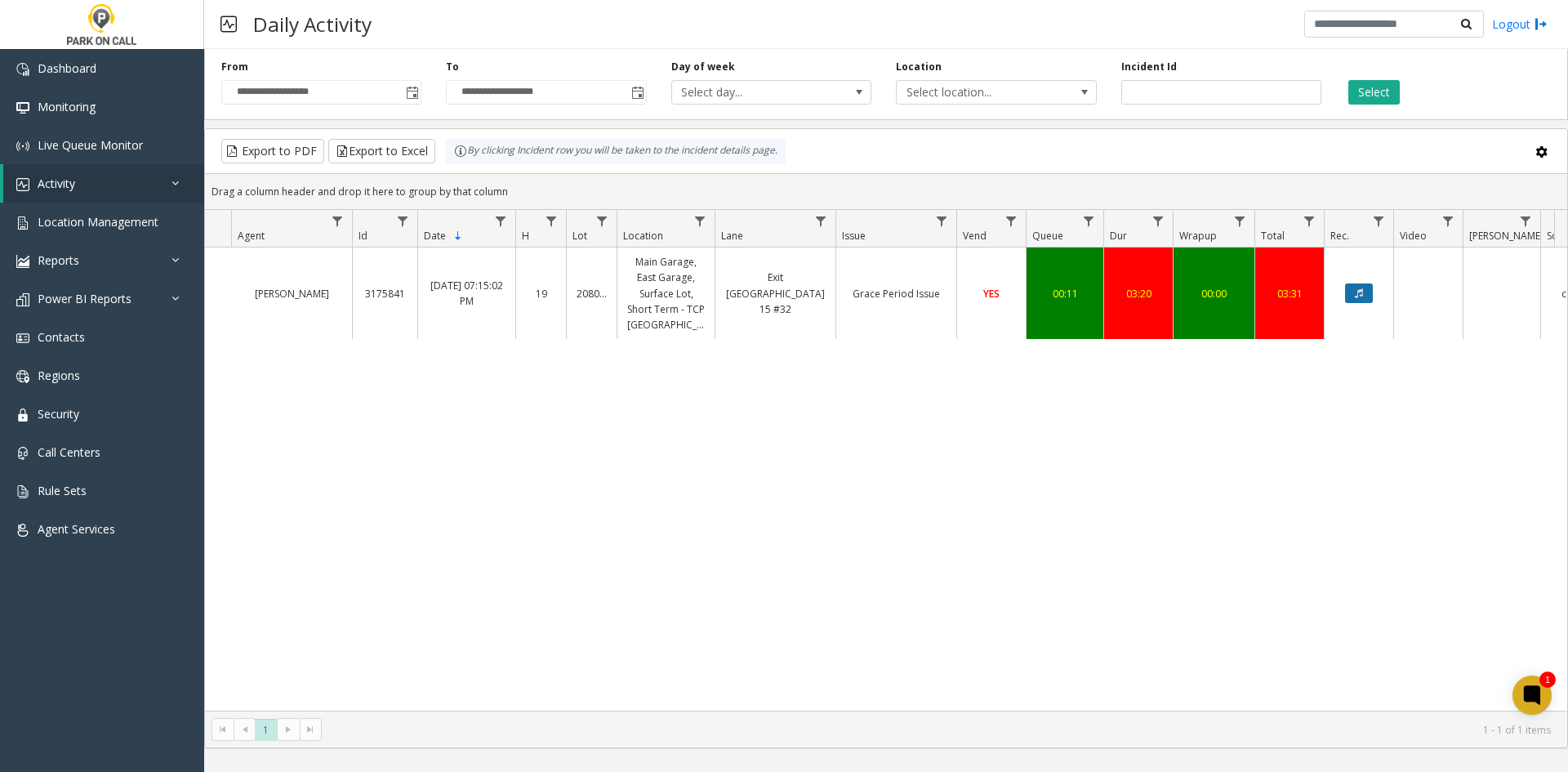 click 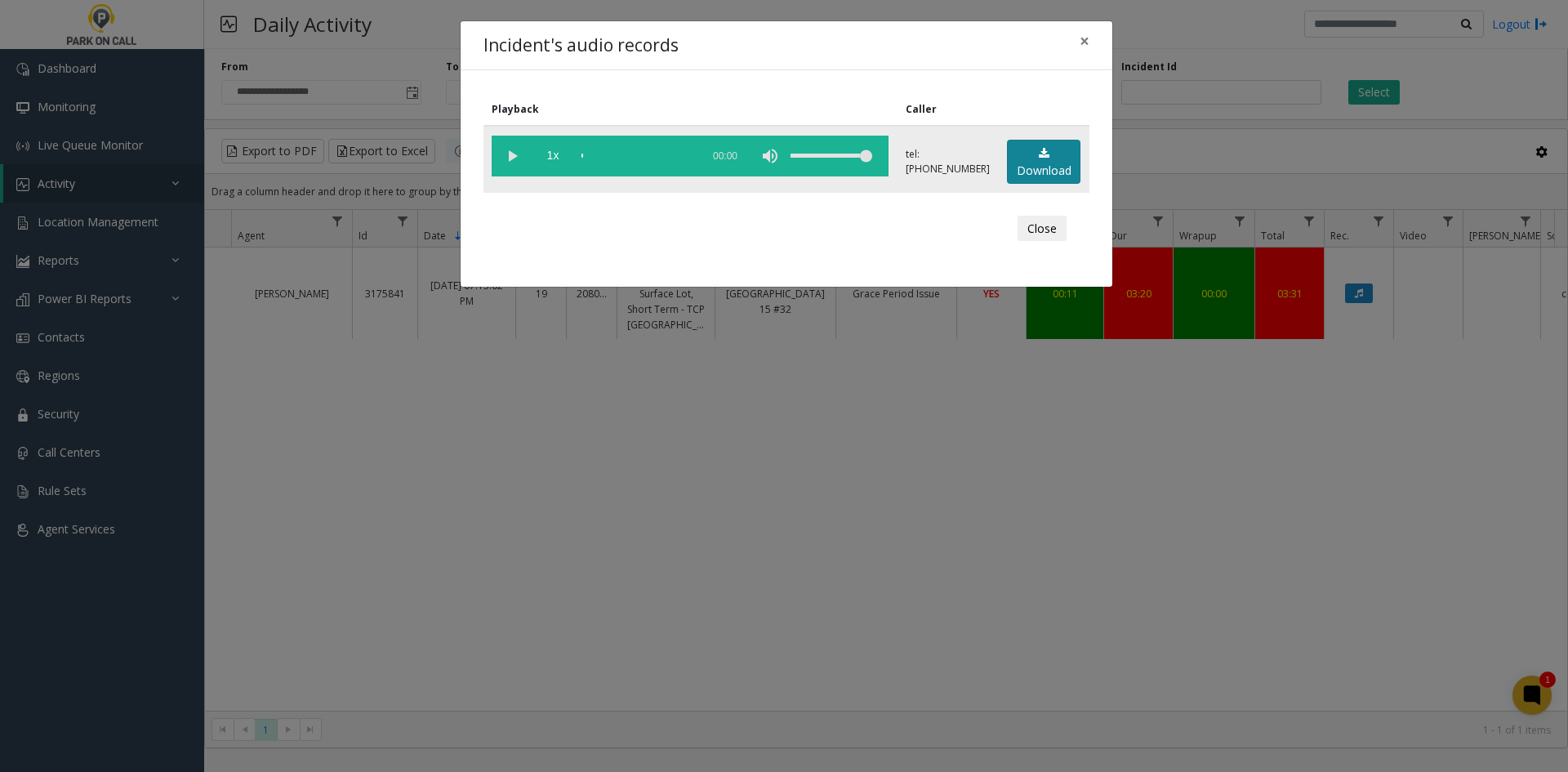 click on "Download" 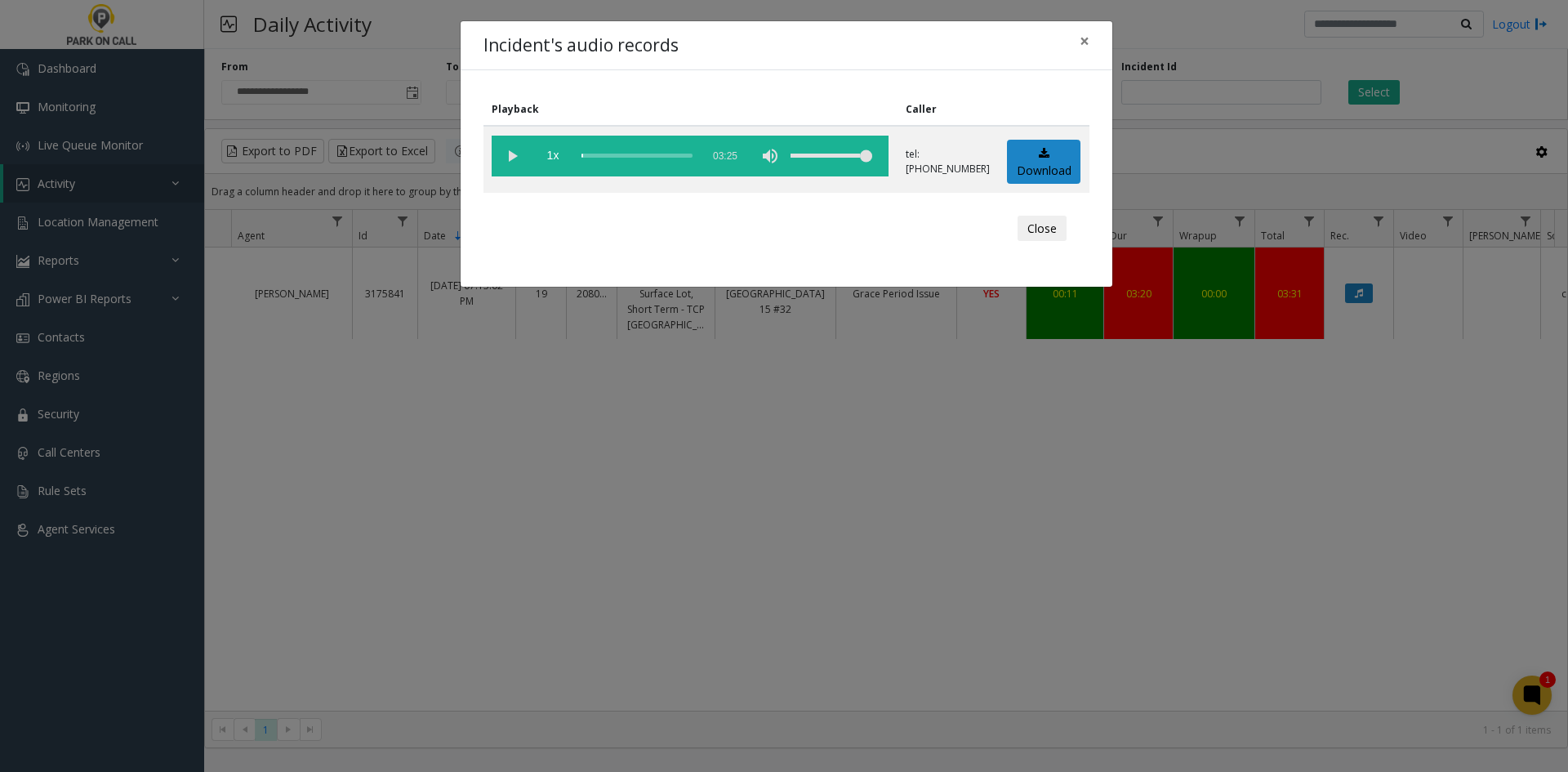 click on "Incident's audio records × Playback Caller  1x  03:25 tel:2080219012  Download  Close" 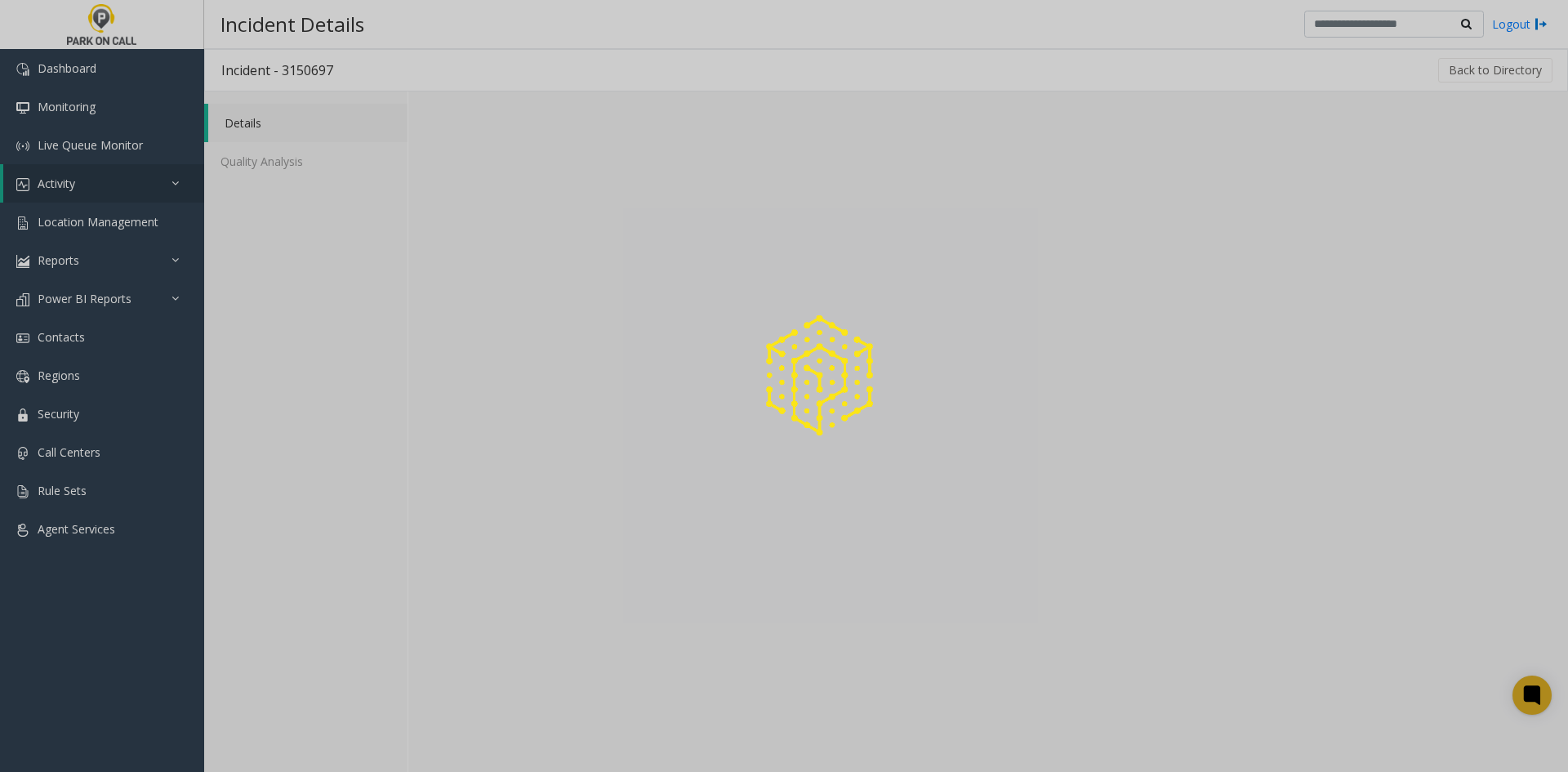 scroll, scrollTop: 0, scrollLeft: 0, axis: both 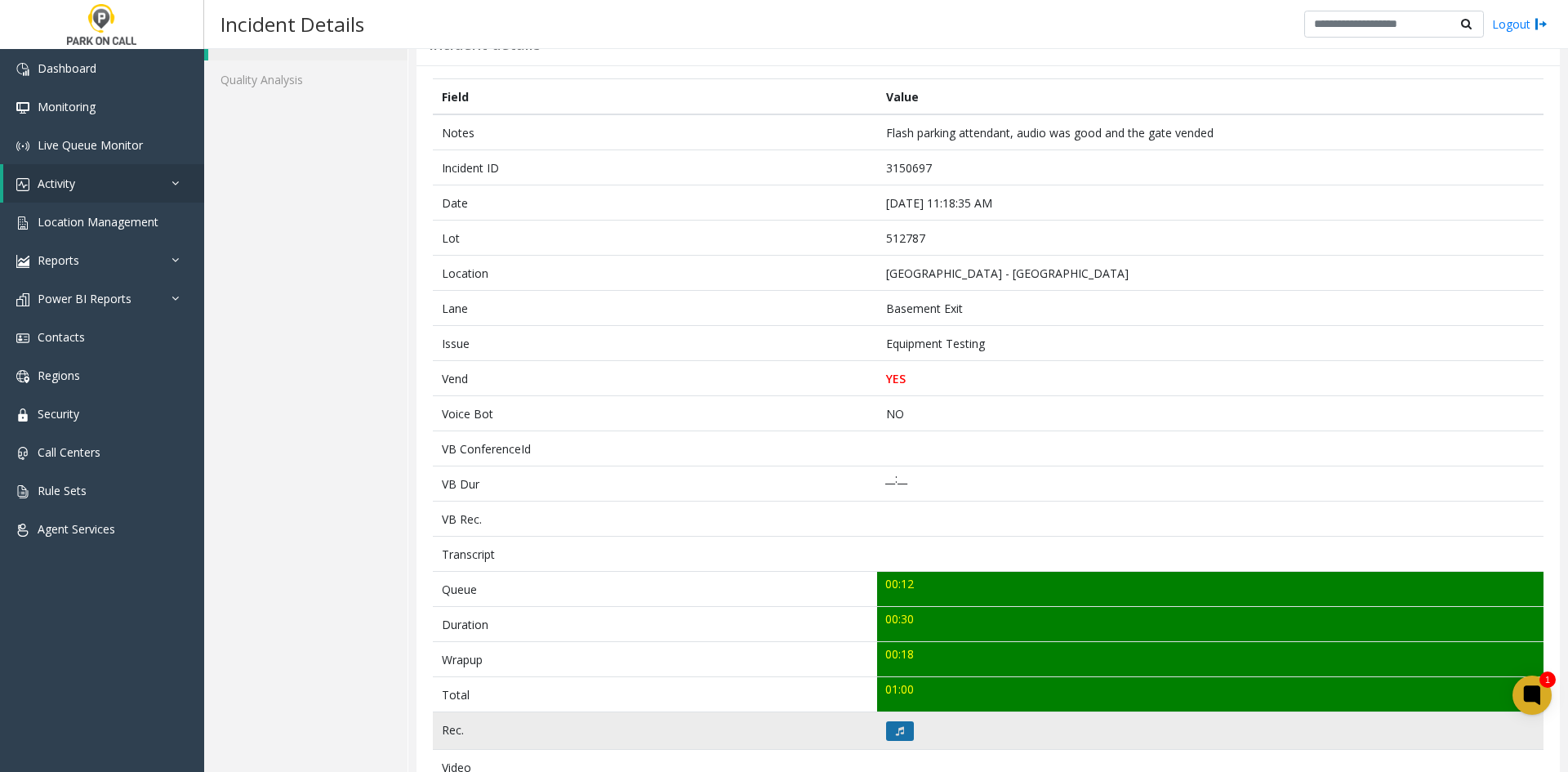 click 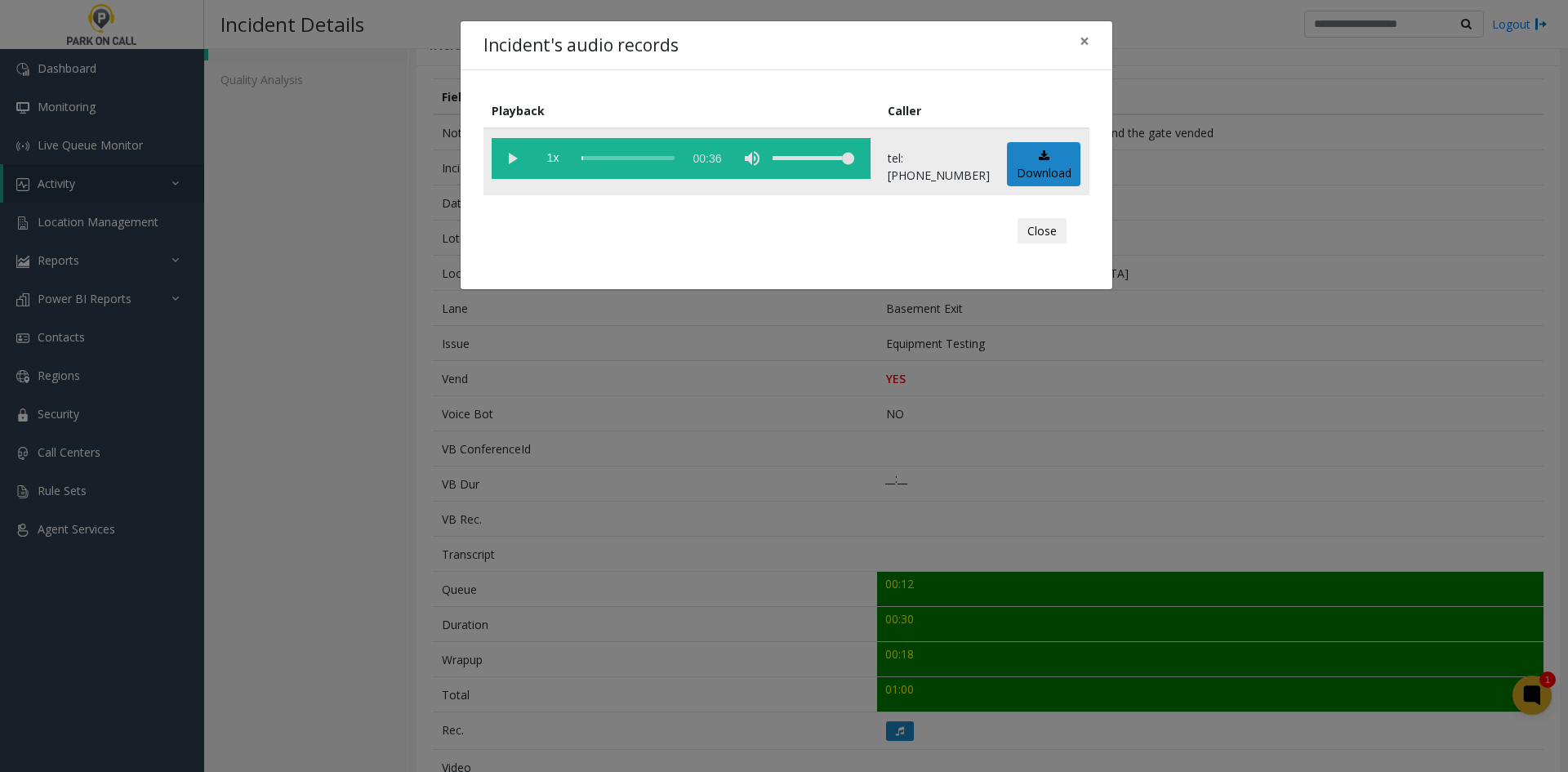 click 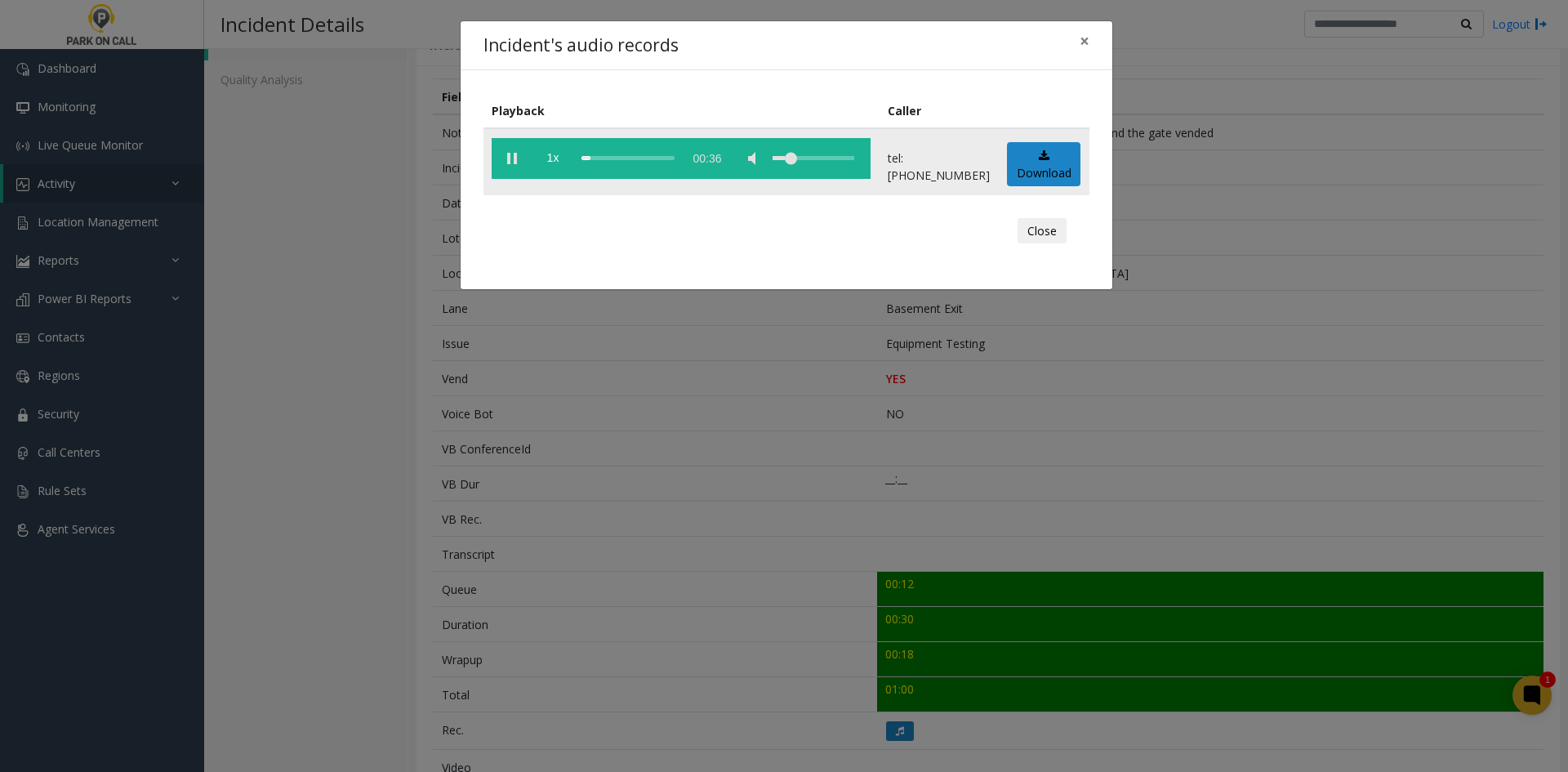 click 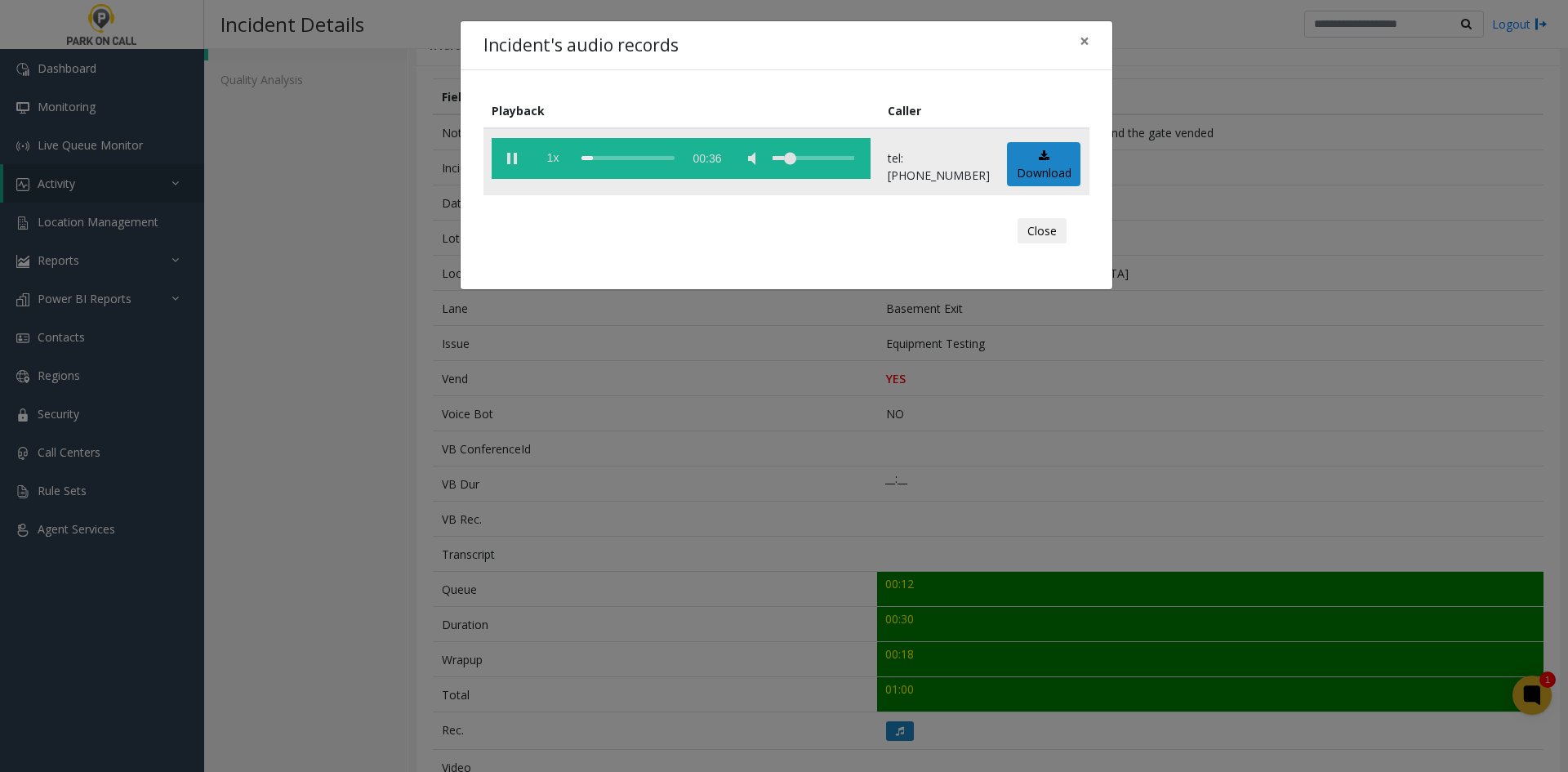 click on "1x" 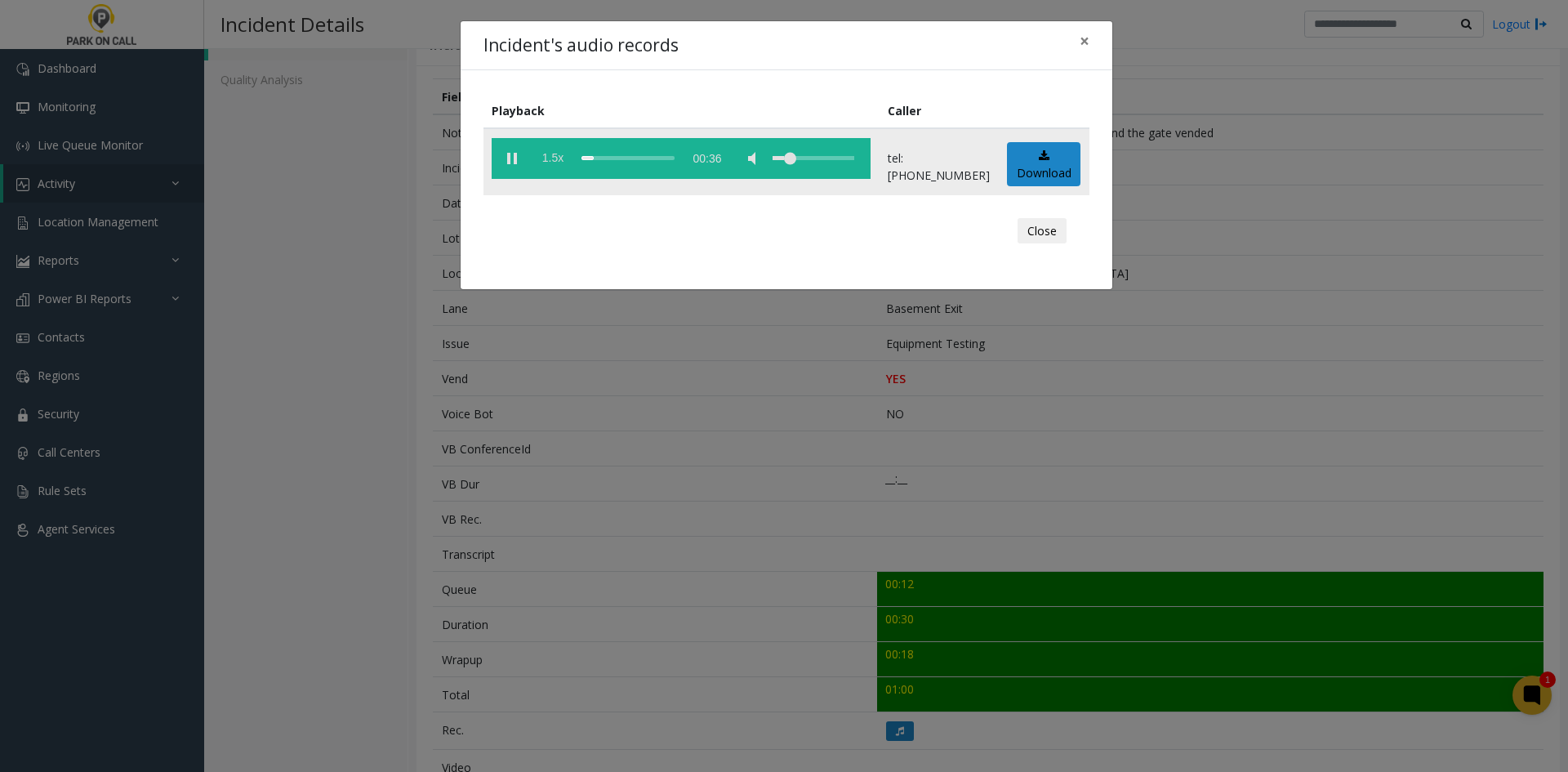 click on "1.5x" 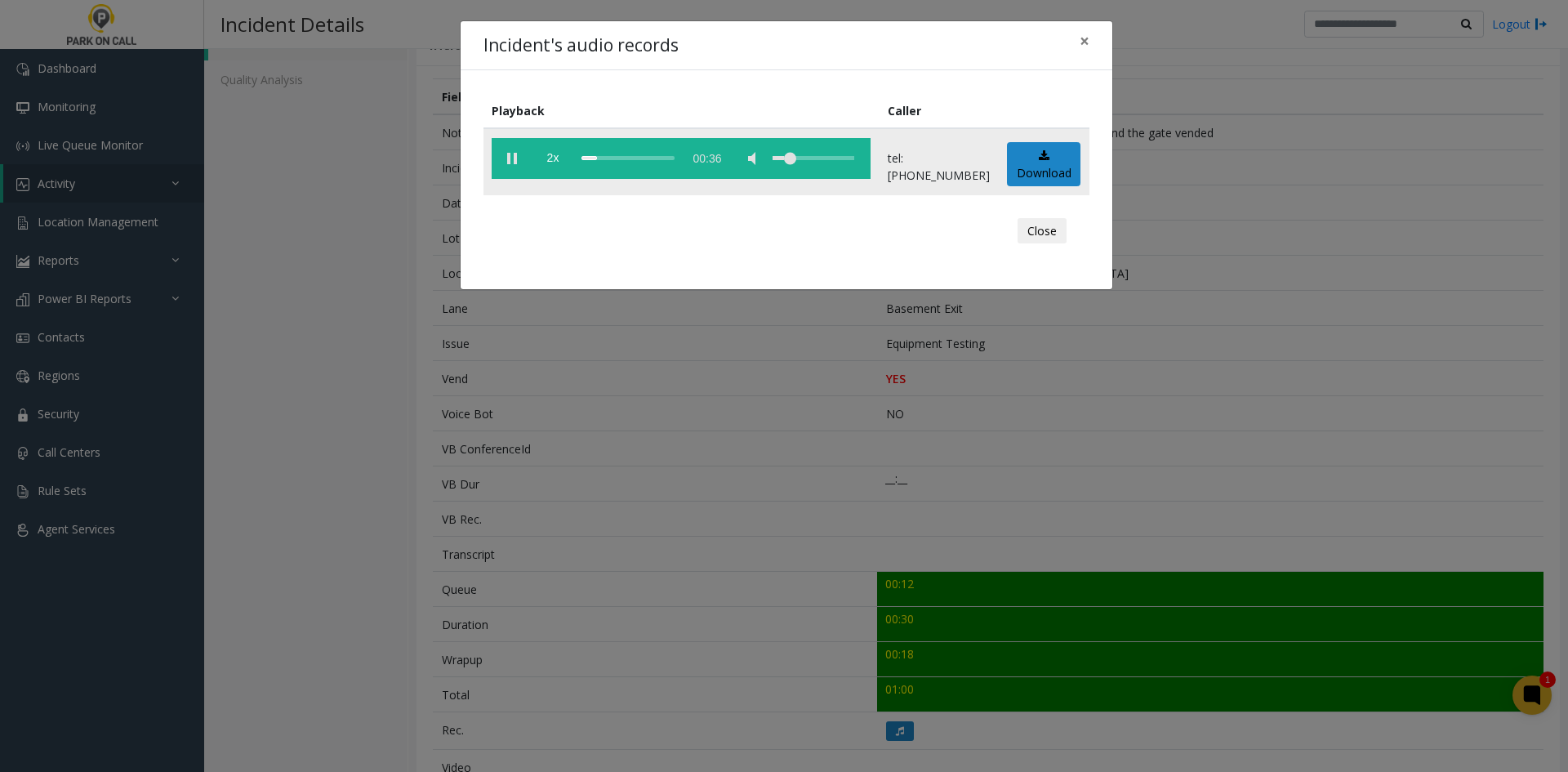 click 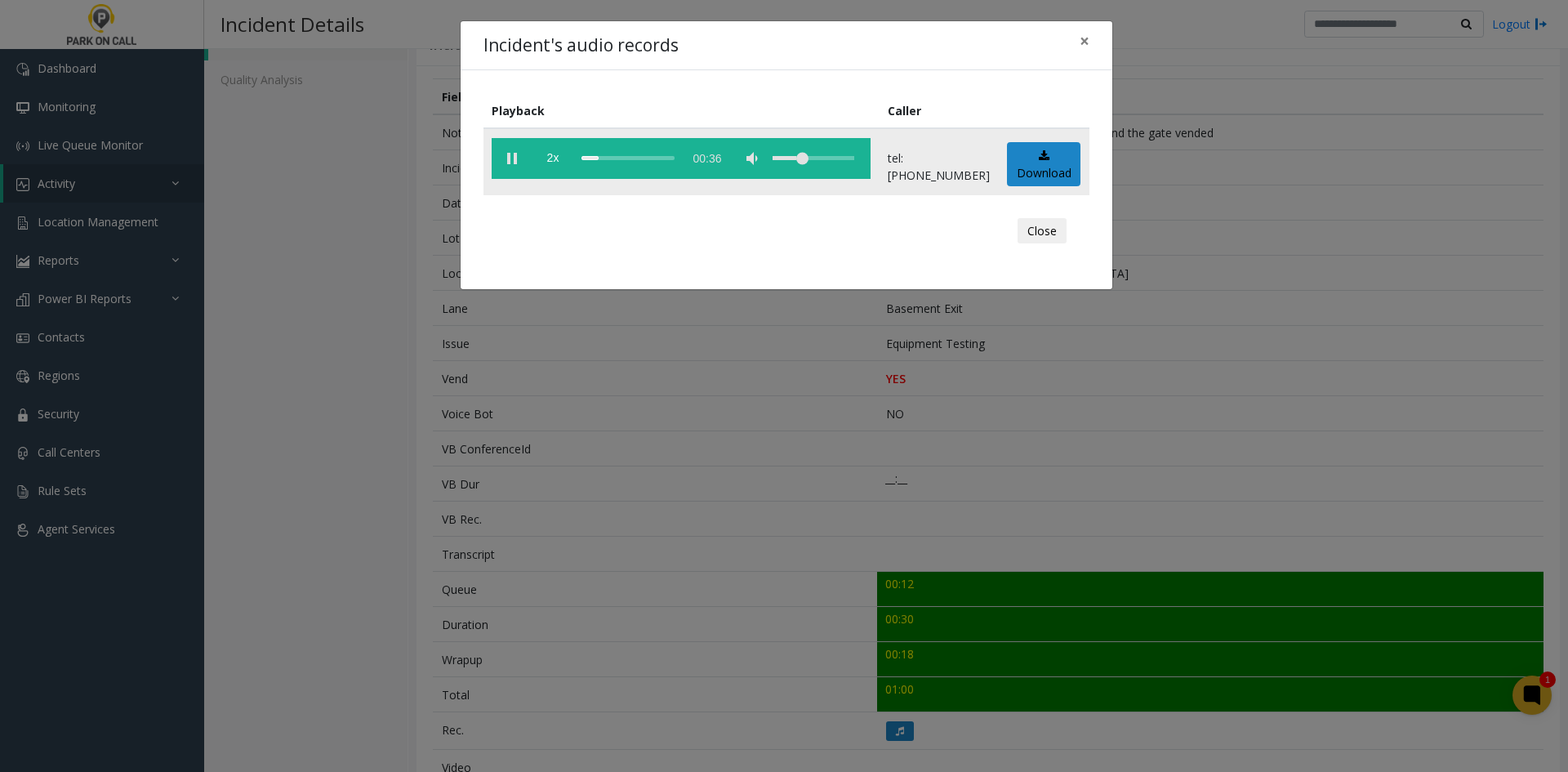 click 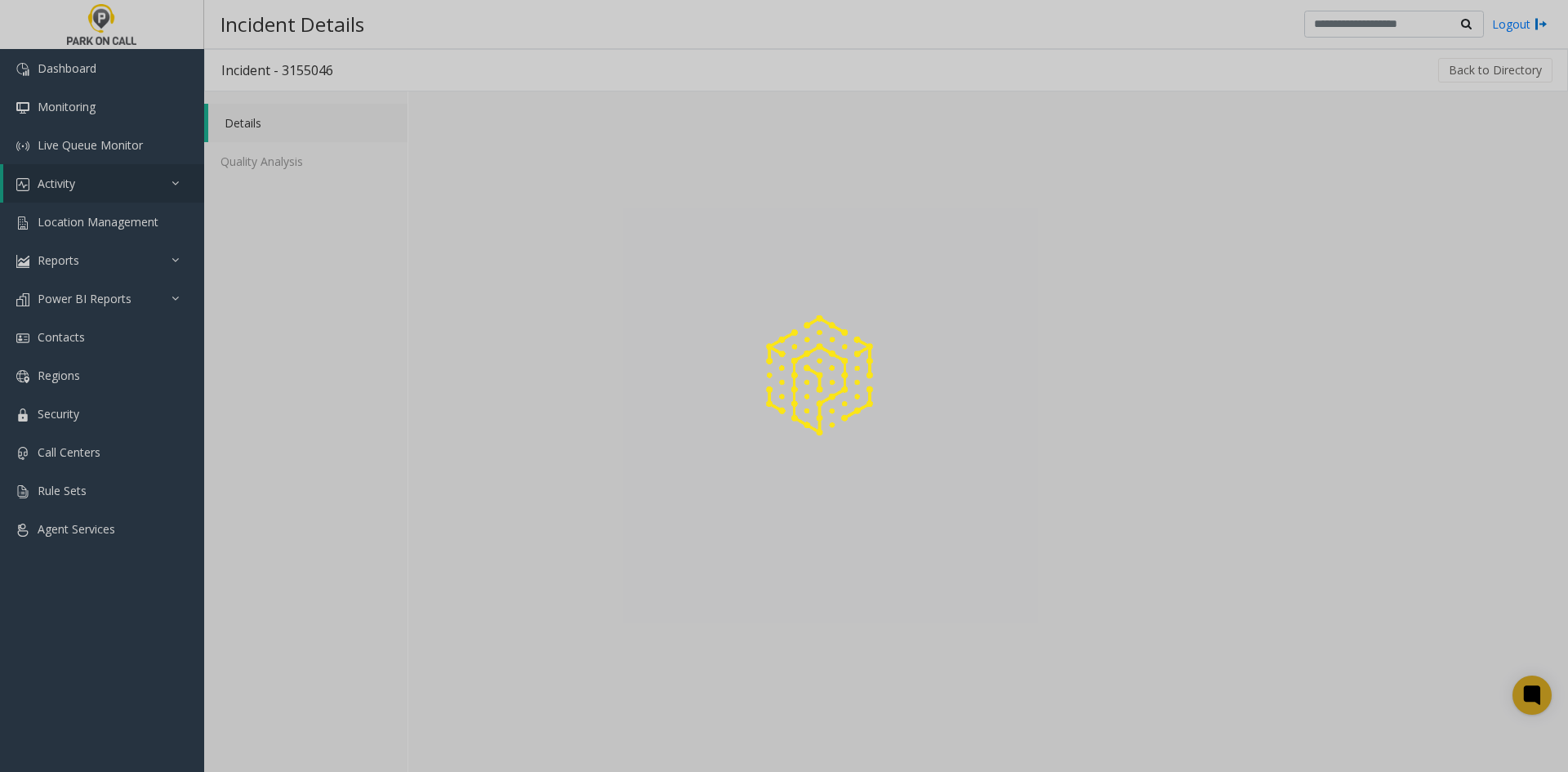 scroll, scrollTop: 0, scrollLeft: 0, axis: both 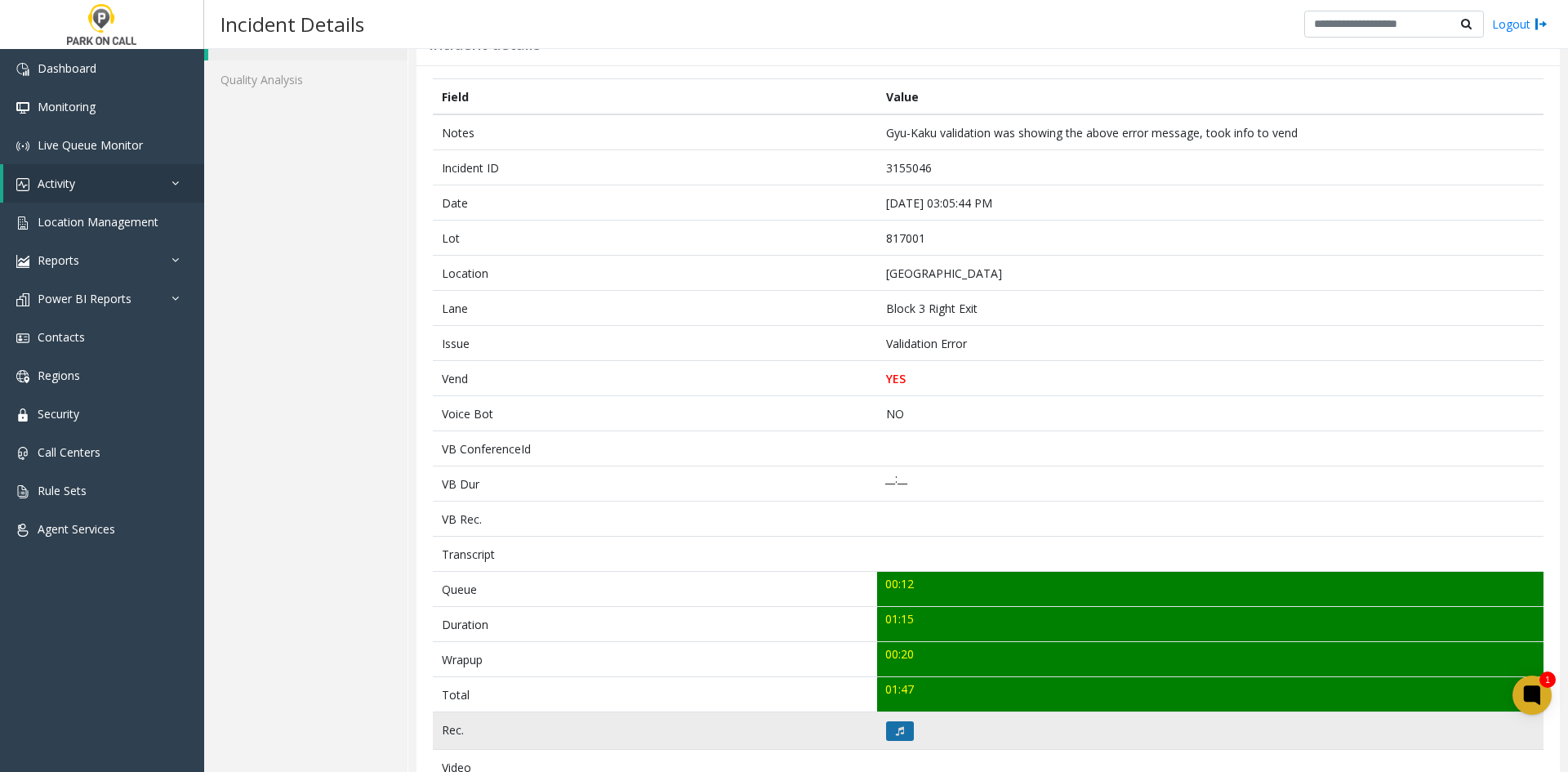 click 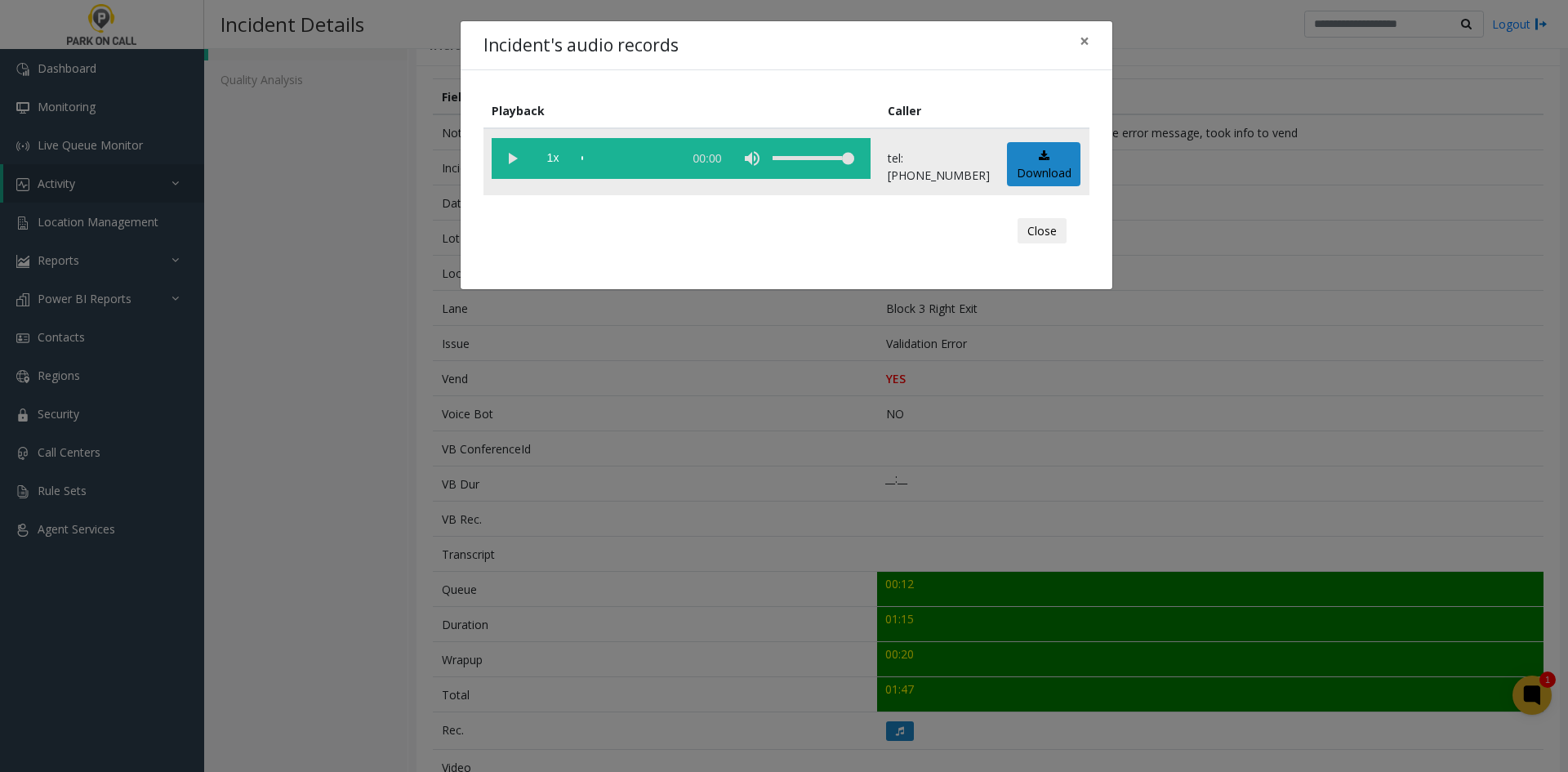 drag, startPoint x: 510, startPoint y: 151, endPoint x: 492, endPoint y: 153, distance: 18.11077 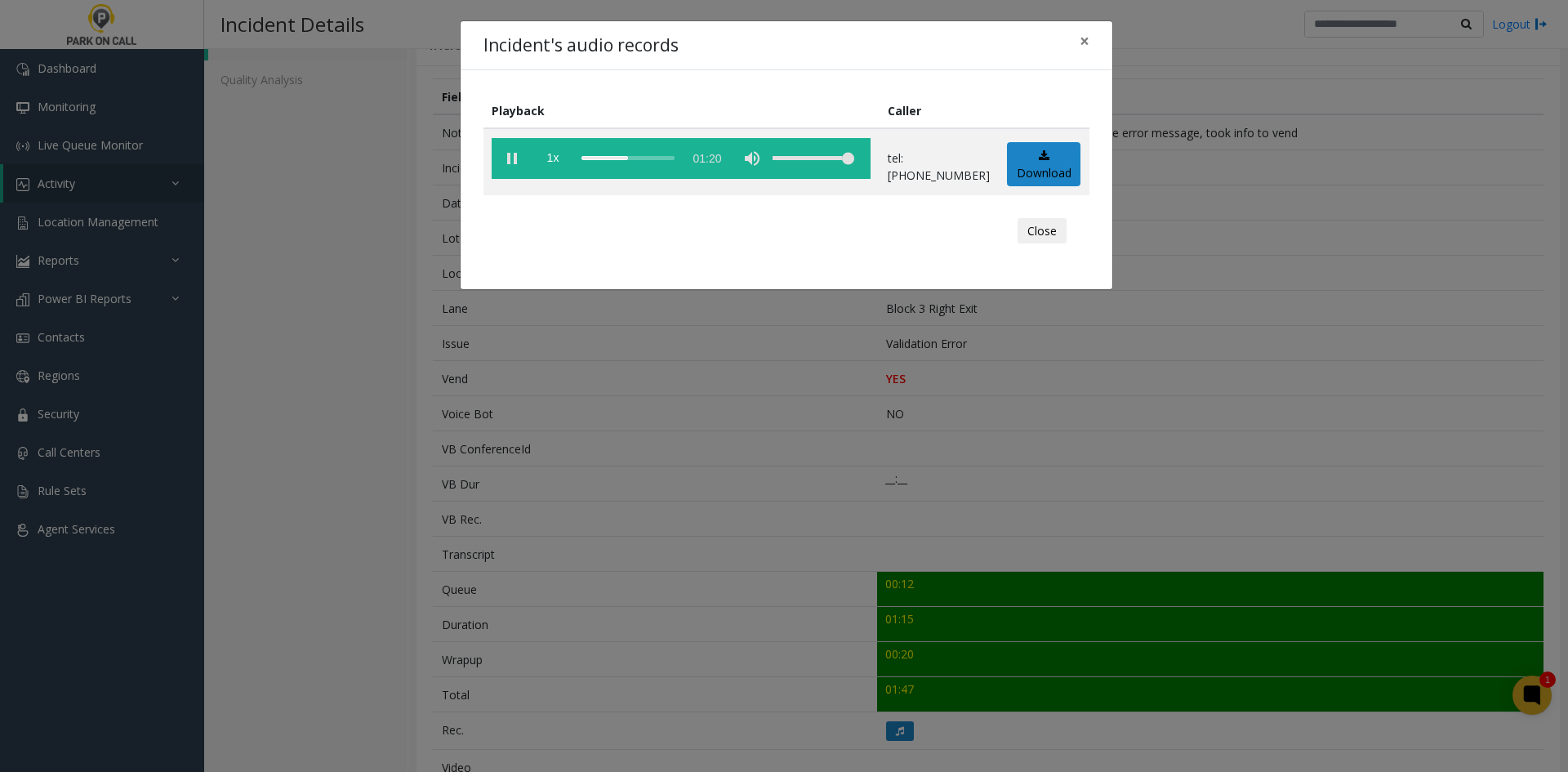 drag, startPoint x: 627, startPoint y: 432, endPoint x: 564, endPoint y: 425, distance: 63.3877 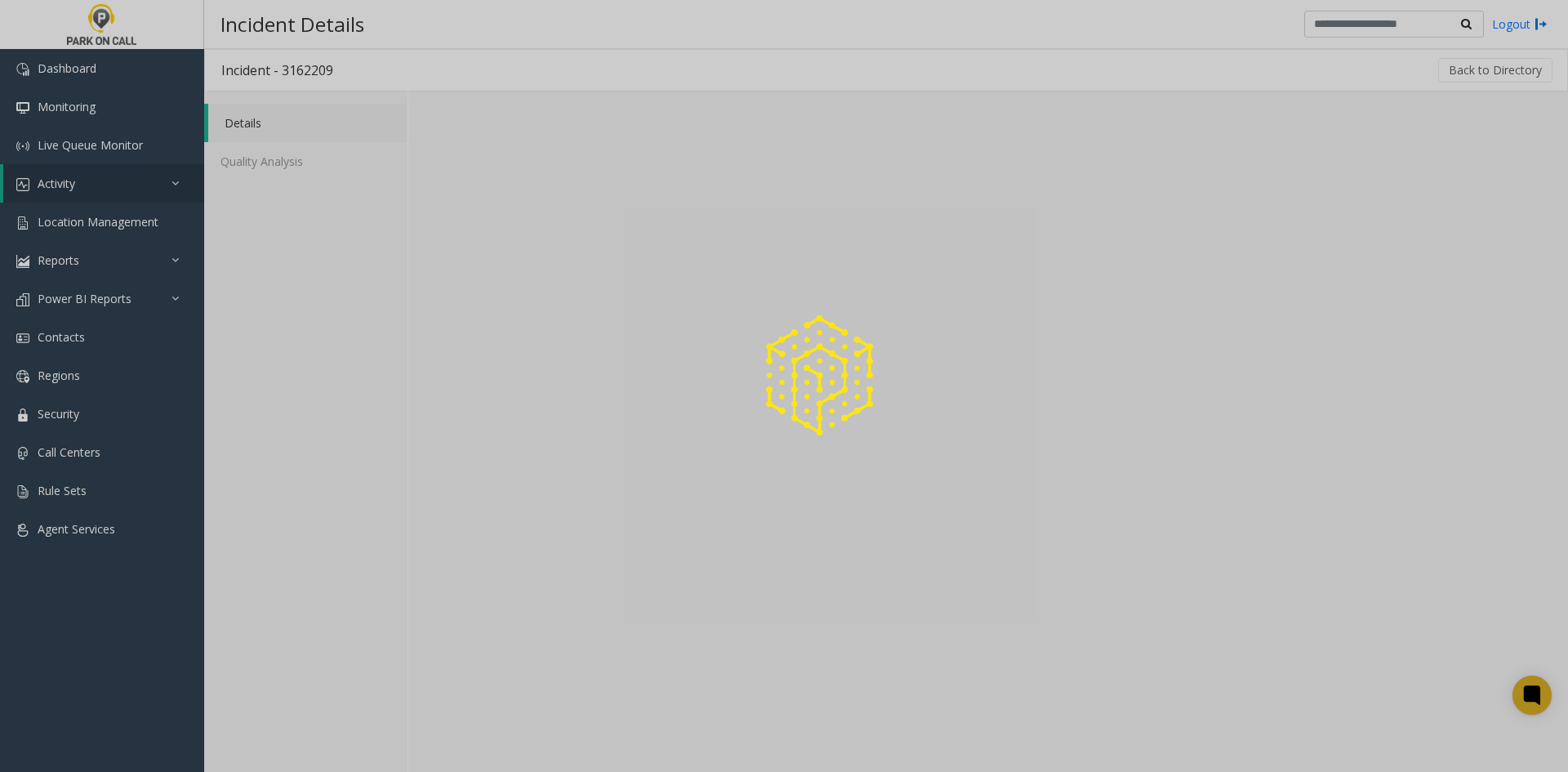 scroll, scrollTop: 0, scrollLeft: 0, axis: both 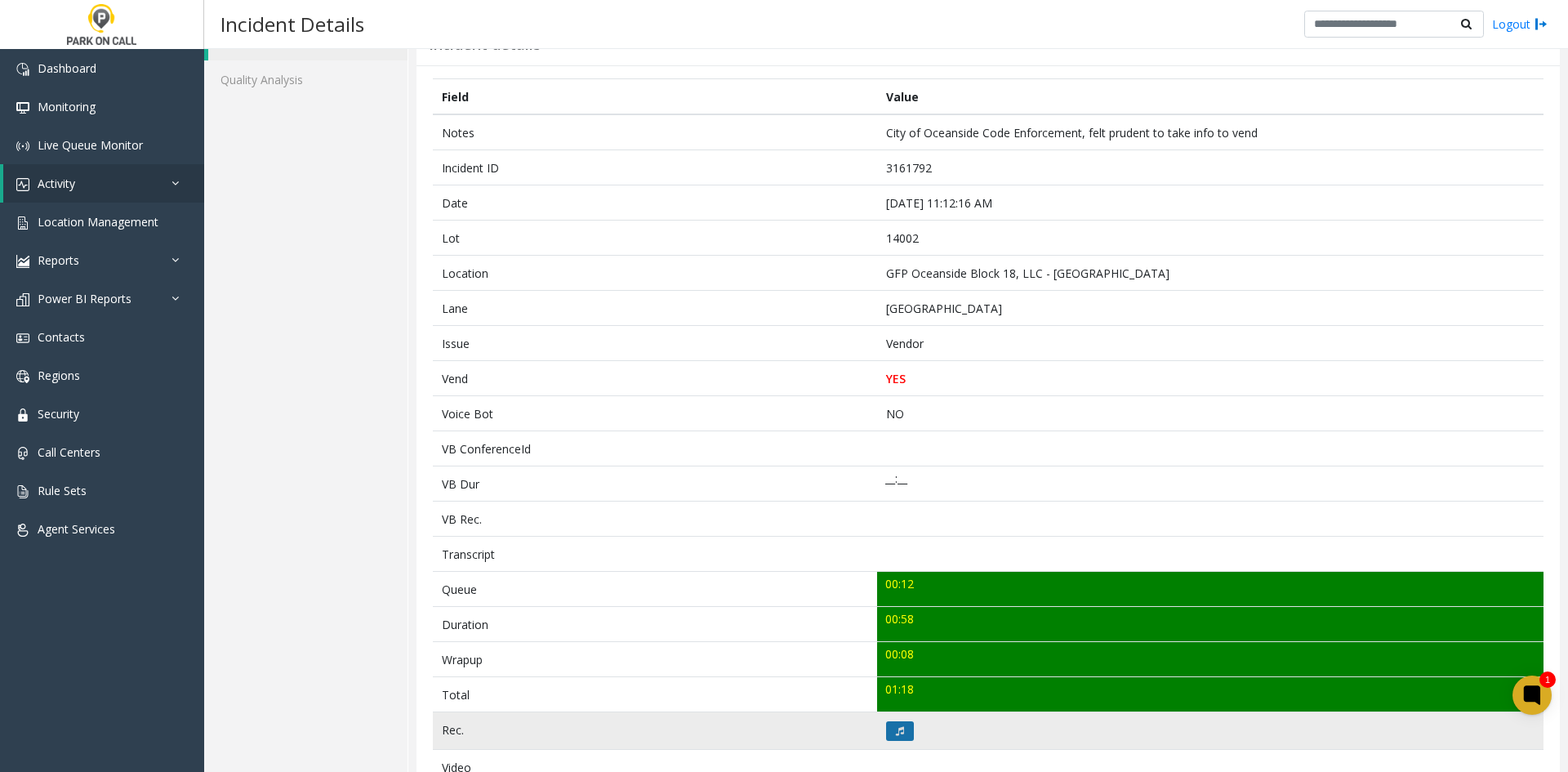 click 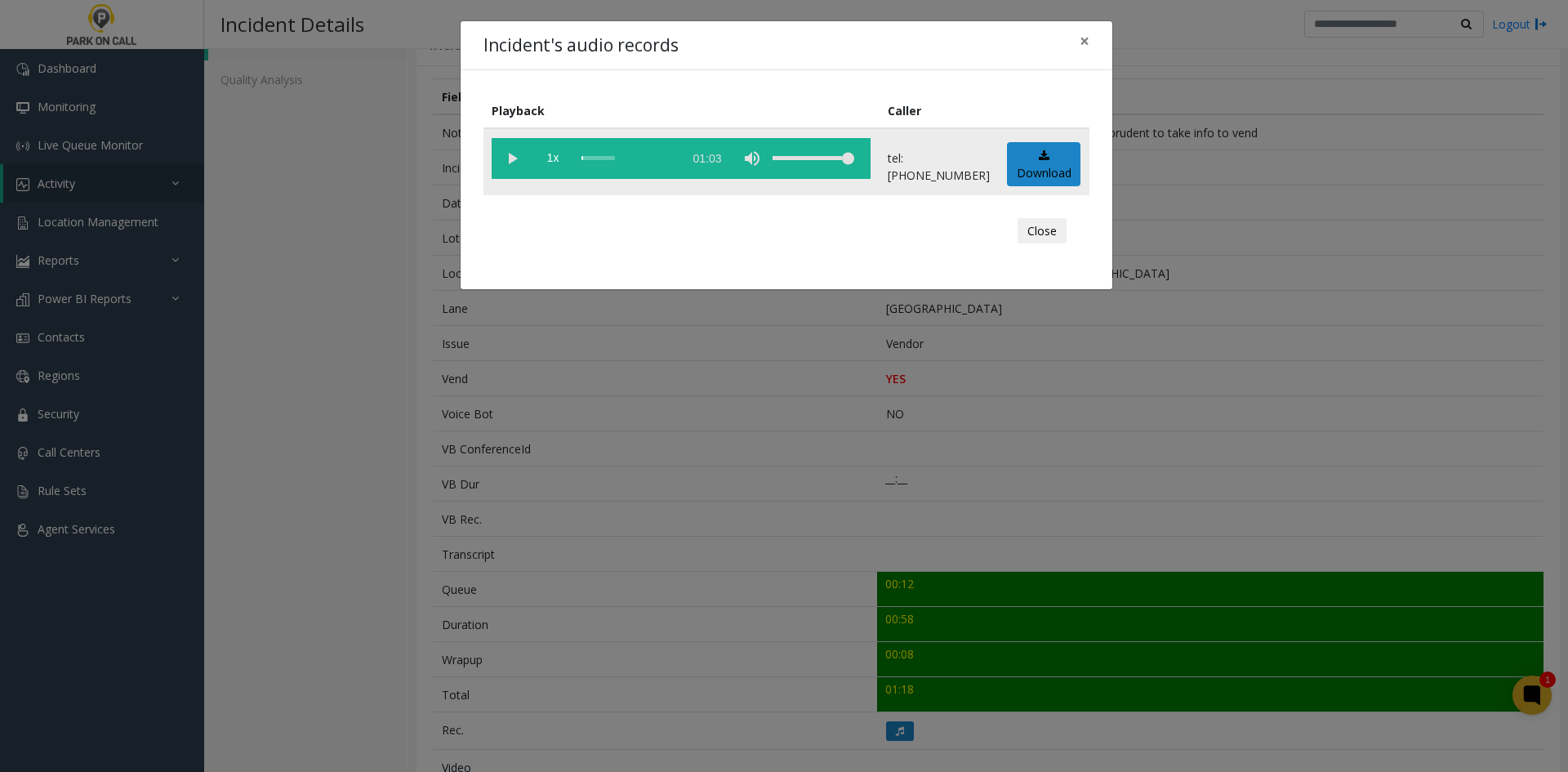 click 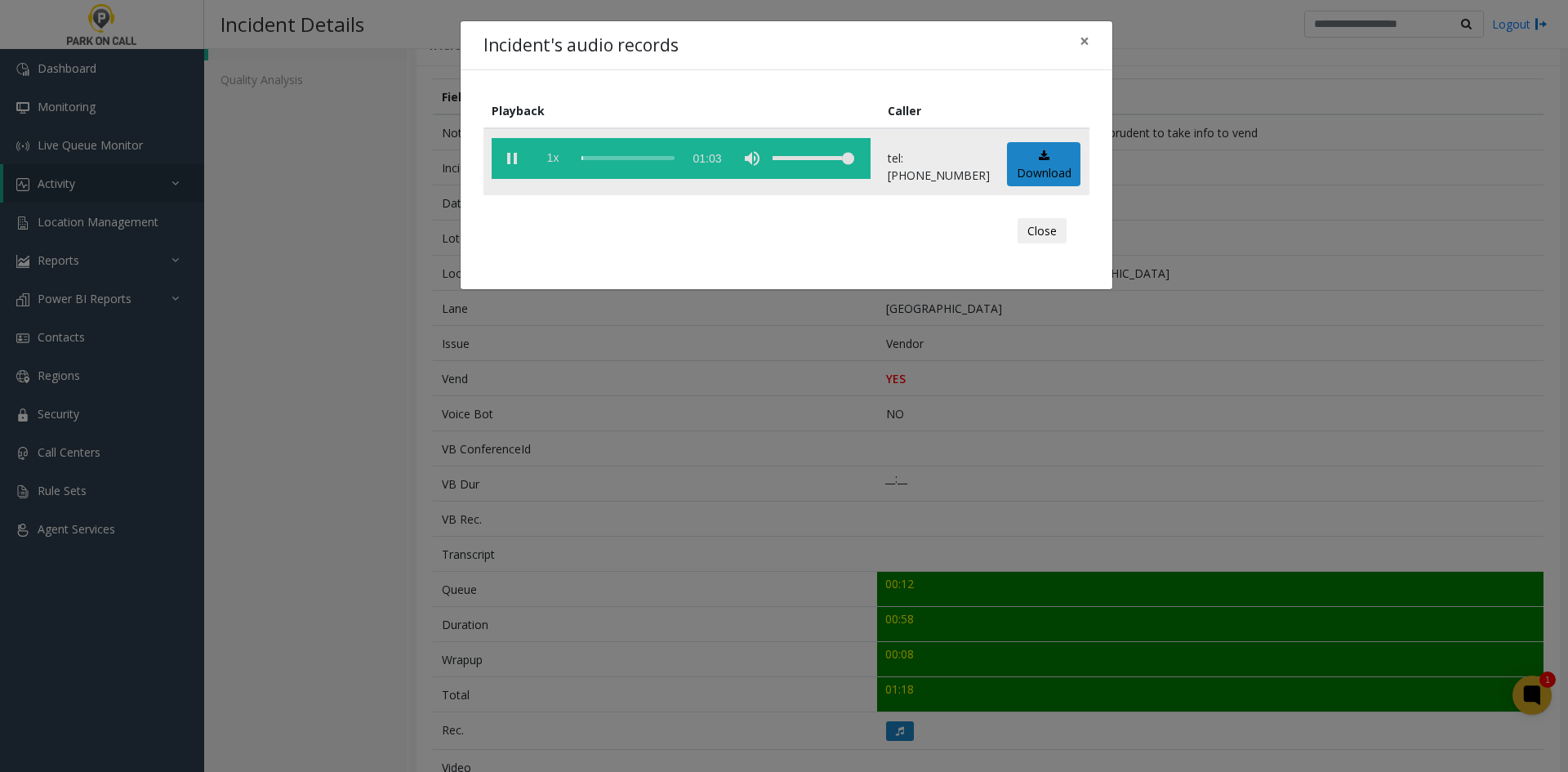 click on "1x" 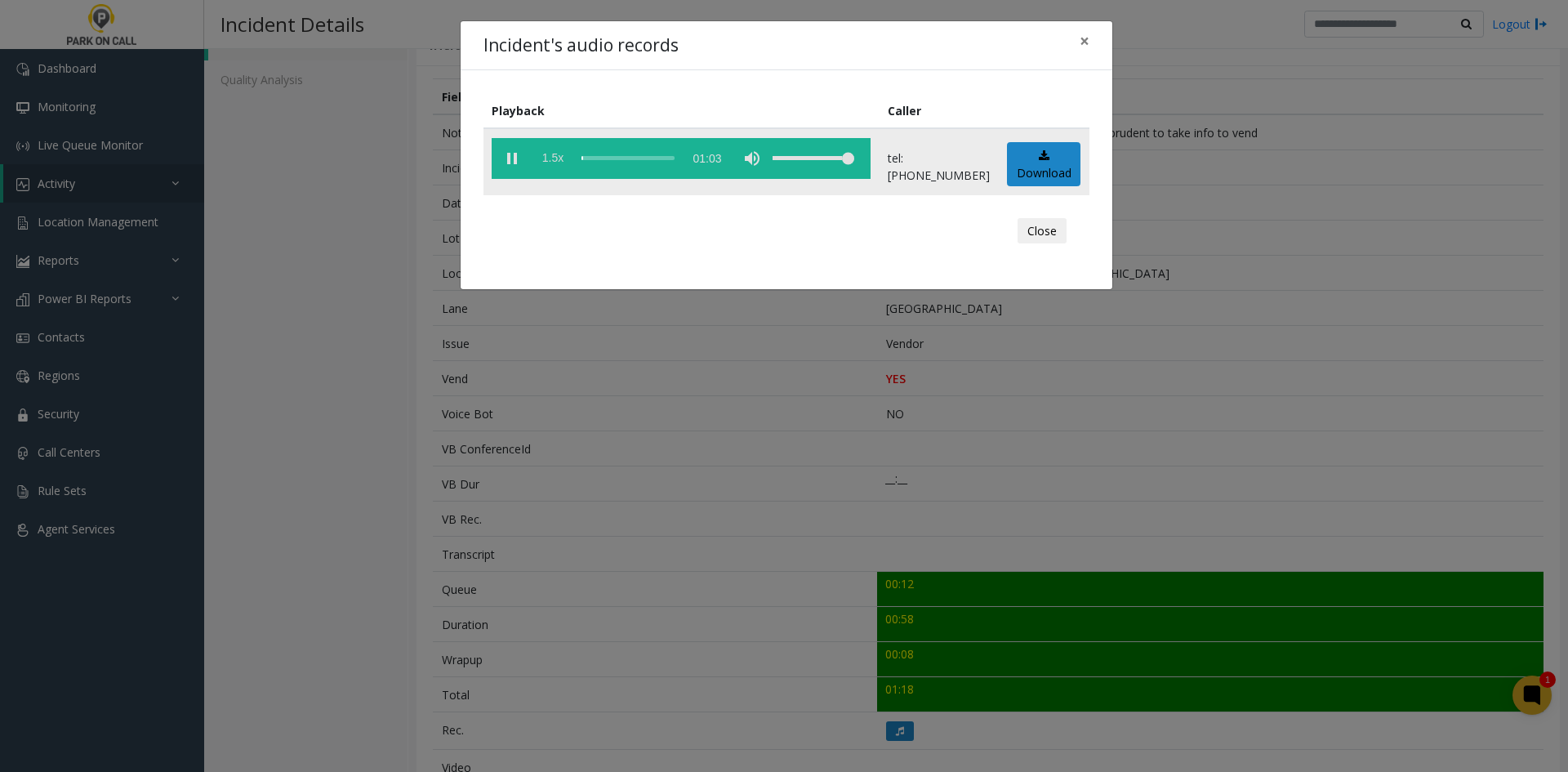 click on "1.5x" 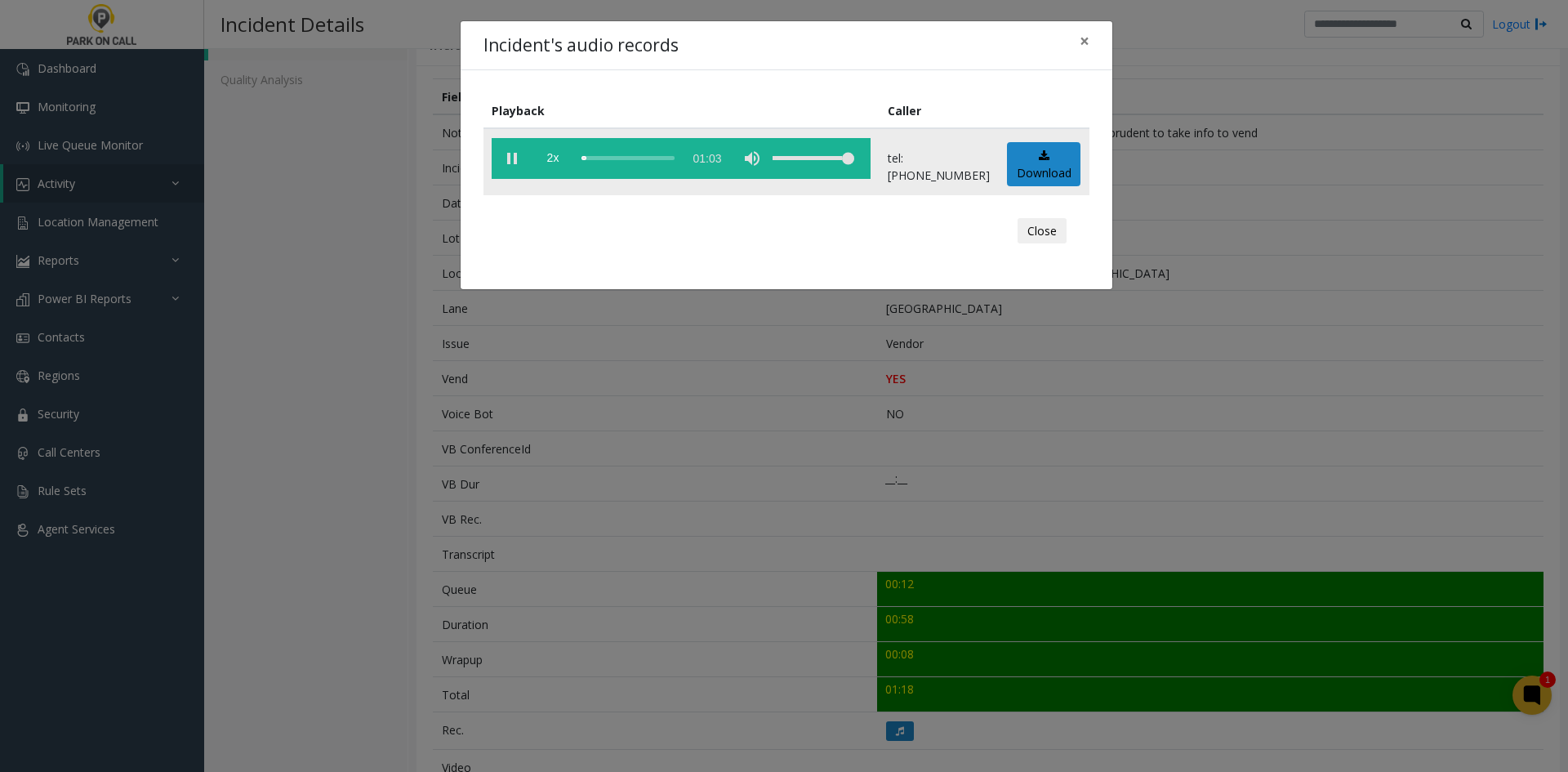 click 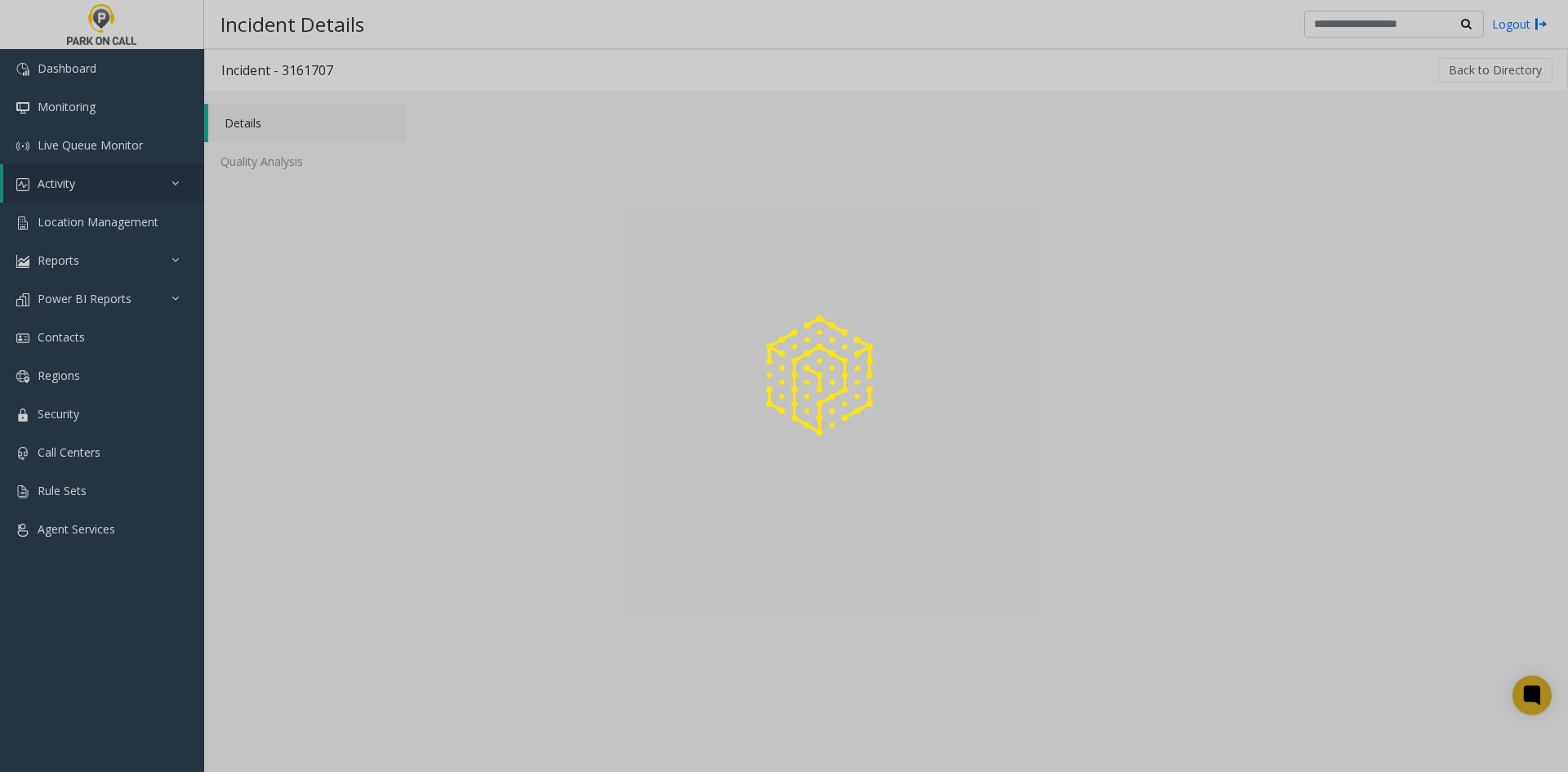 scroll, scrollTop: 0, scrollLeft: 0, axis: both 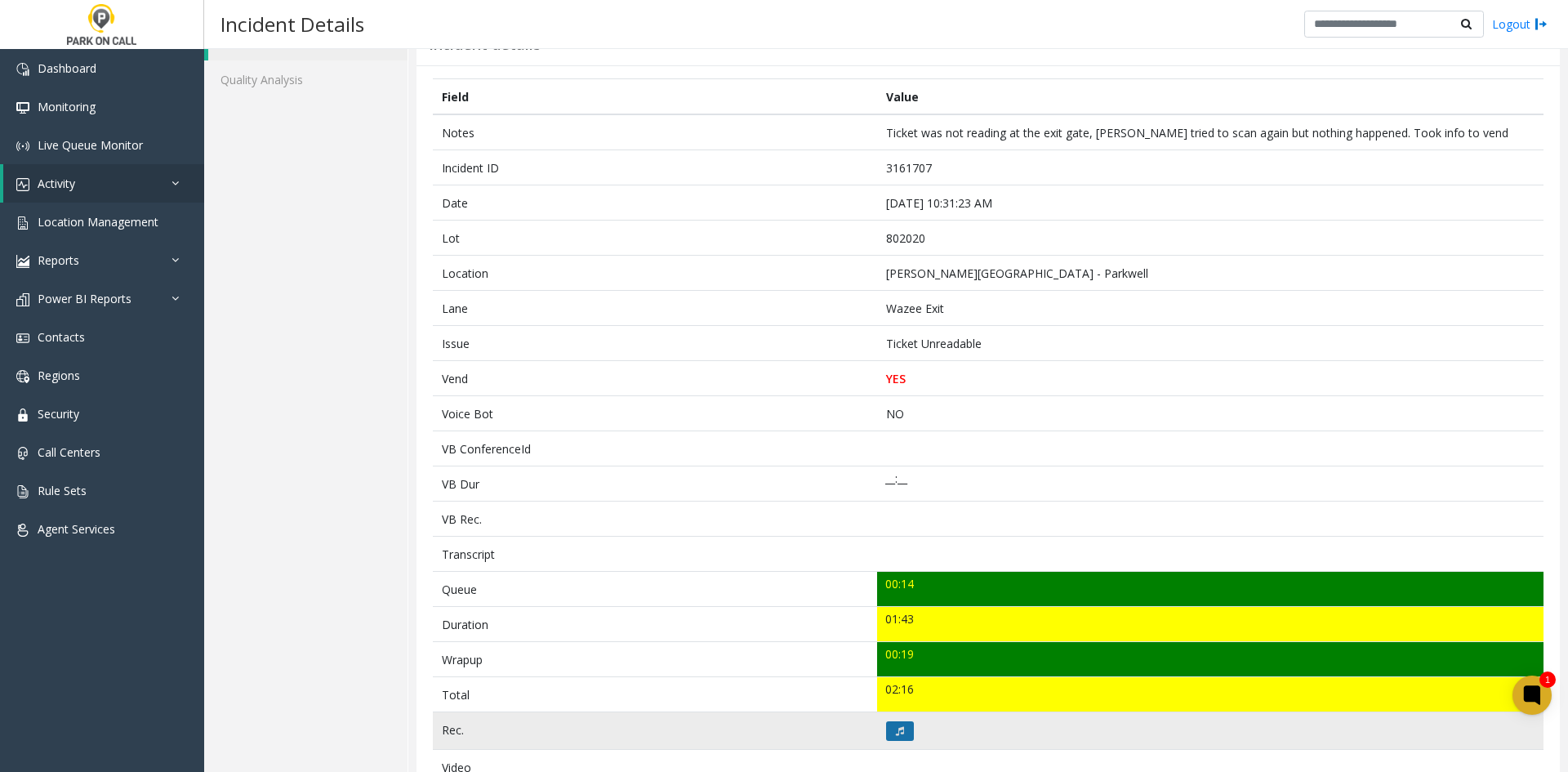 click 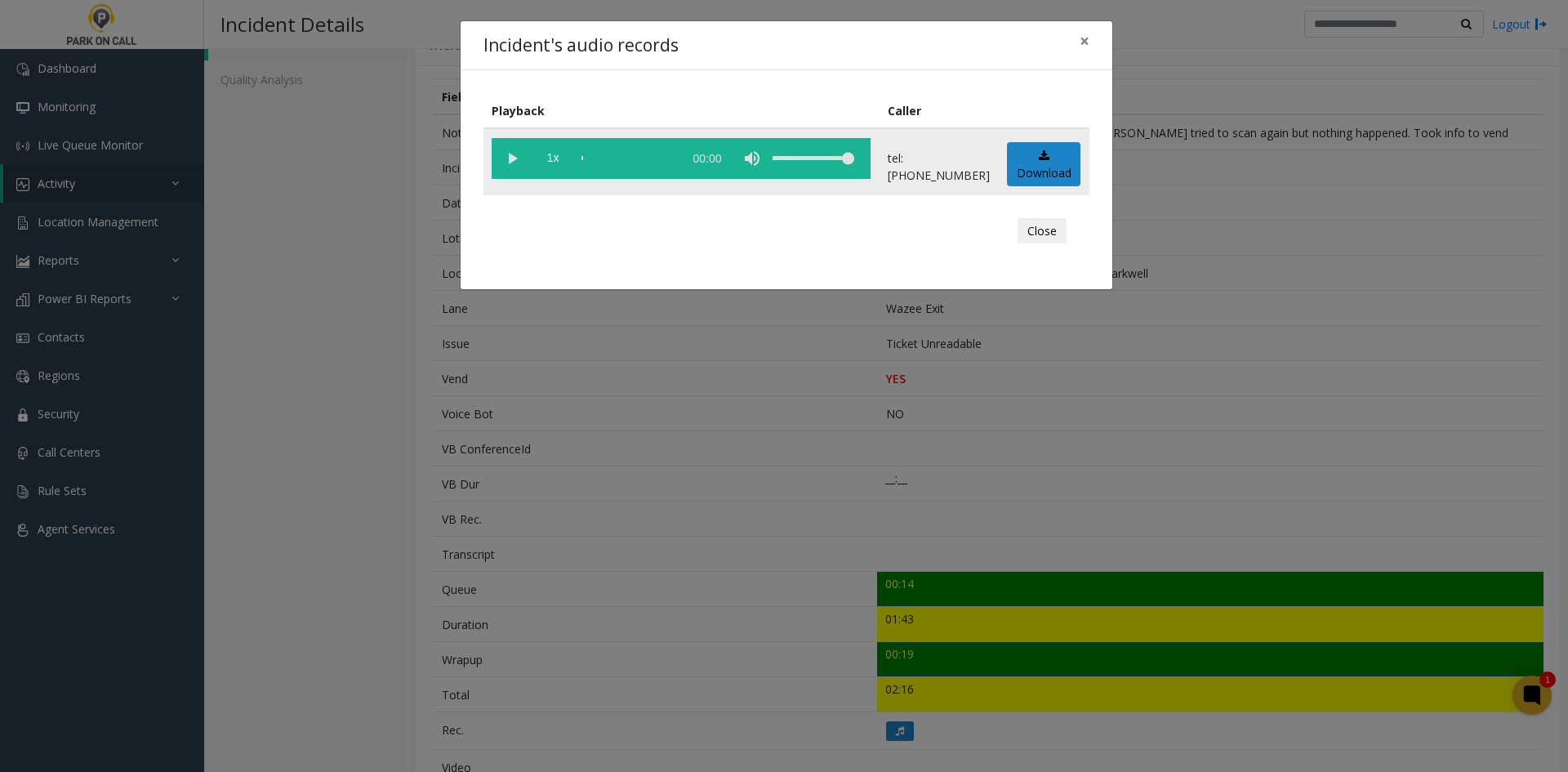 click 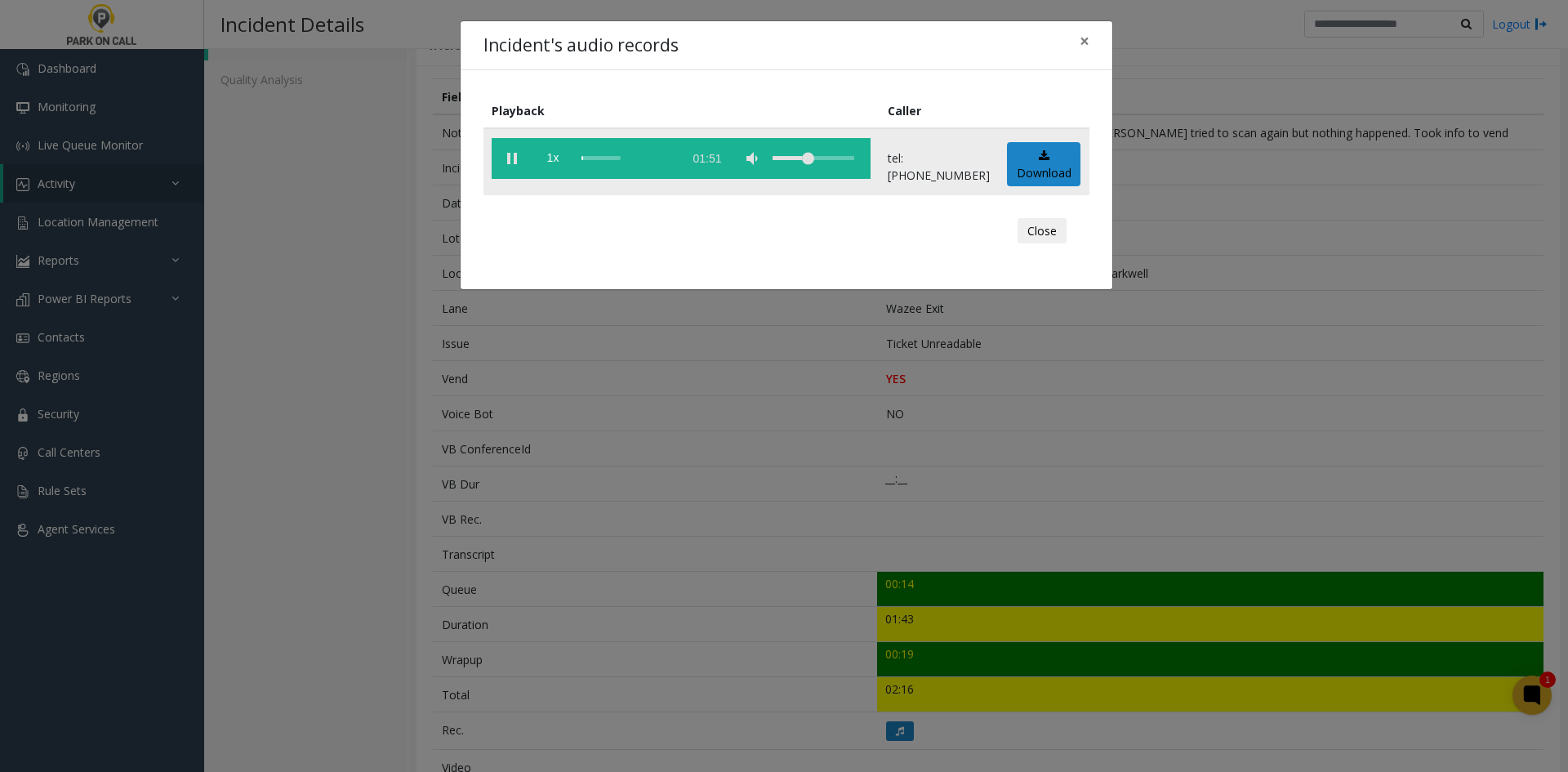click 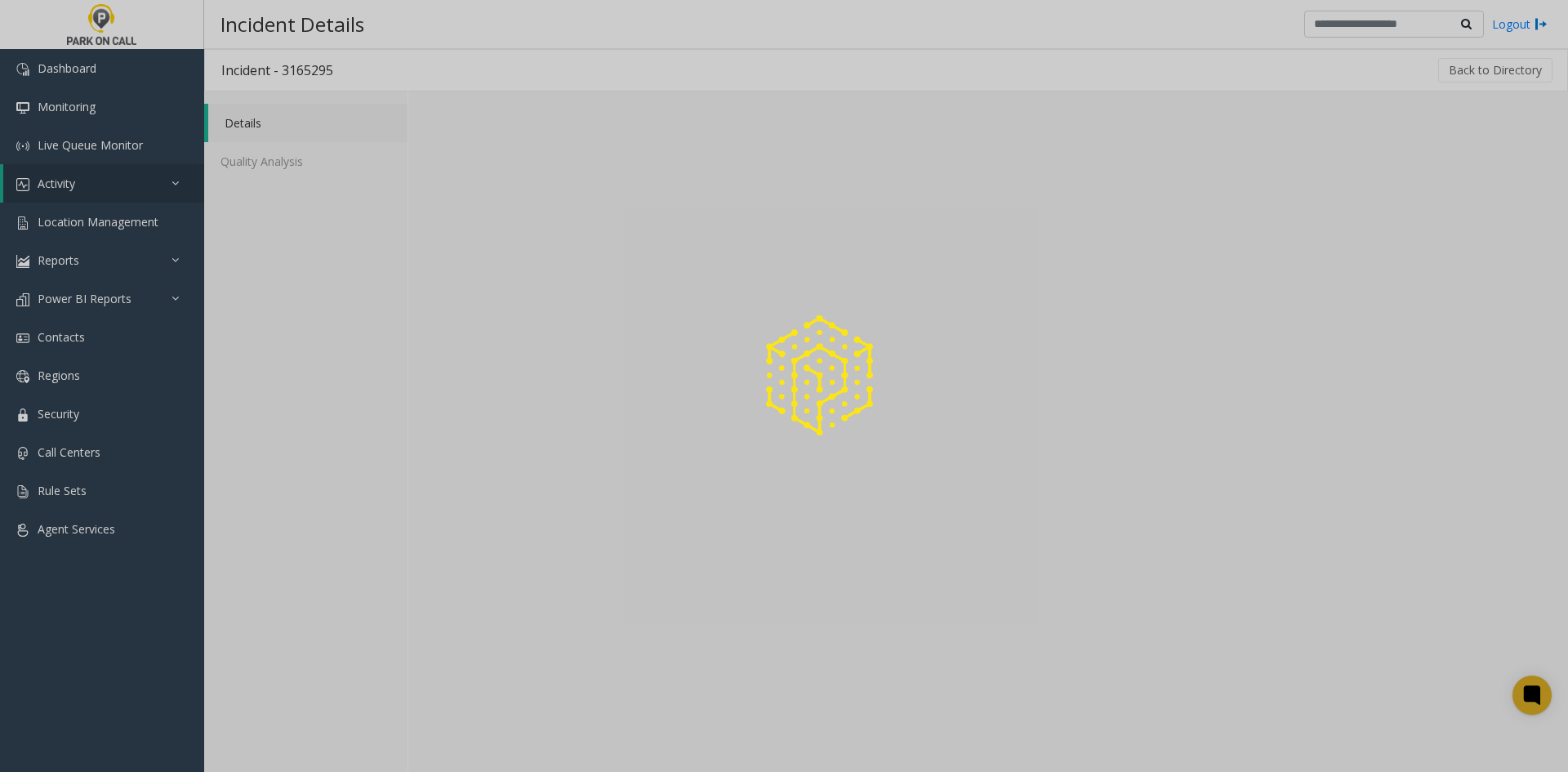 scroll, scrollTop: 0, scrollLeft: 0, axis: both 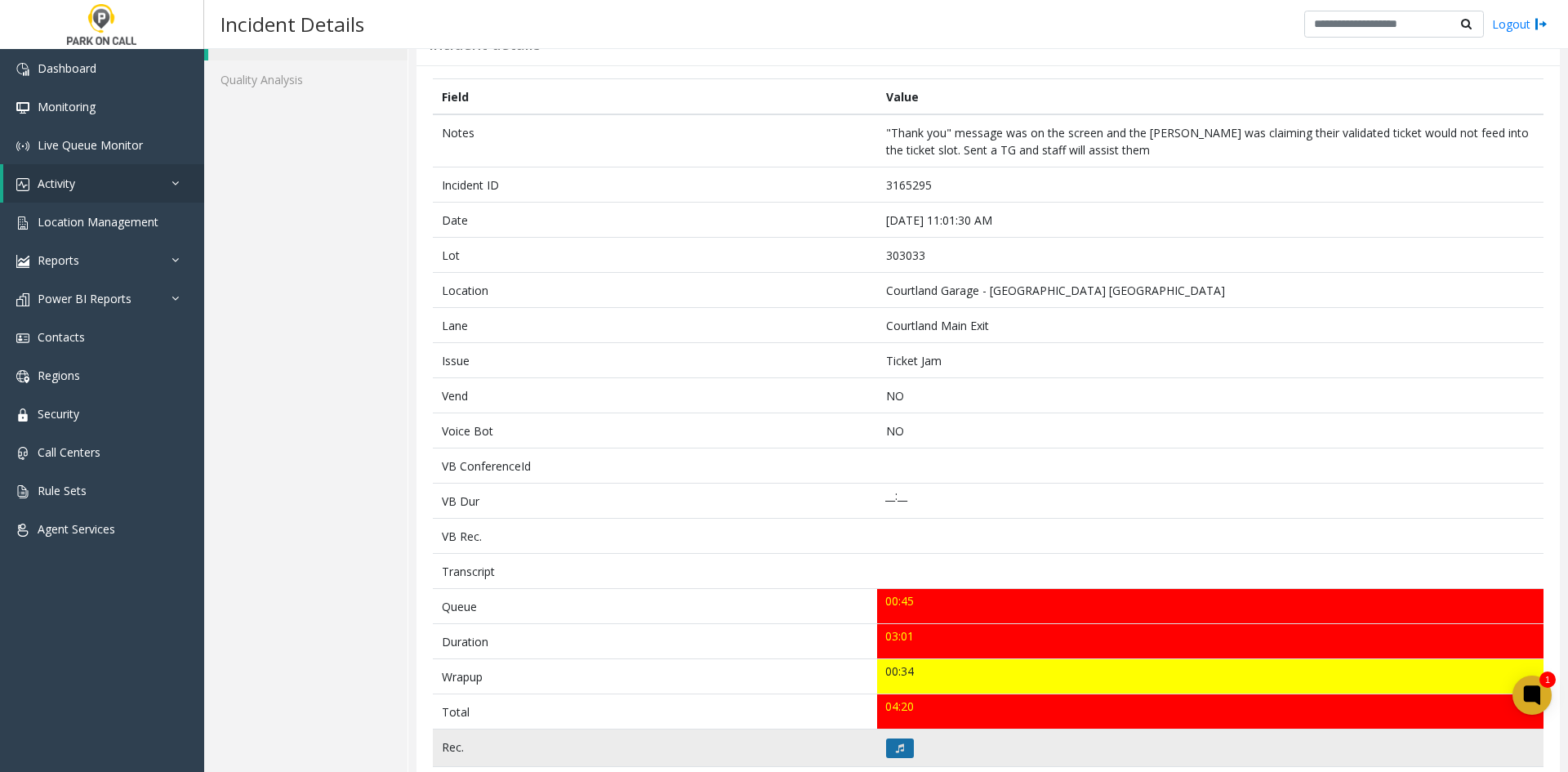 click 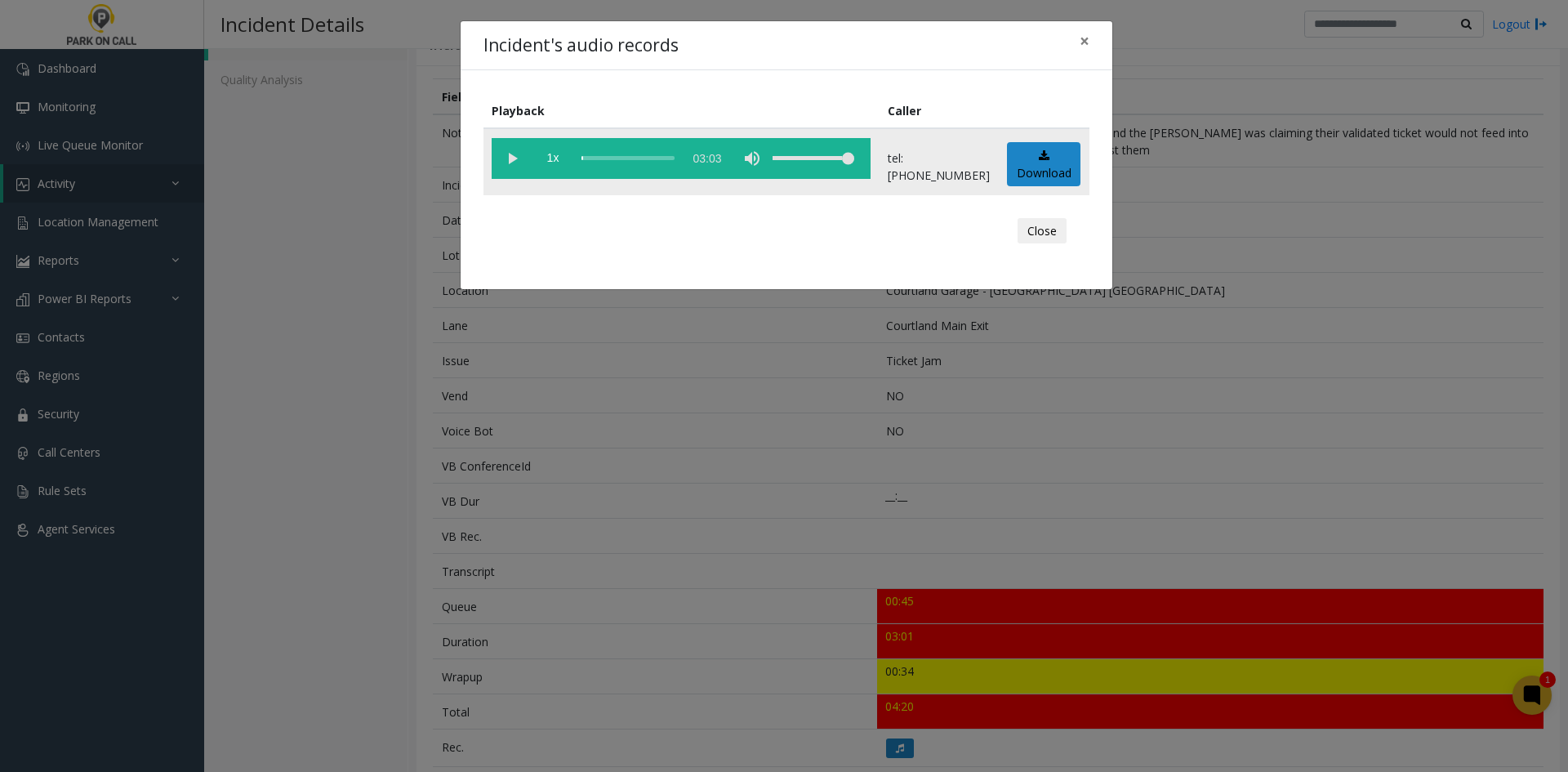 click 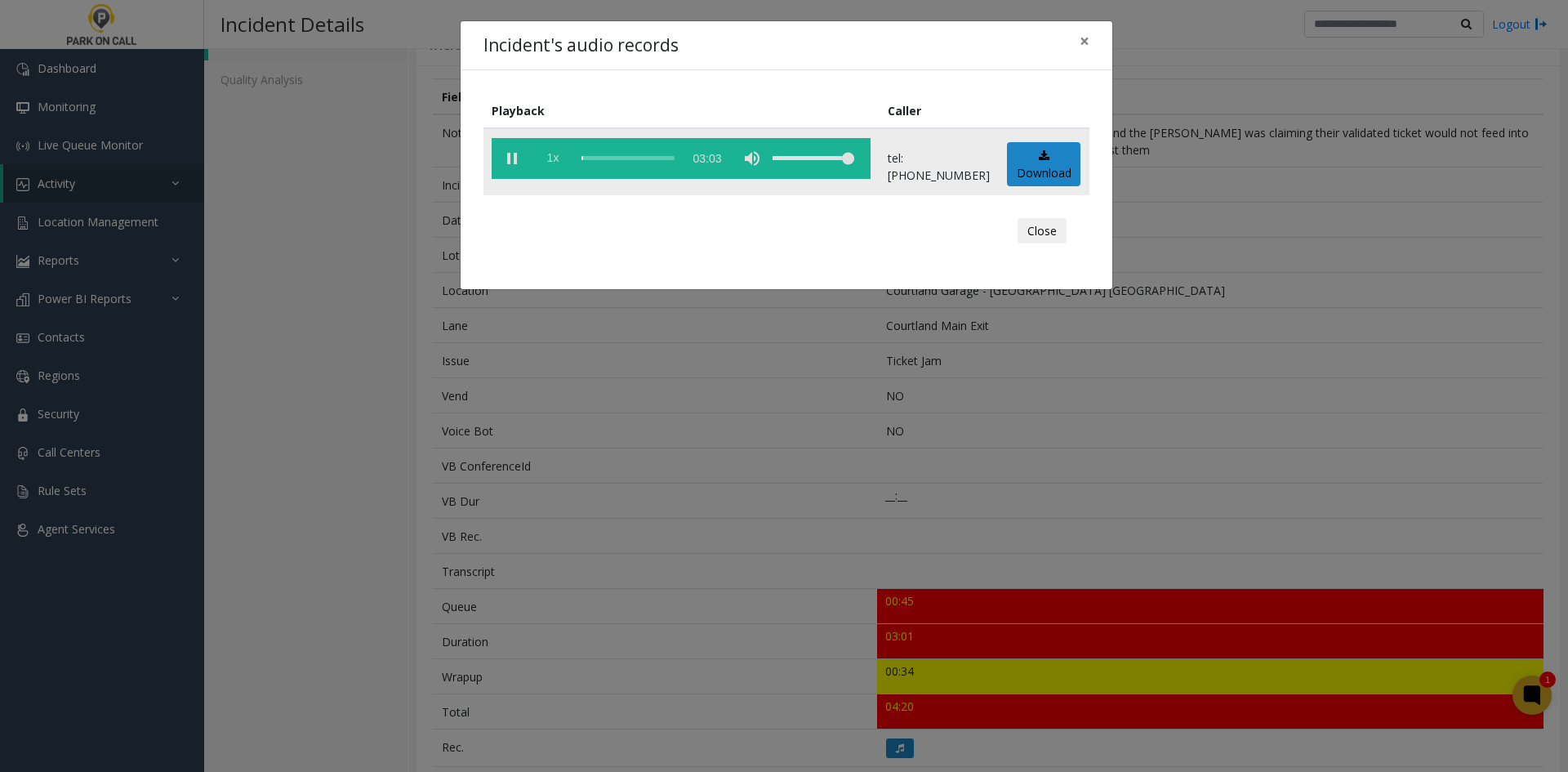 click on "1x" 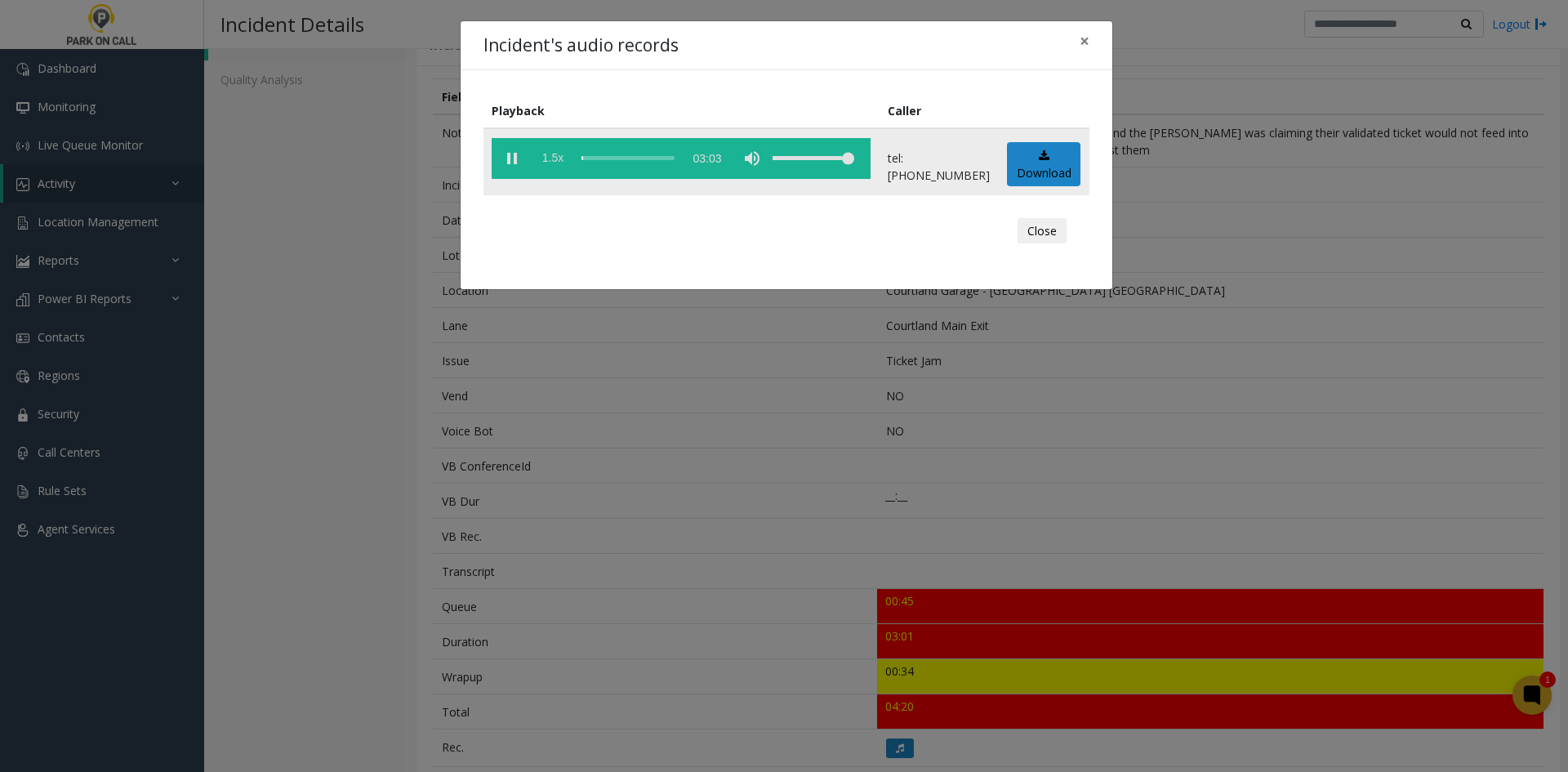 click on "1.5x" 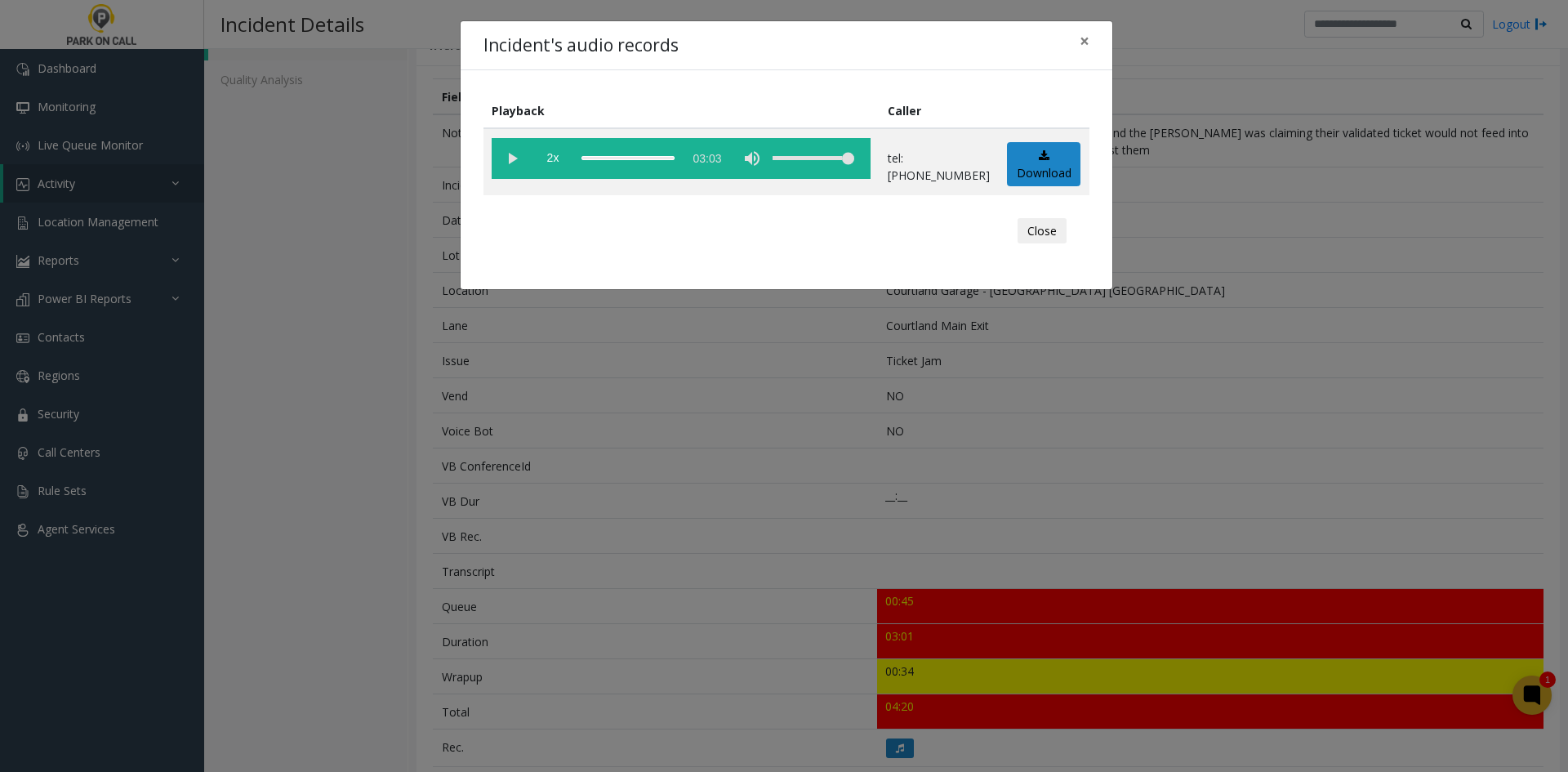 drag, startPoint x: 592, startPoint y: 525, endPoint x: 577, endPoint y: 525, distance: 15 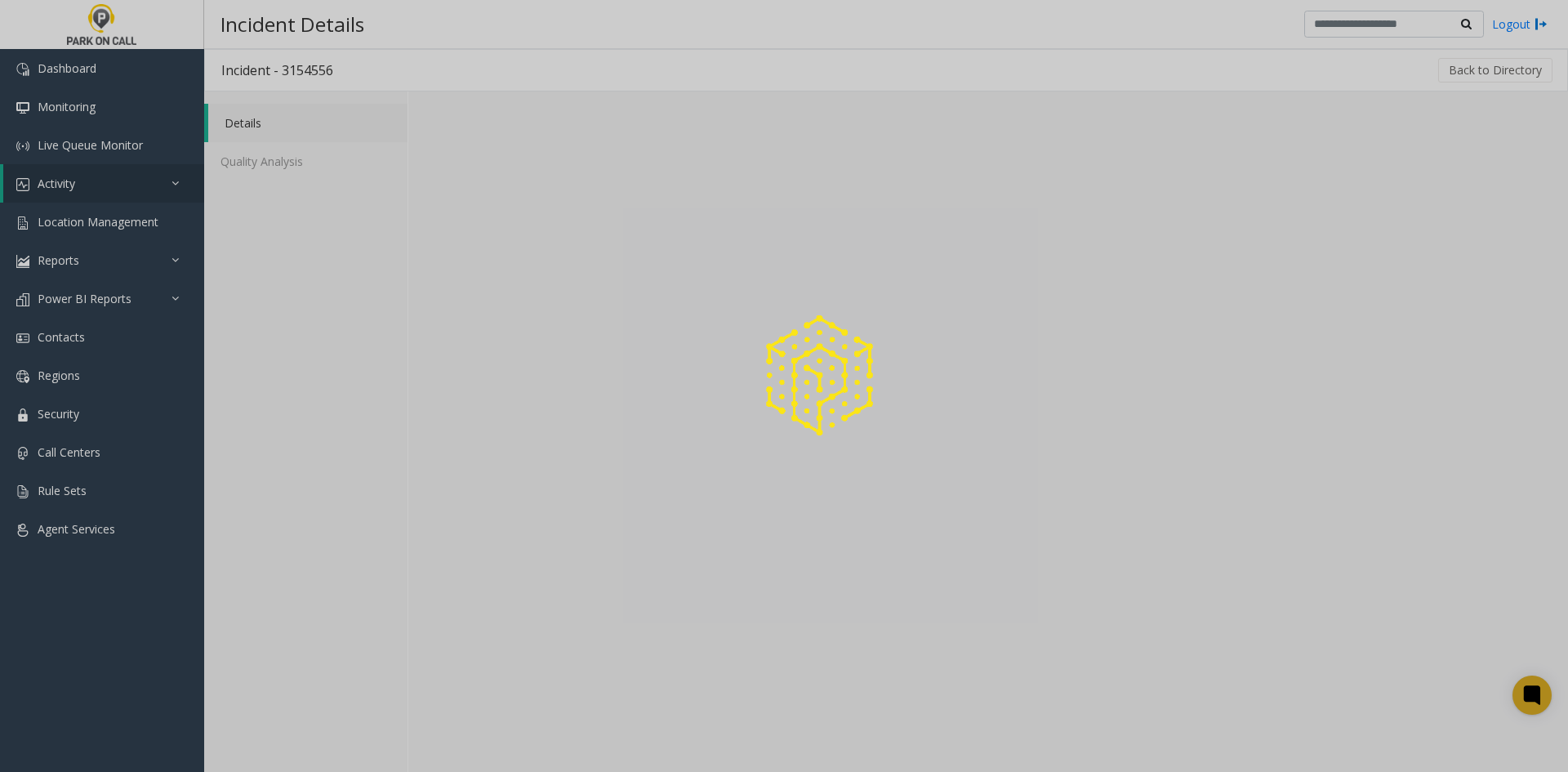 scroll, scrollTop: 0, scrollLeft: 0, axis: both 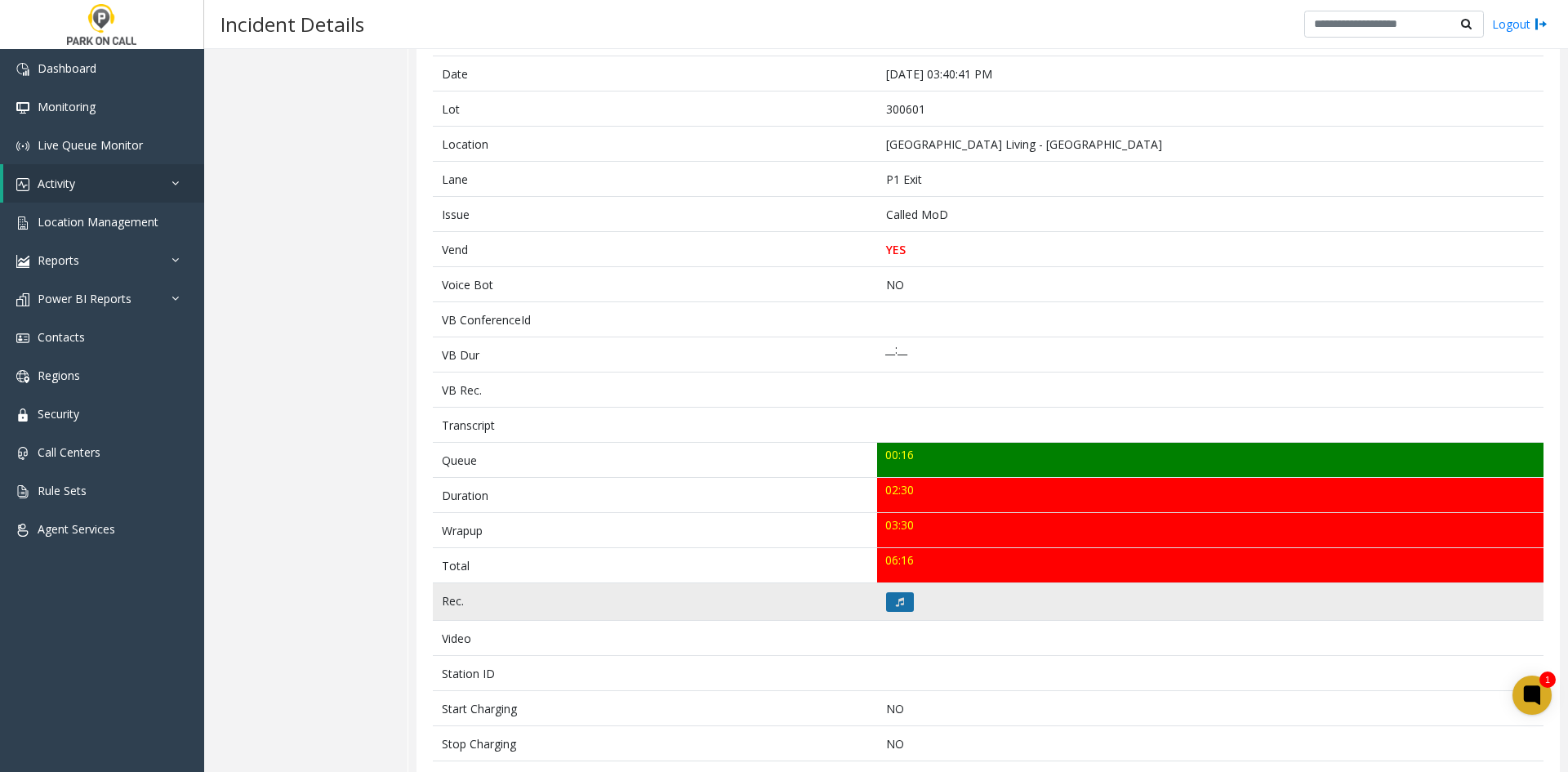 click 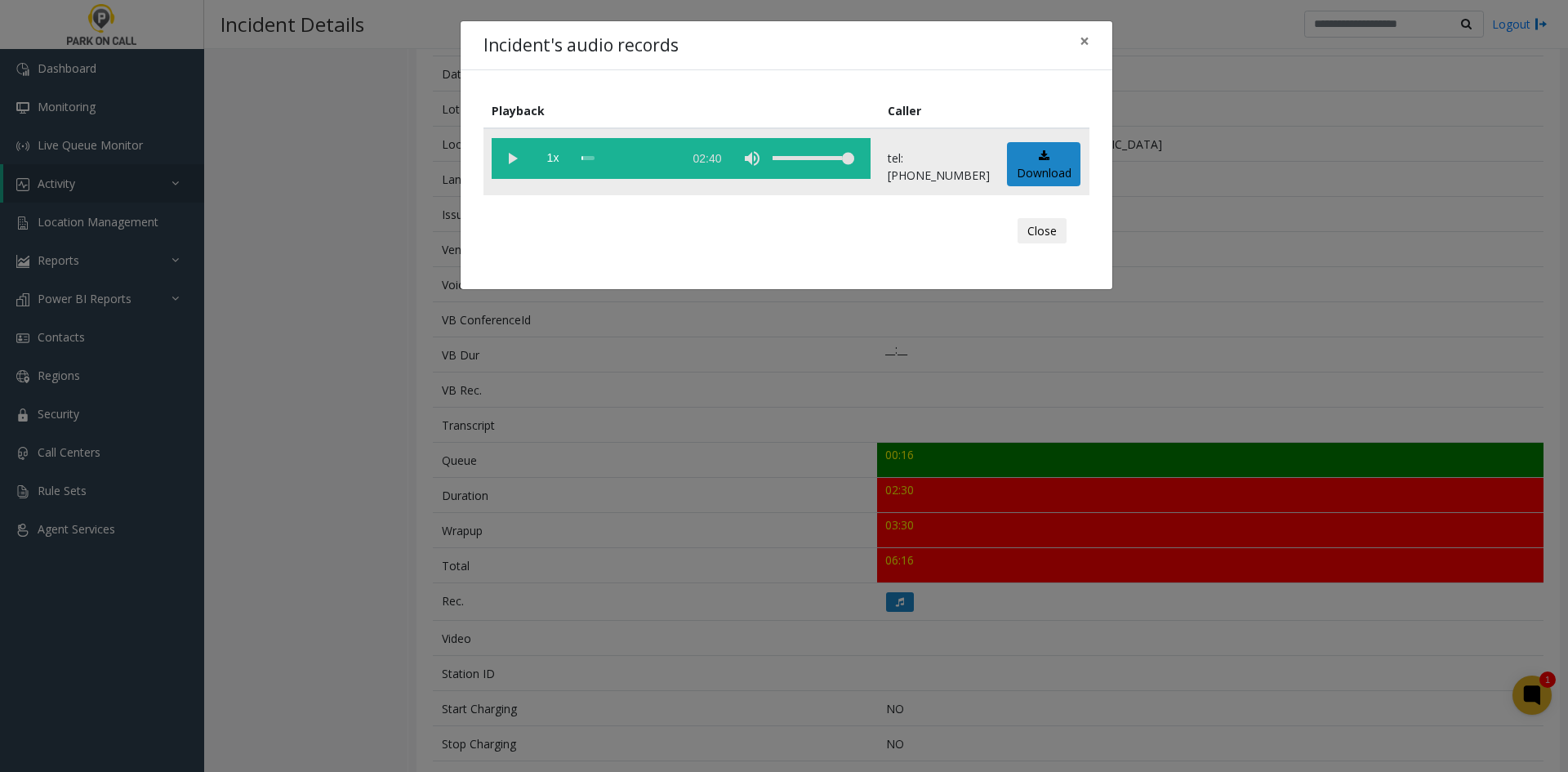click 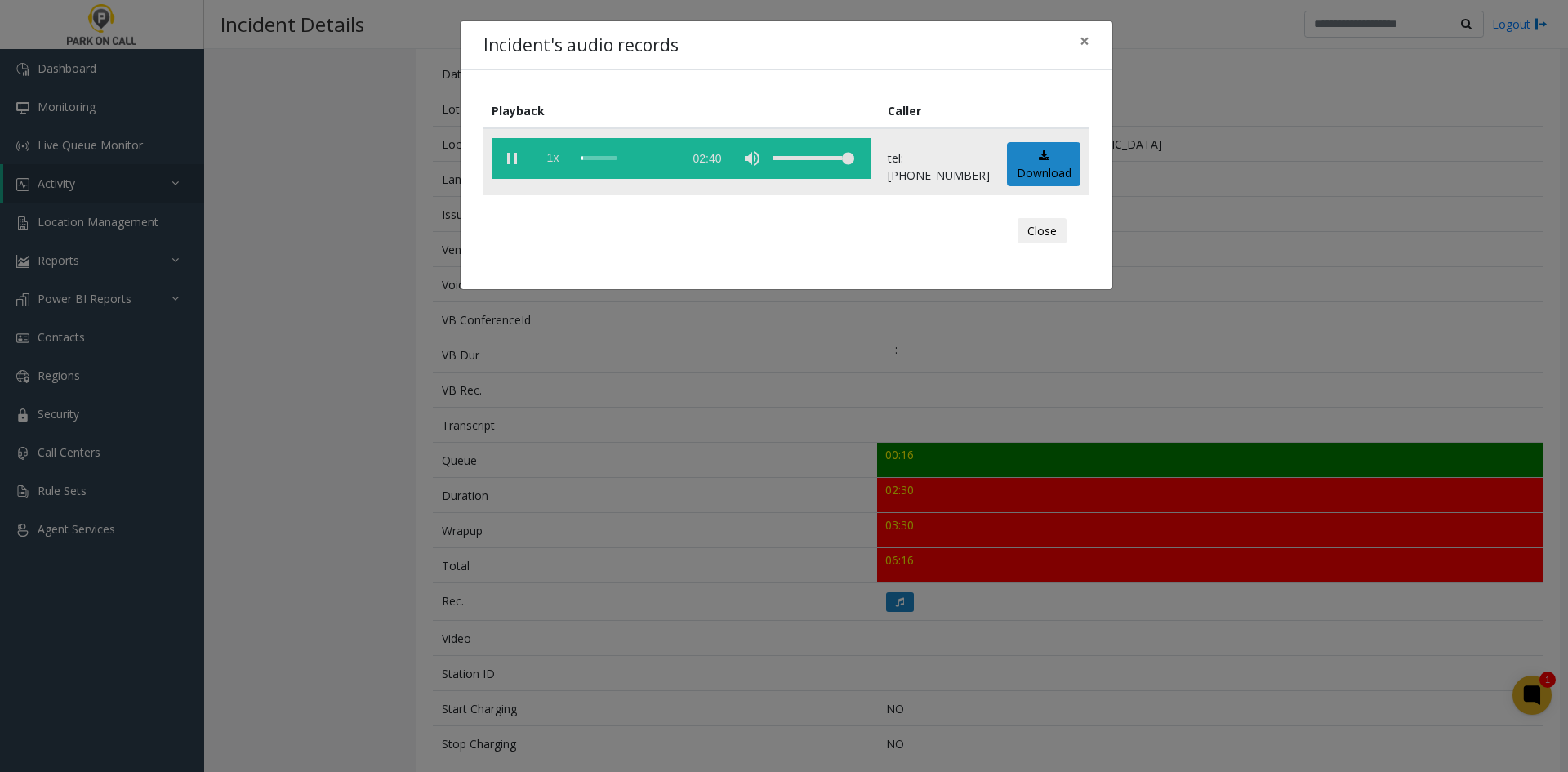 click on "1x" 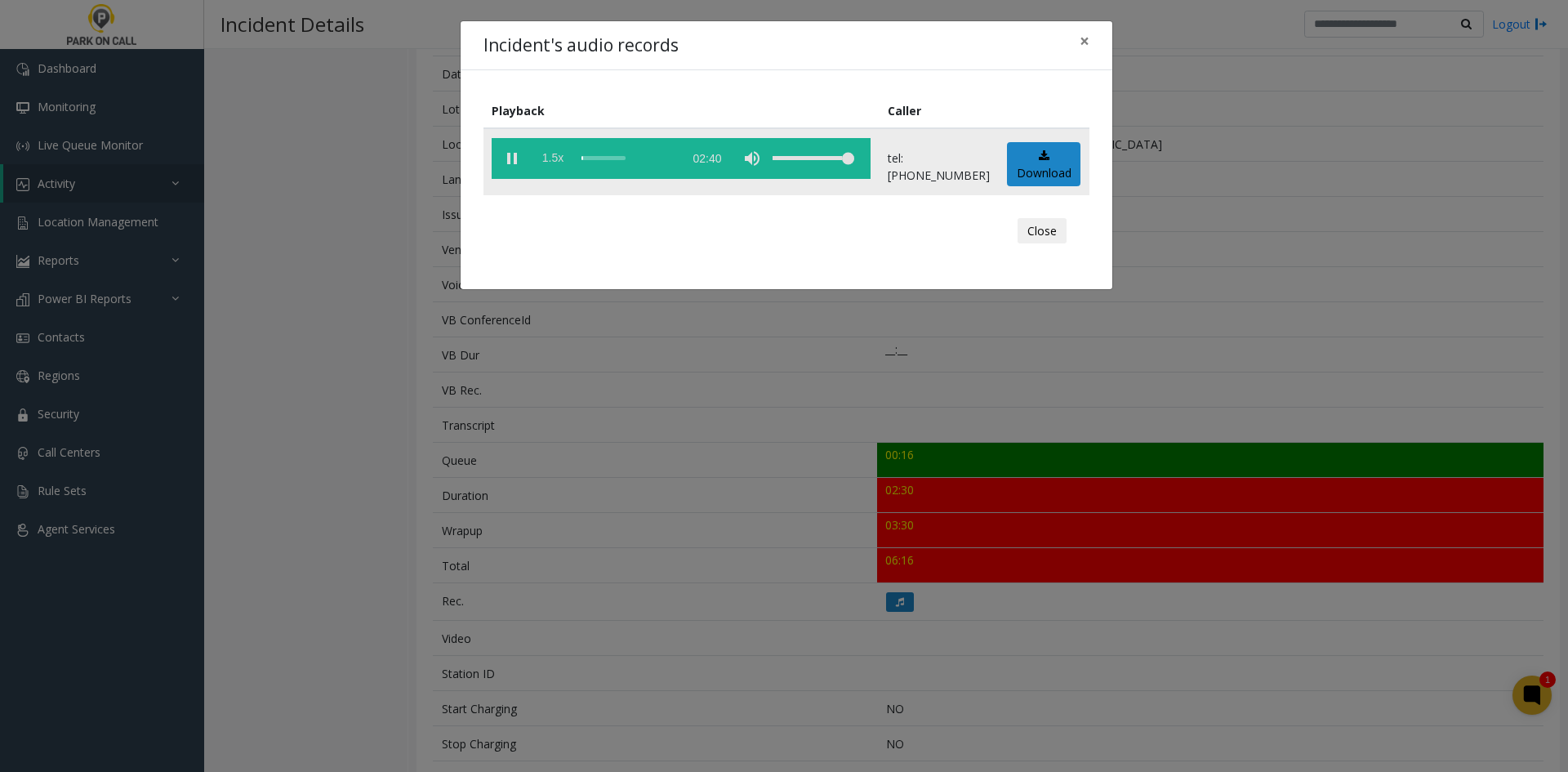 click on "1.5x" 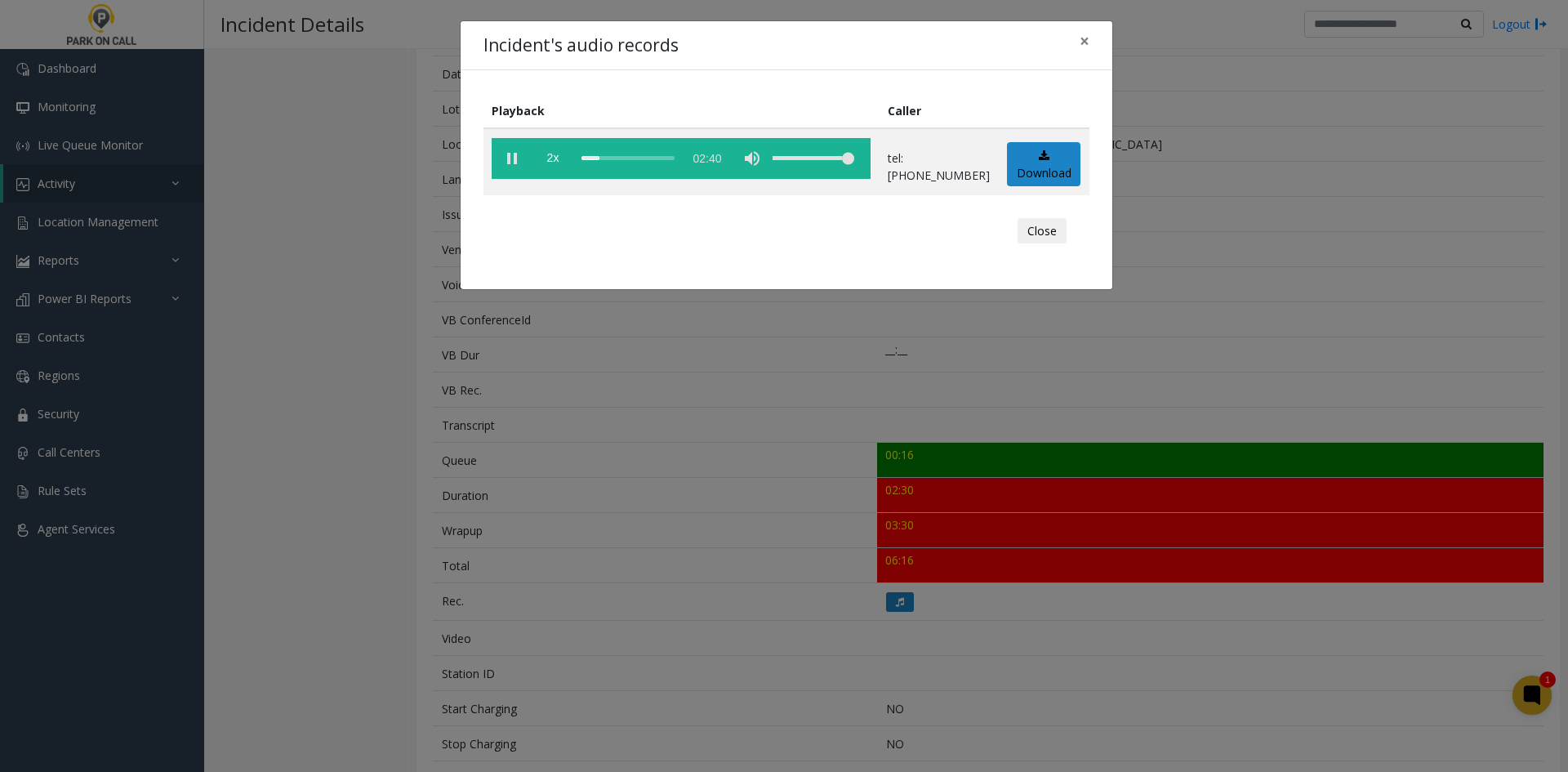 click on "Incident's audio records × Playback Caller  2x  02:40 tel:3006019002  Download  Close" 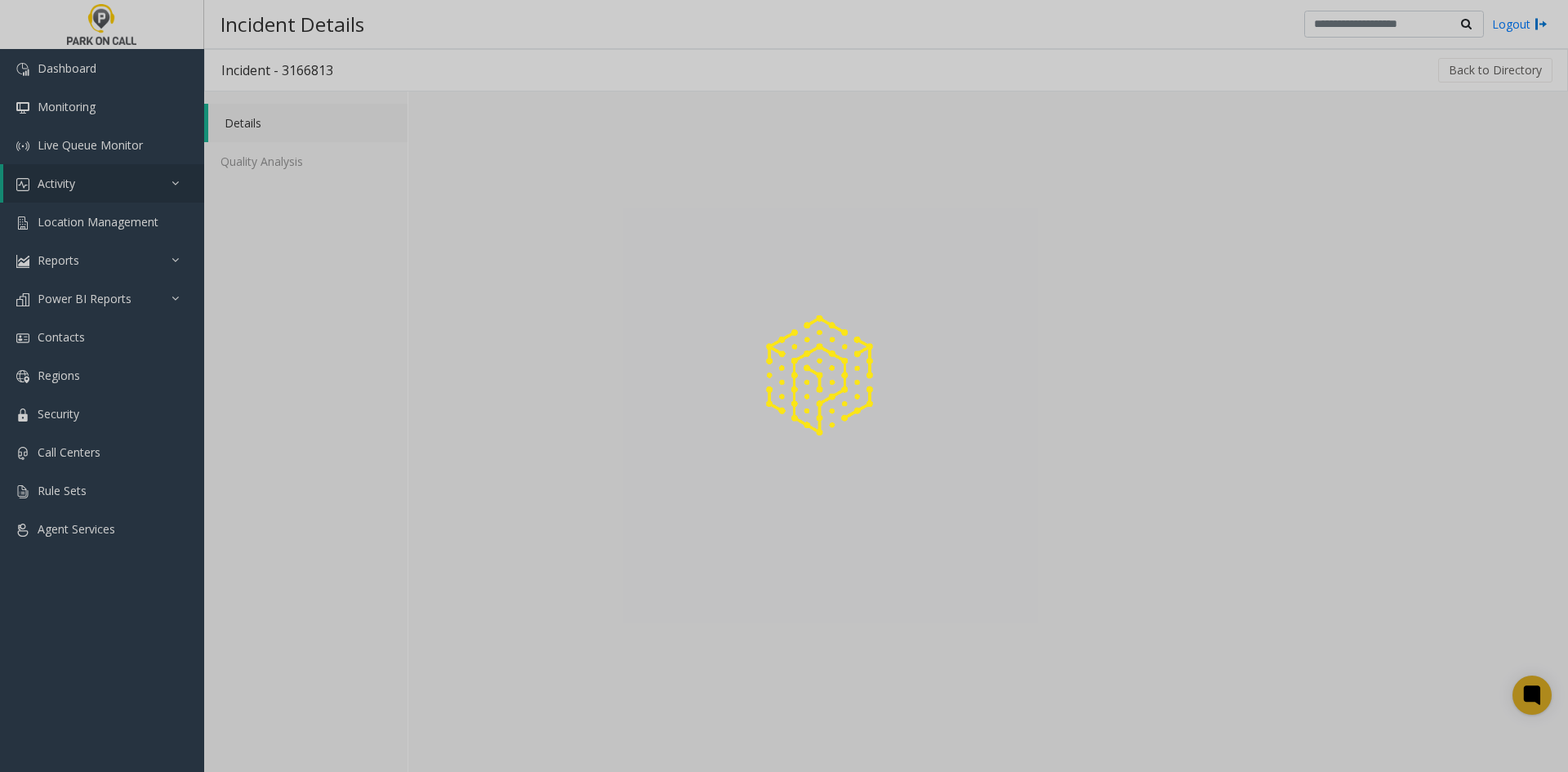 scroll, scrollTop: 0, scrollLeft: 0, axis: both 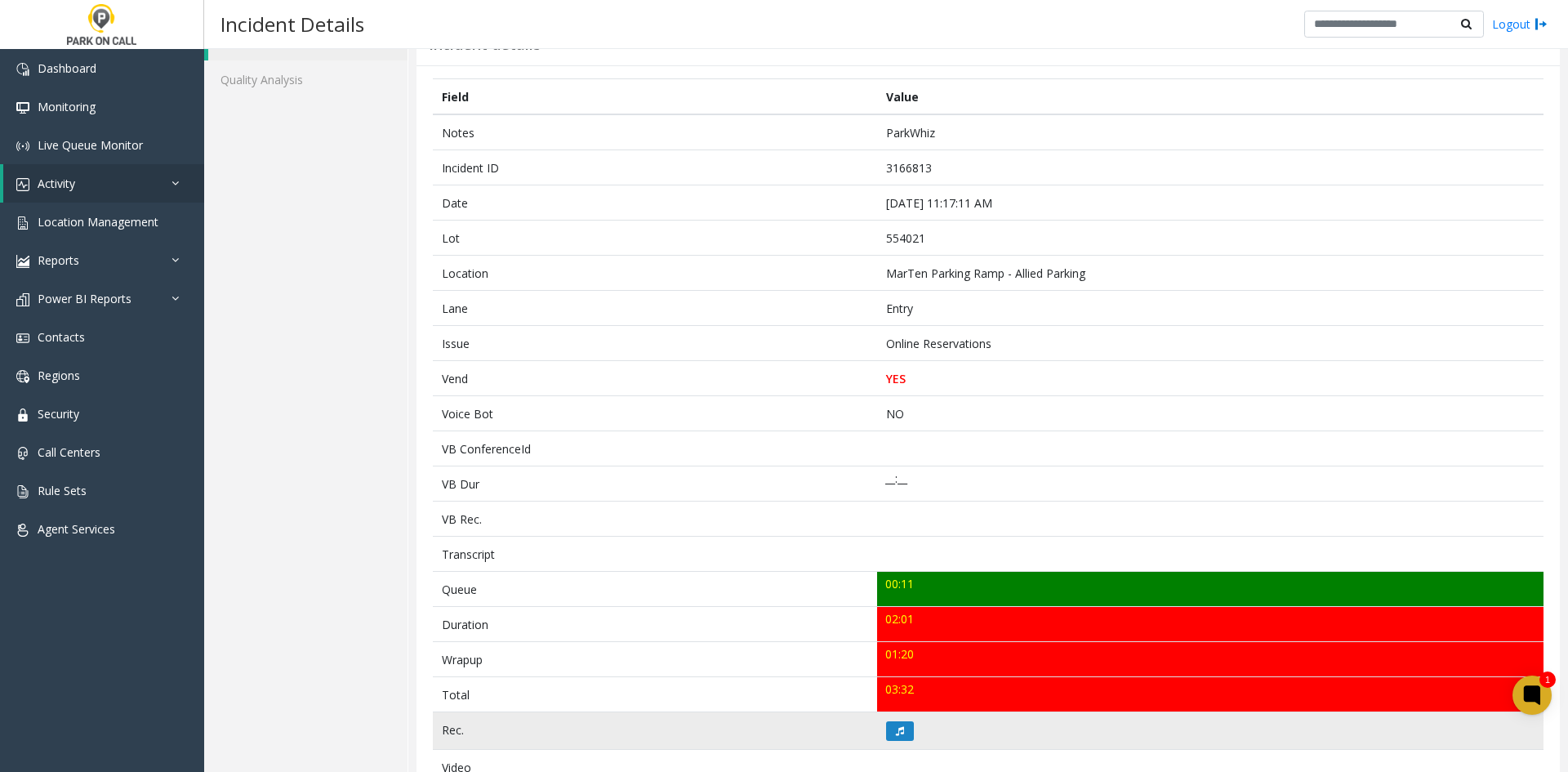 click 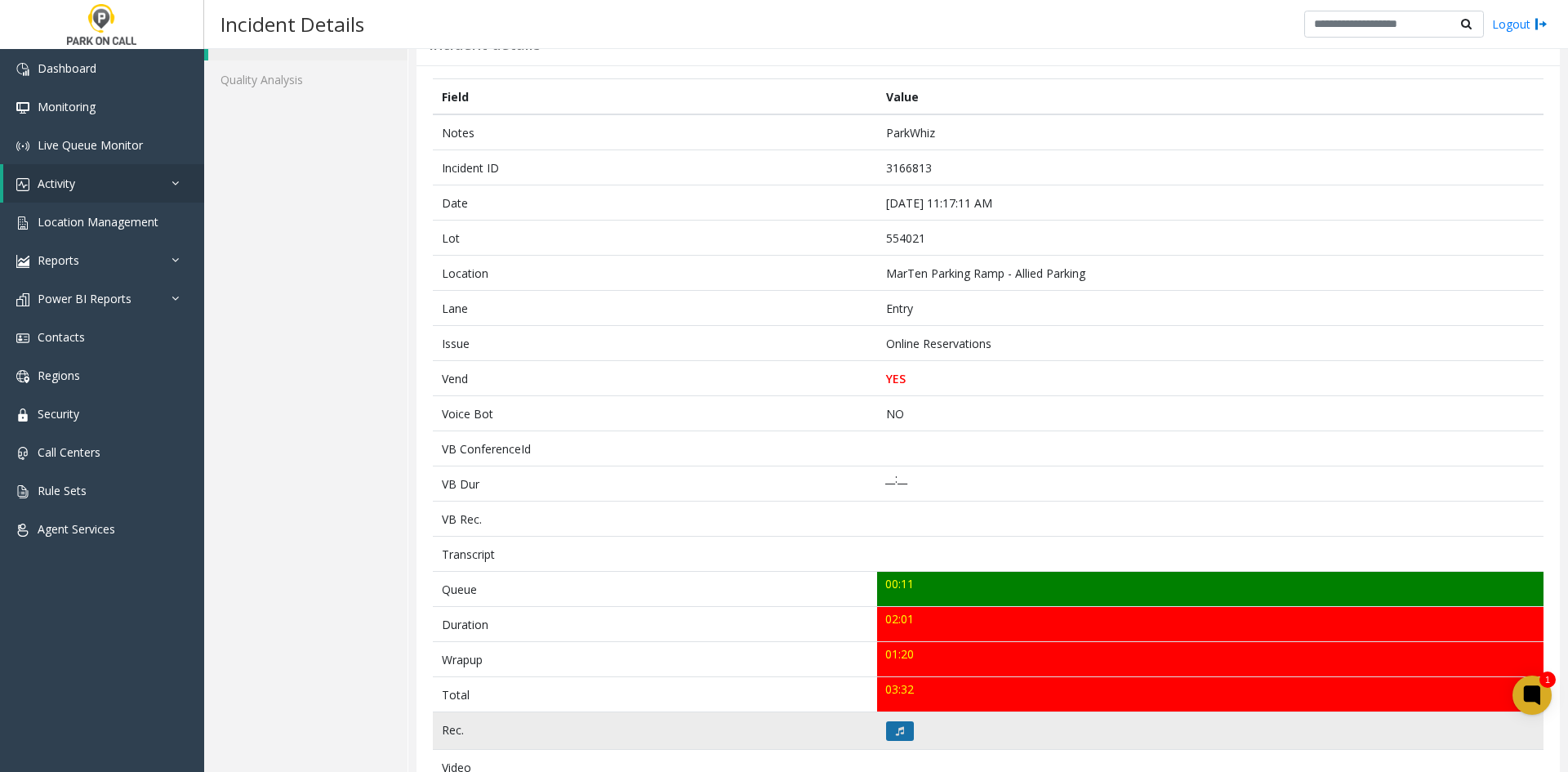 click 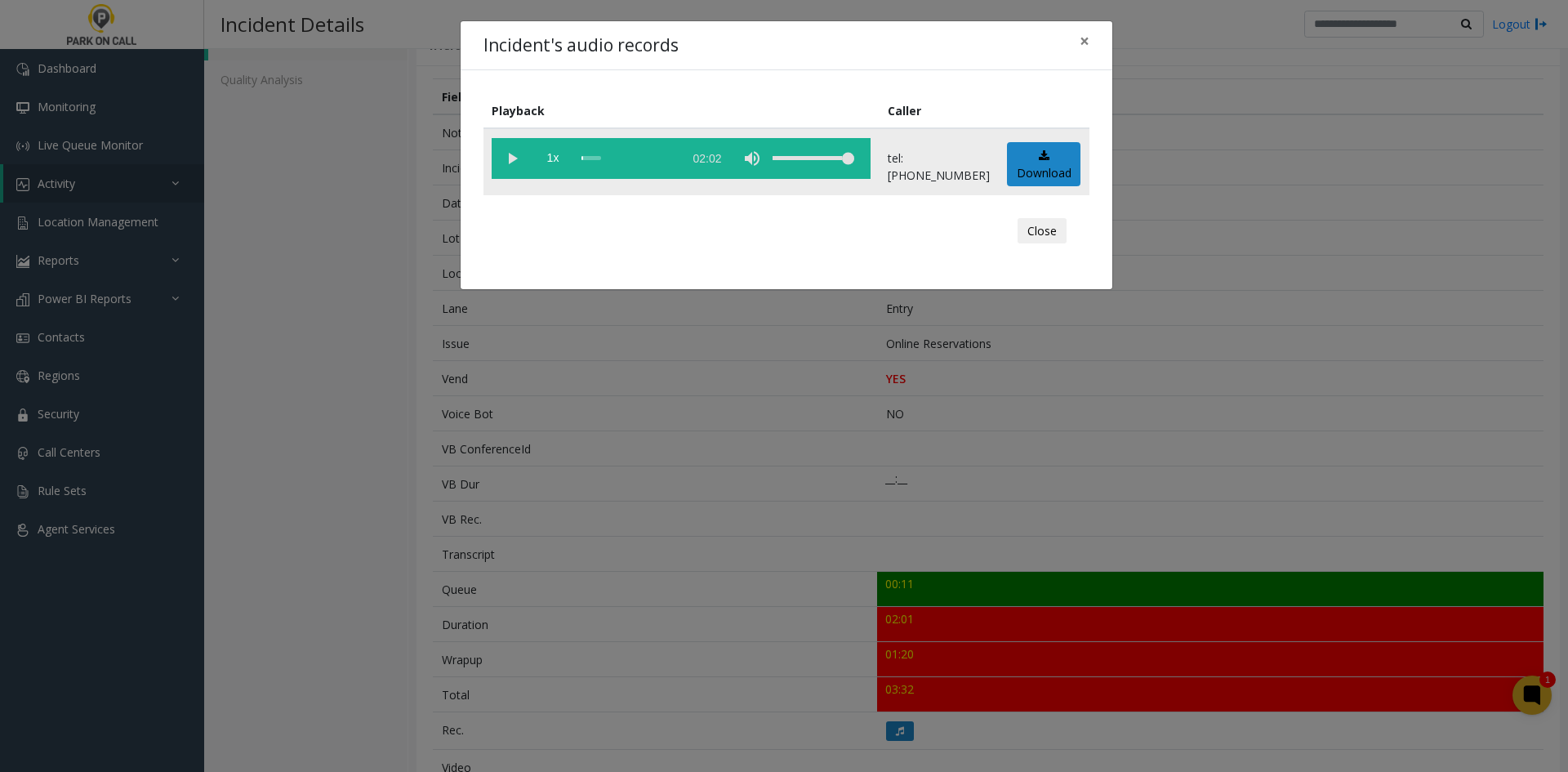 click 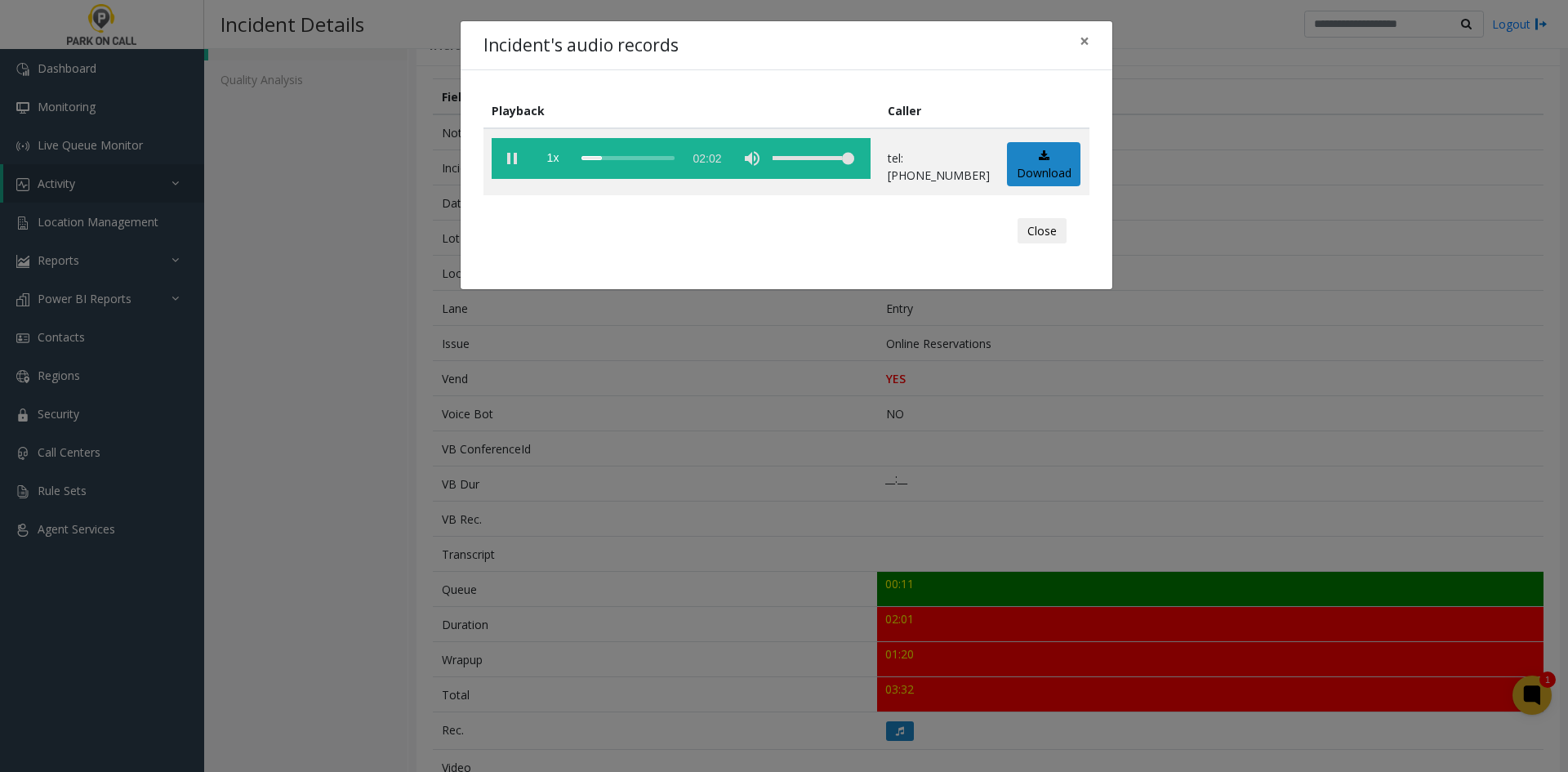 click on "Incident's audio records × Playback Caller  1x  02:02 tel:5540219003  Download  Close" 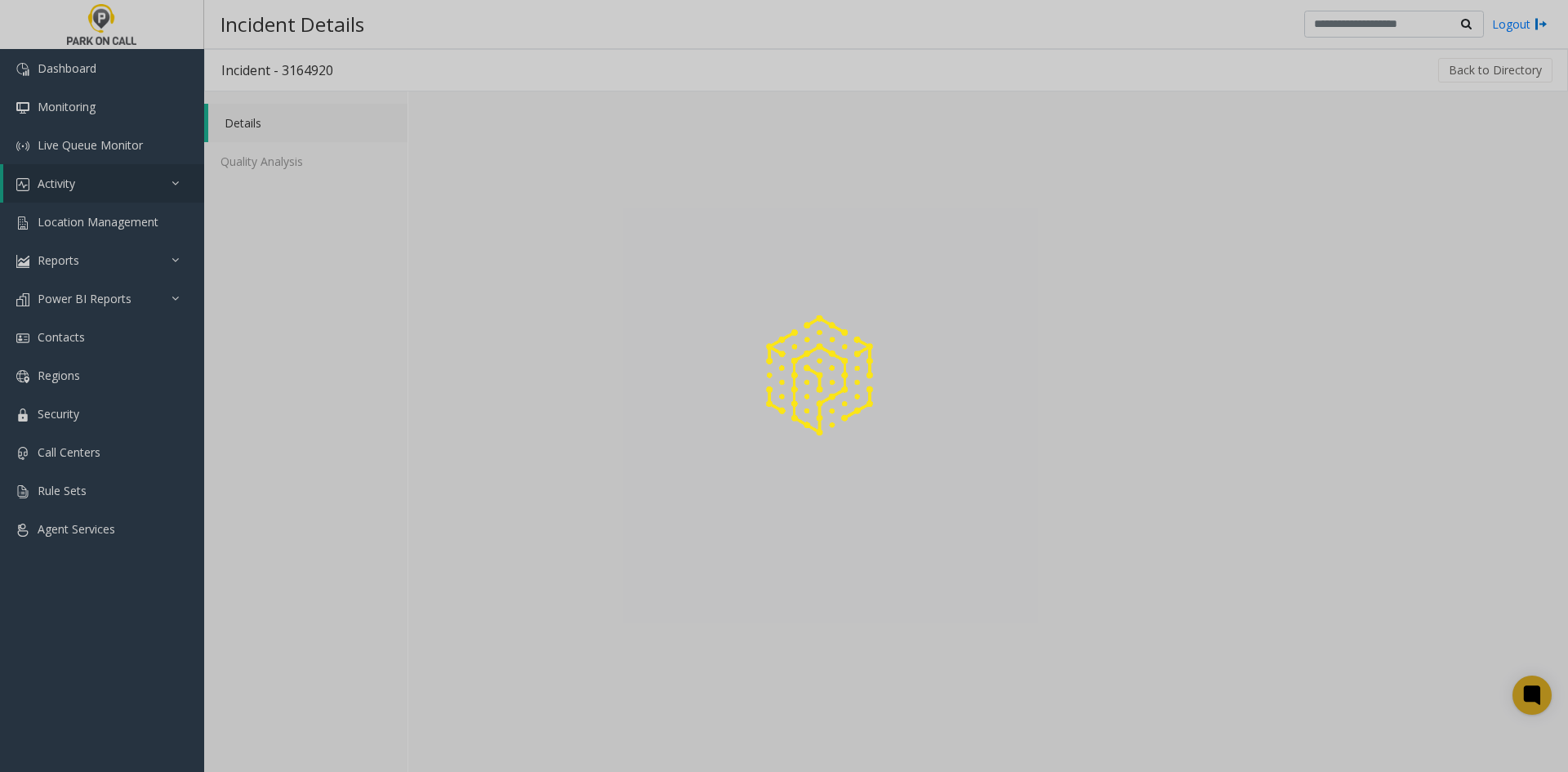 scroll, scrollTop: 0, scrollLeft: 0, axis: both 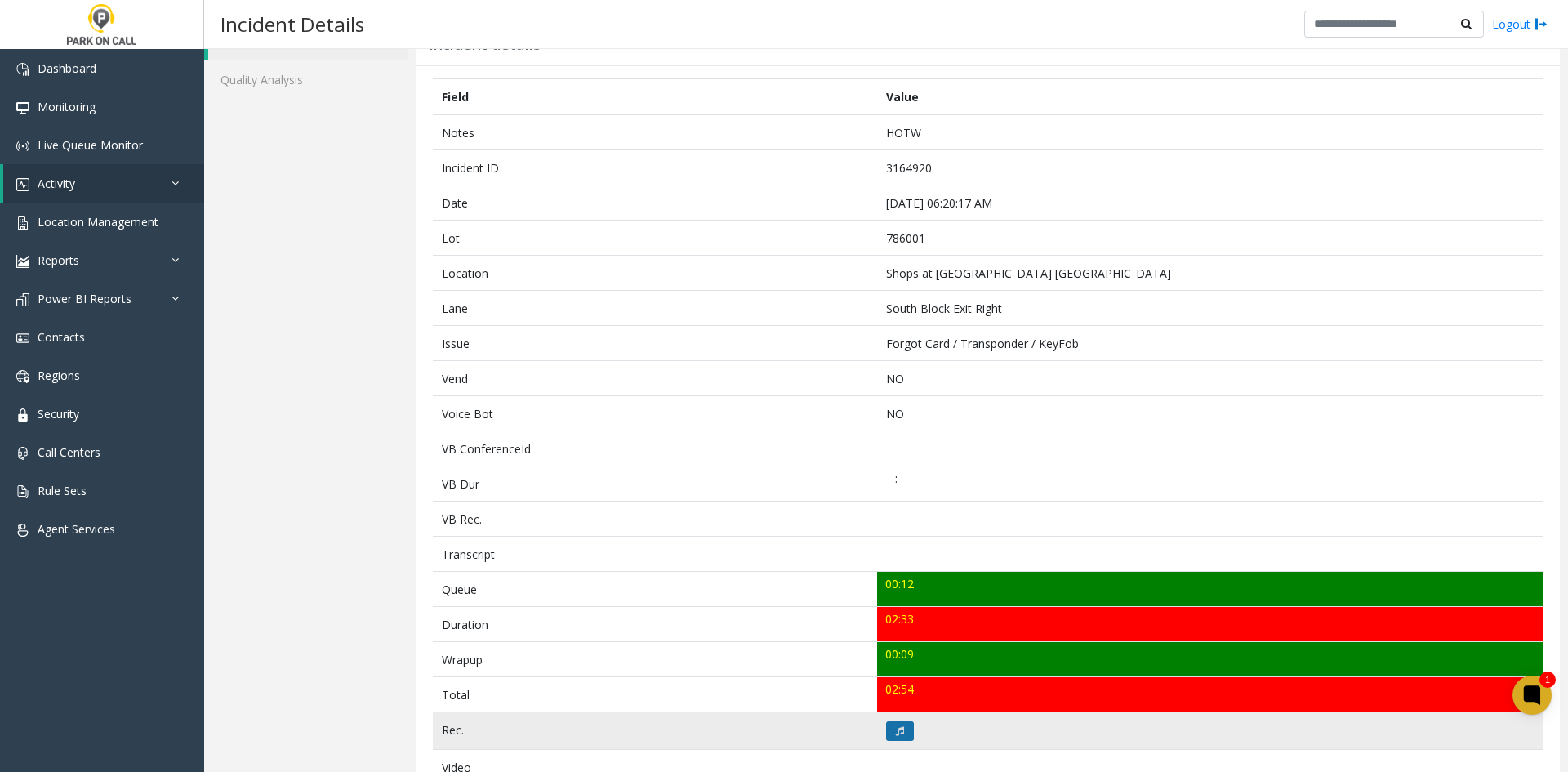 click 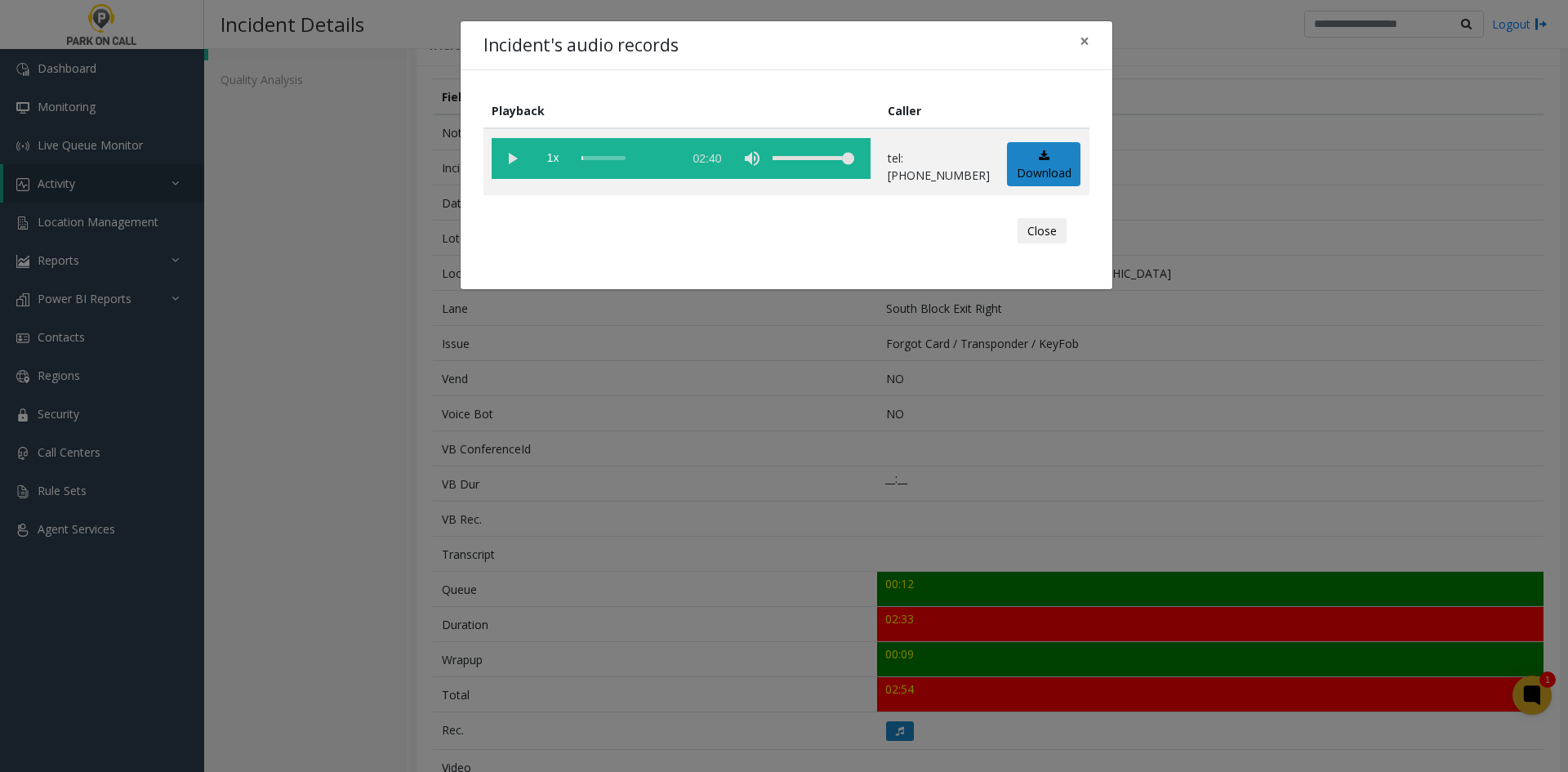 drag, startPoint x: 515, startPoint y: 150, endPoint x: 406, endPoint y: 158, distance: 109.29318 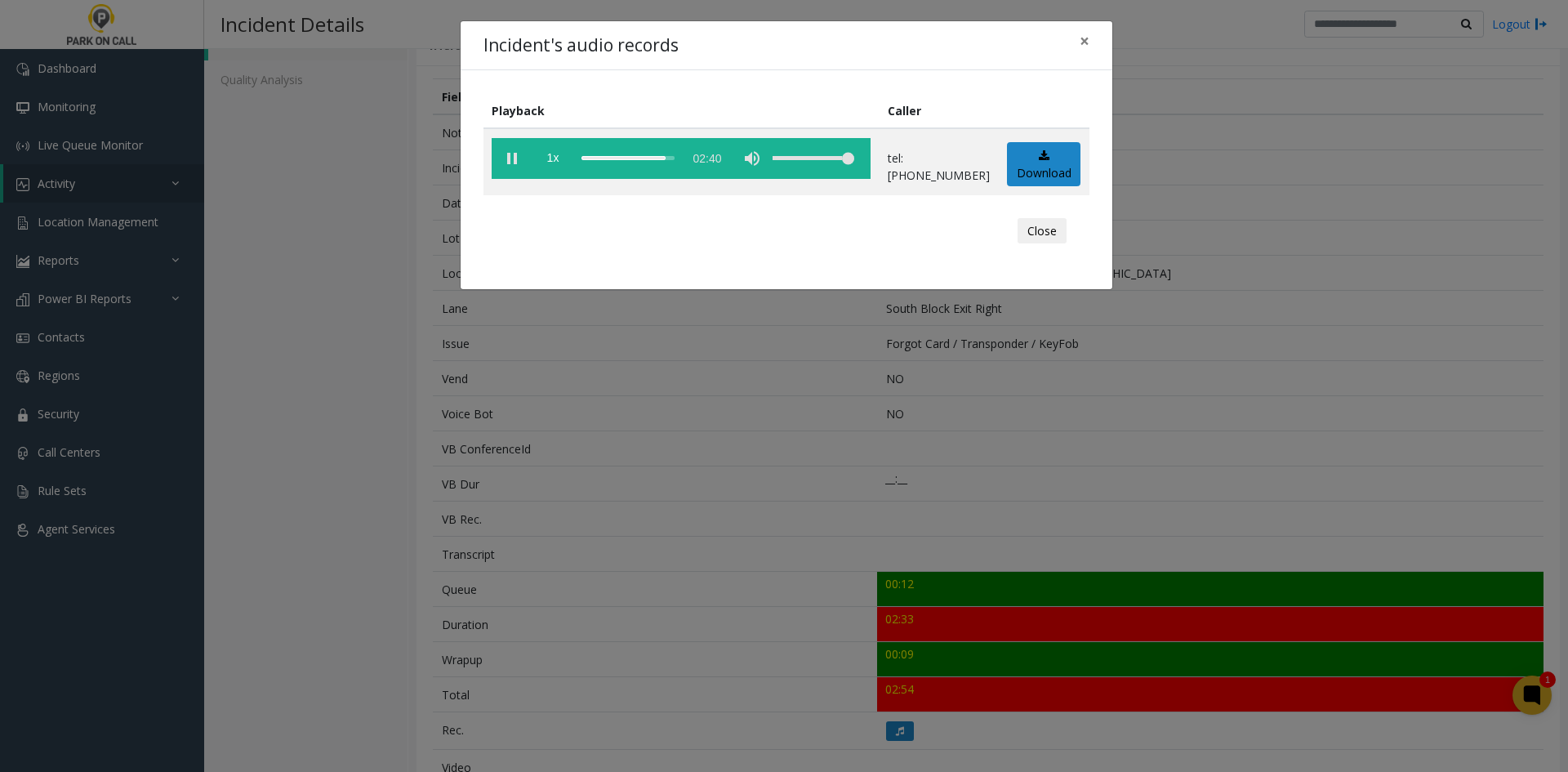 click on "Incident's audio records × Playback Caller  1x  02:40 tel:7860019028  Download  Close" 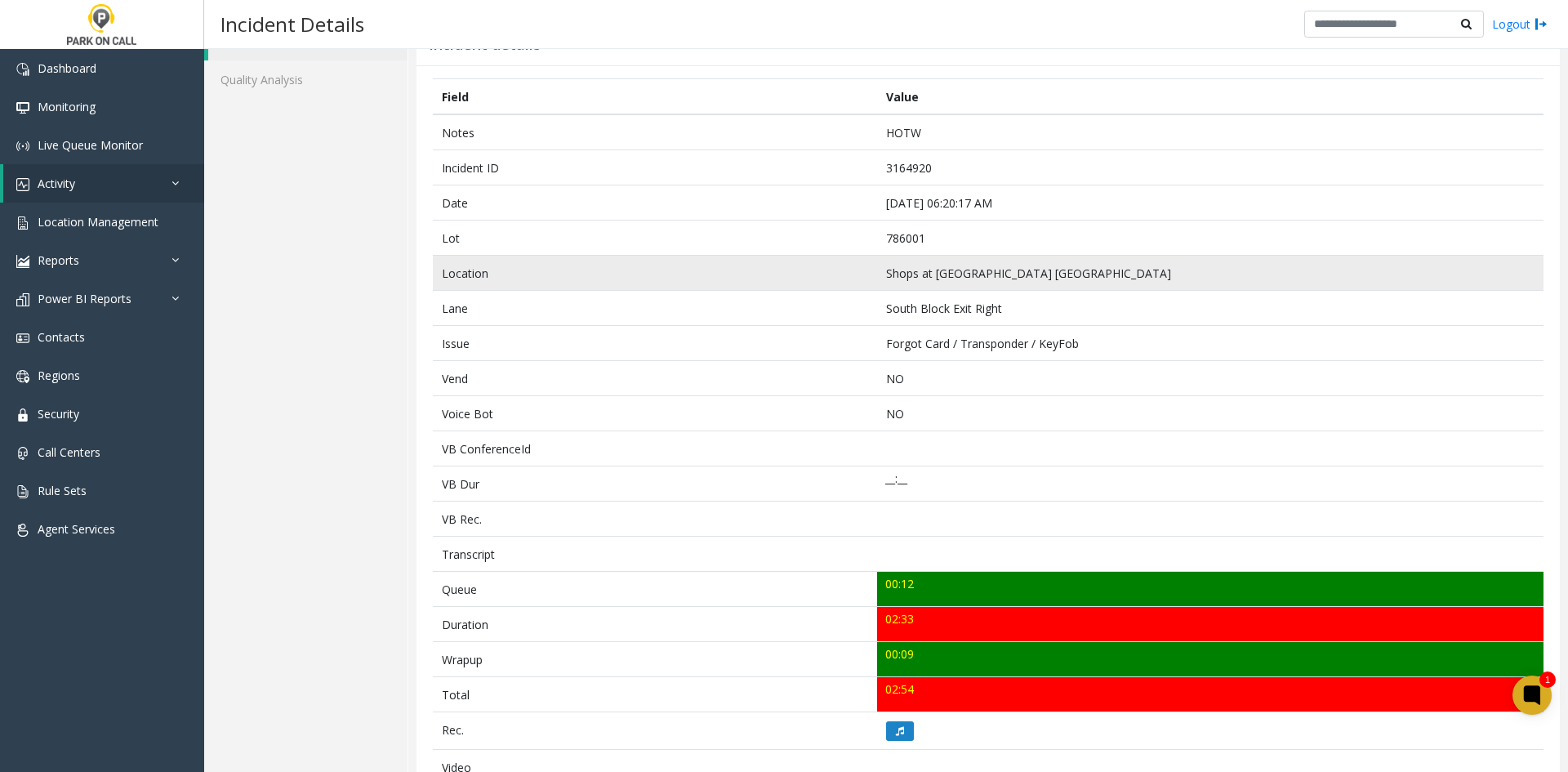 scroll, scrollTop: 0, scrollLeft: 0, axis: both 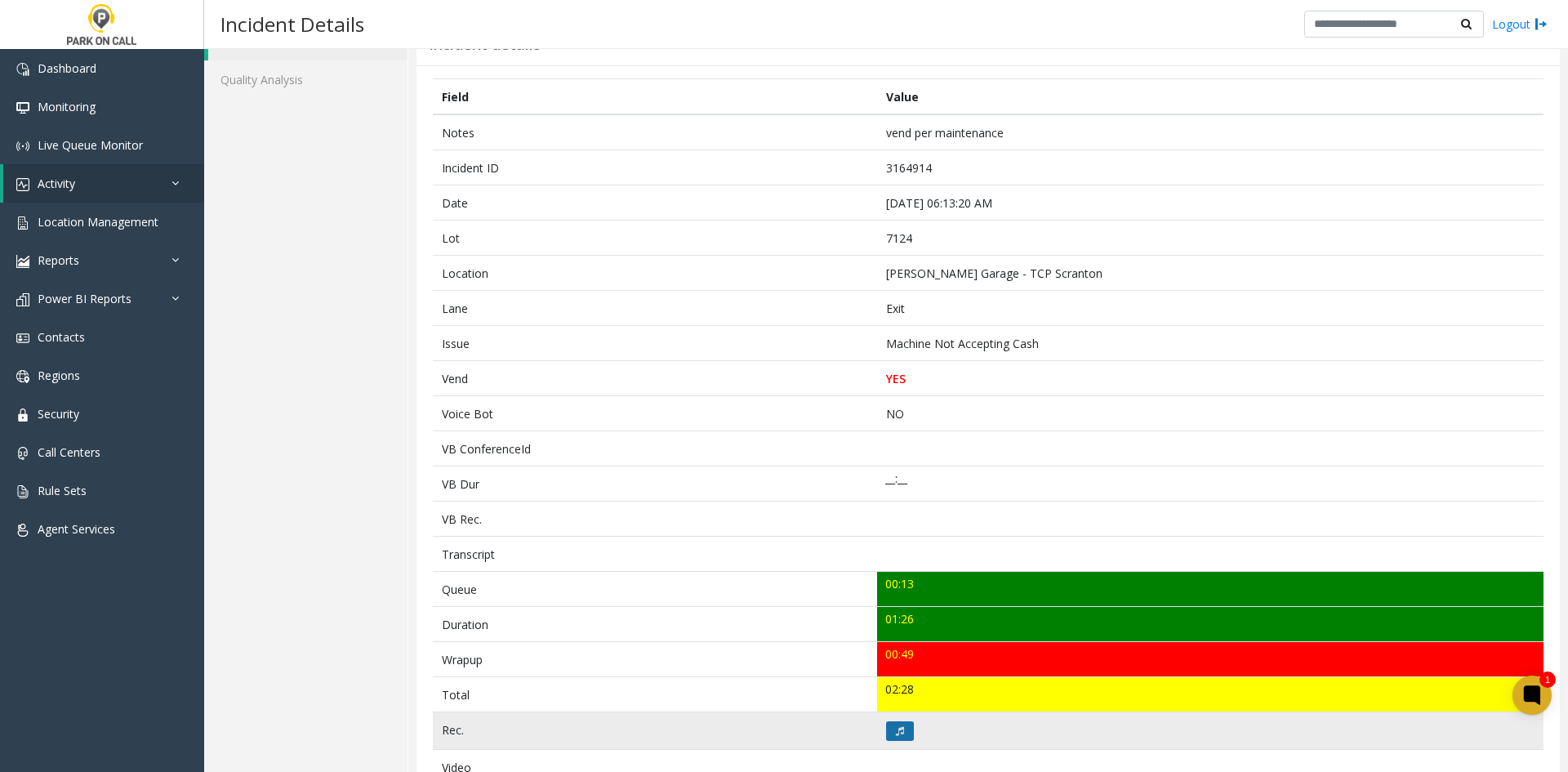 click 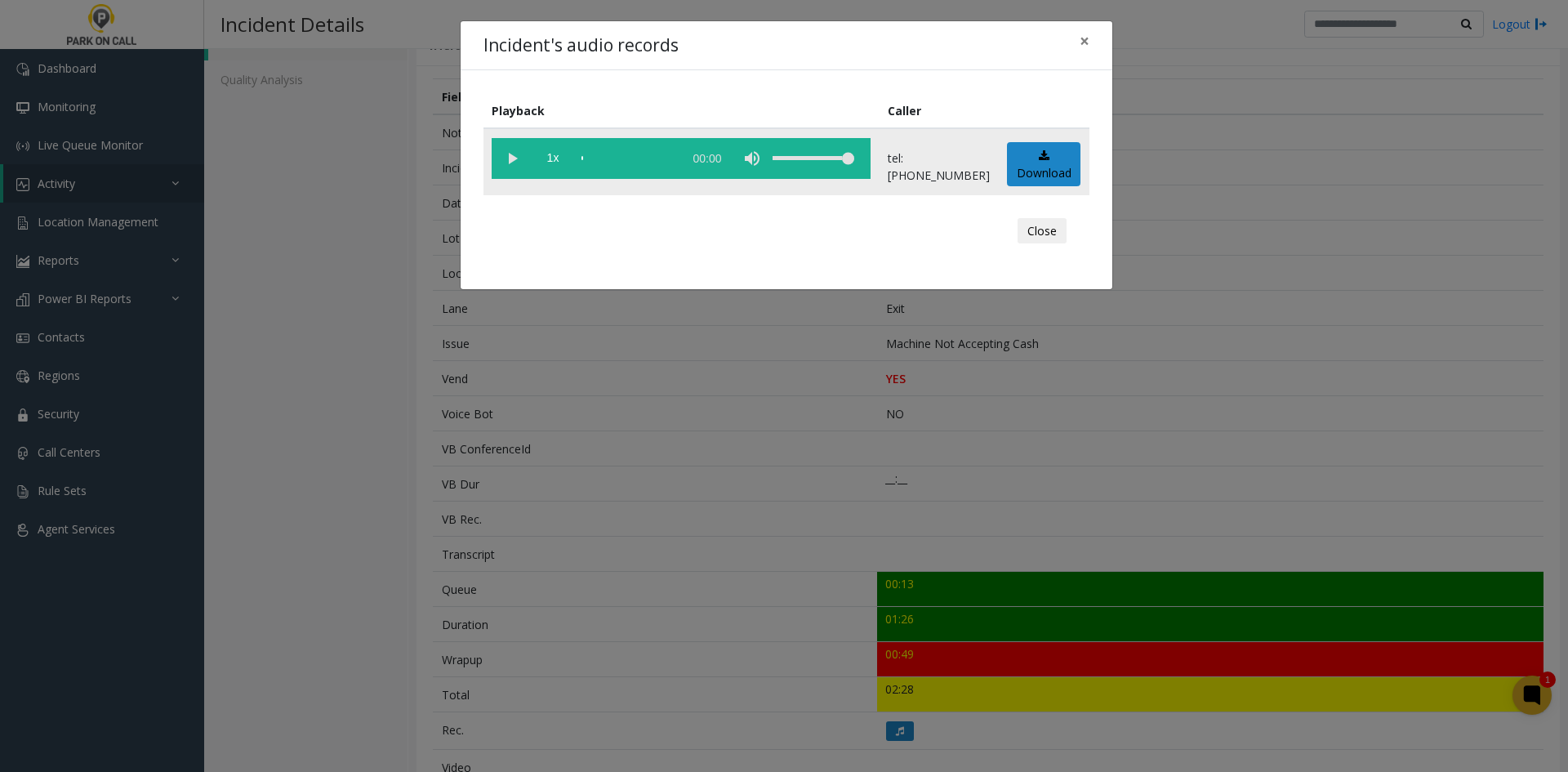 click 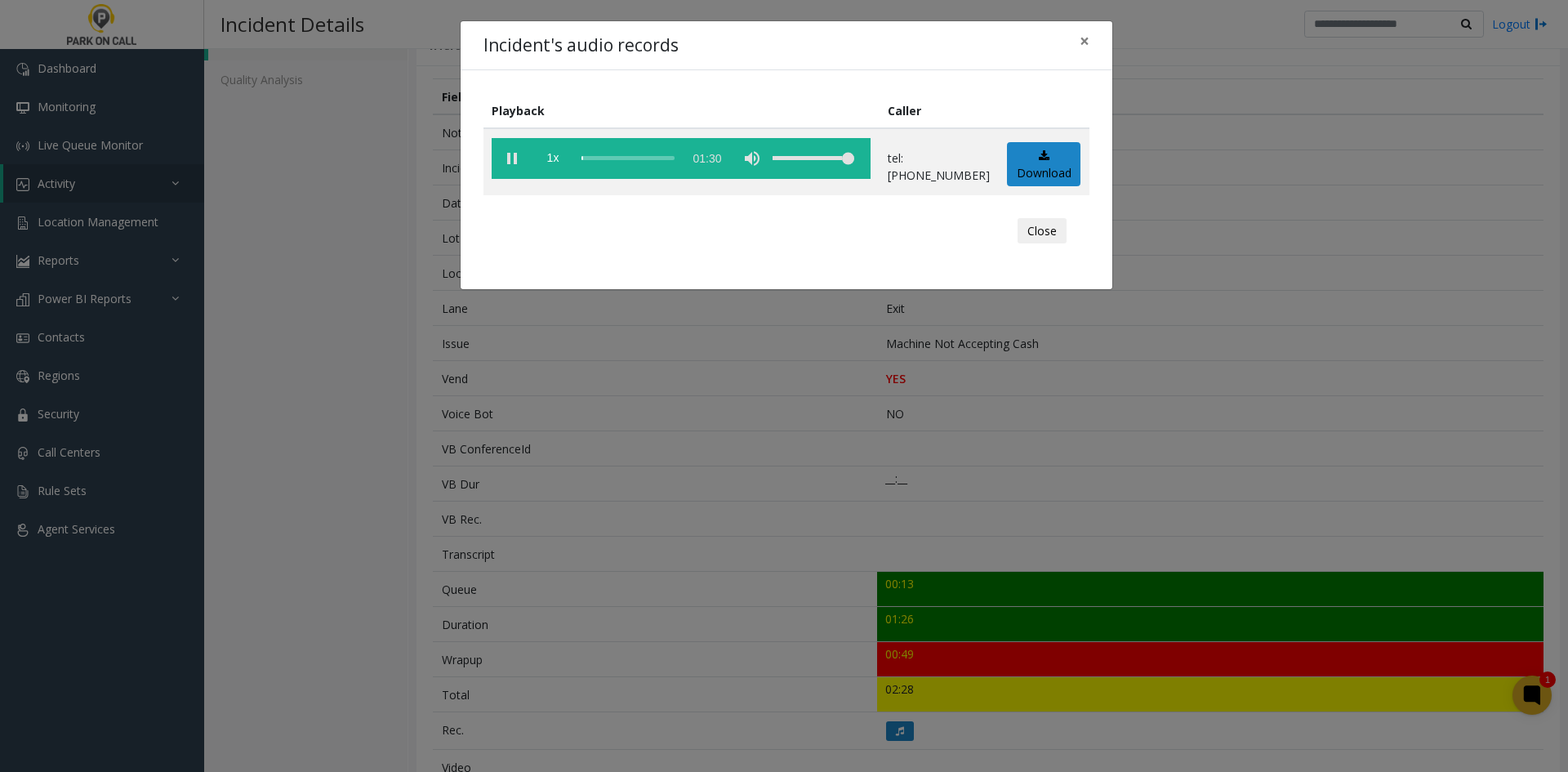 drag, startPoint x: 693, startPoint y: 446, endPoint x: 589, endPoint y: 220, distance: 248.78103 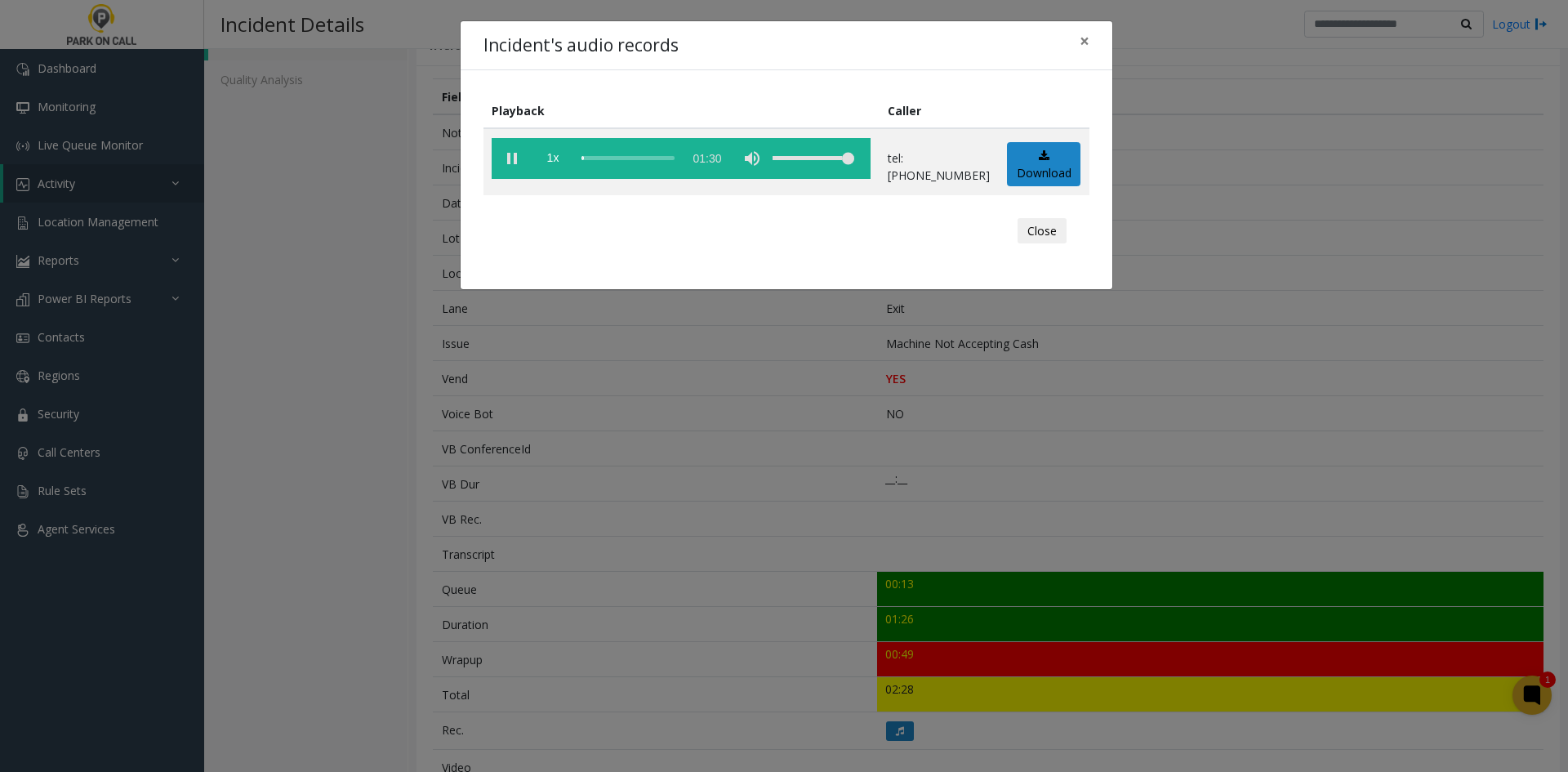 click on "Close" 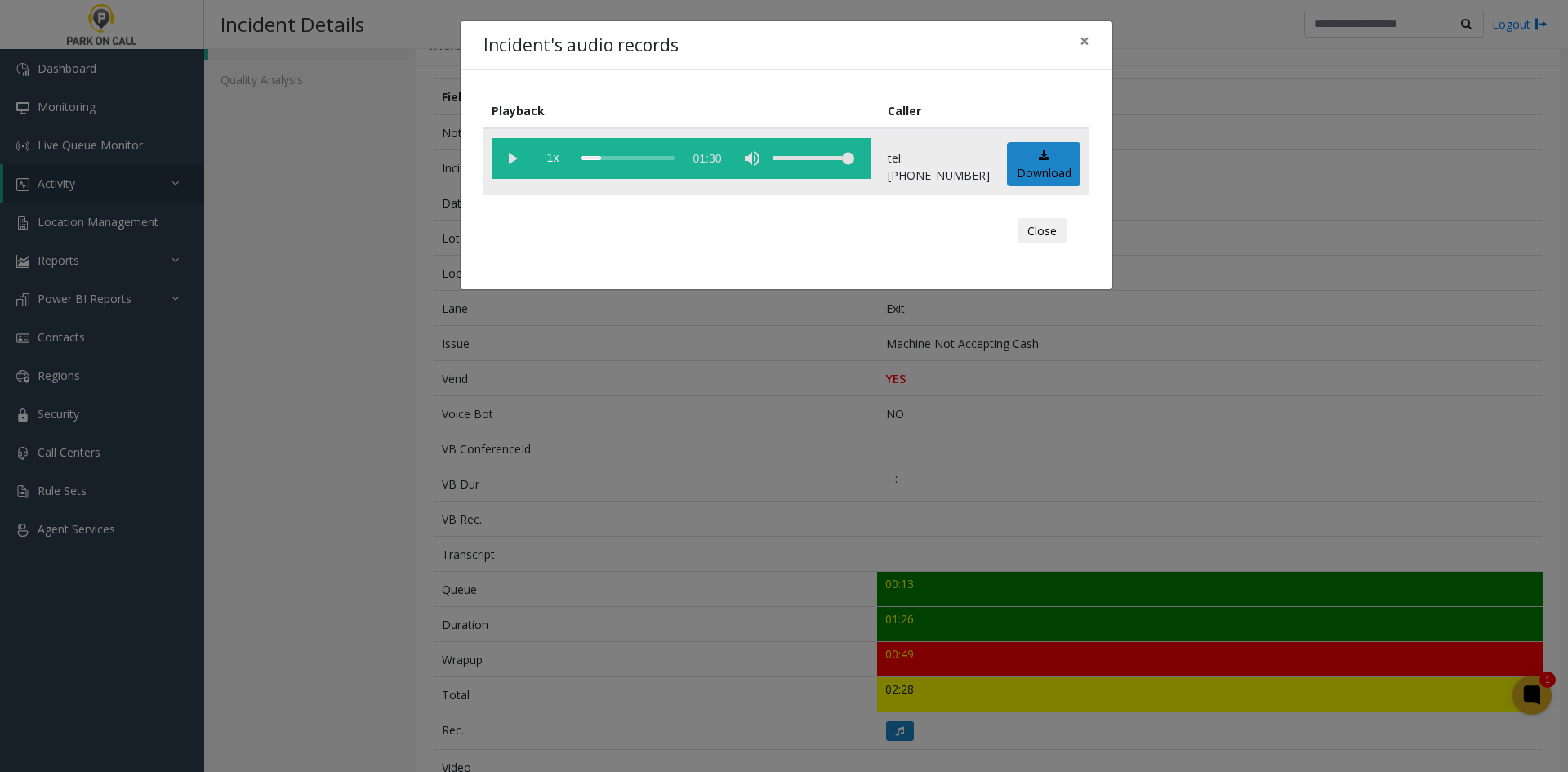 click 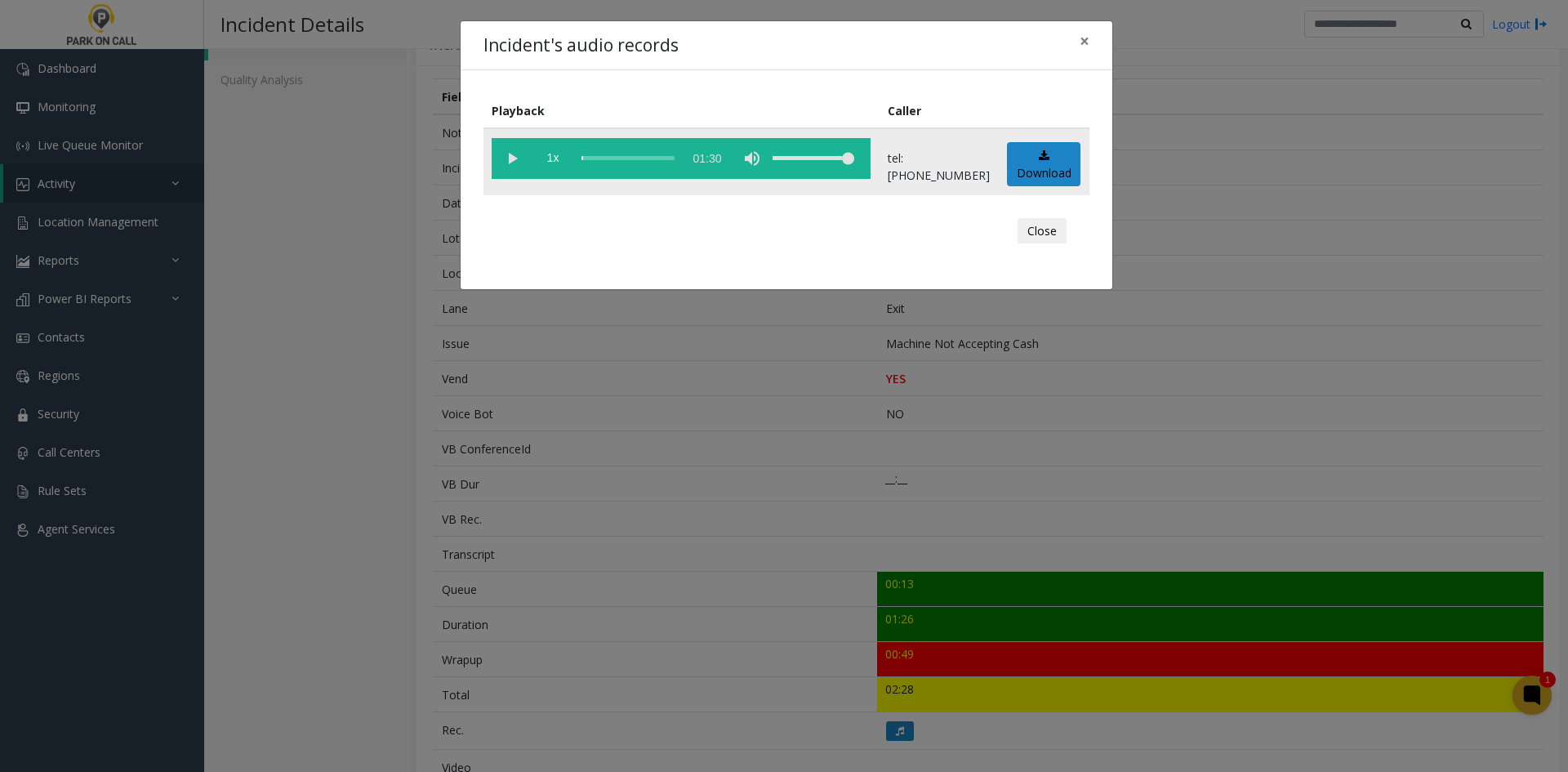 click 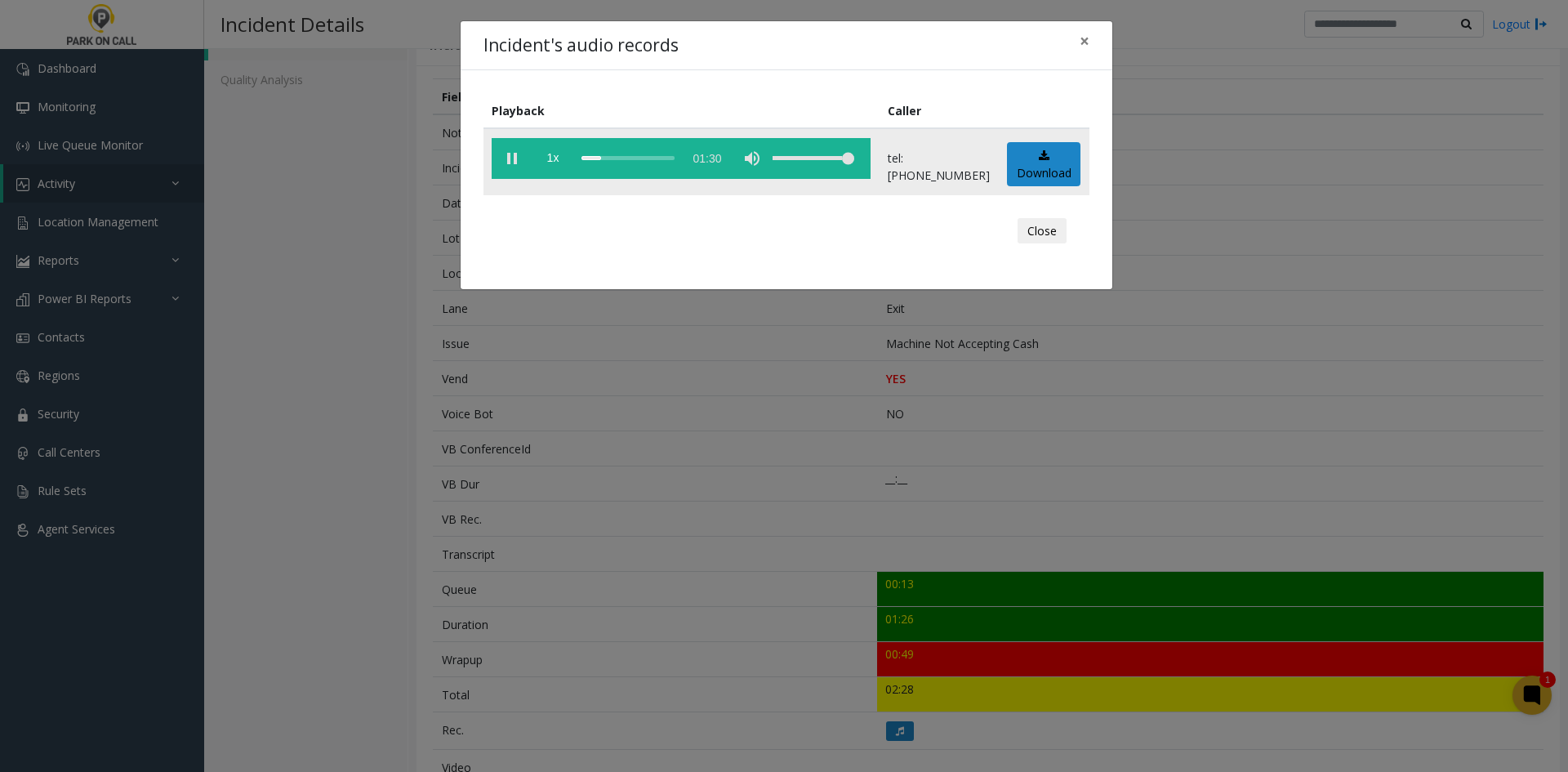 click 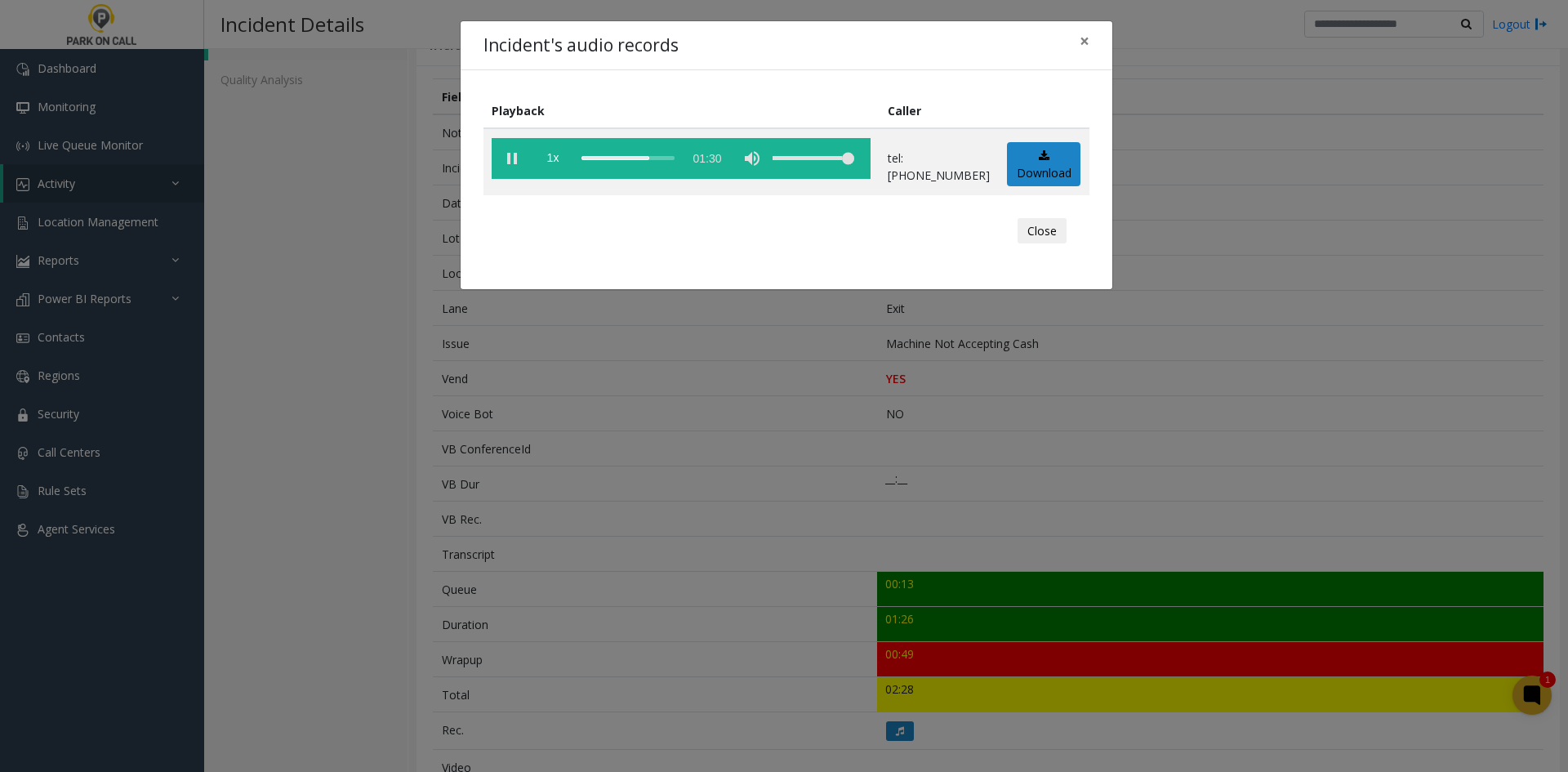 click on "Incident's audio records × Playback Caller  1x  01:30 tel:0071249003  Download  Close" 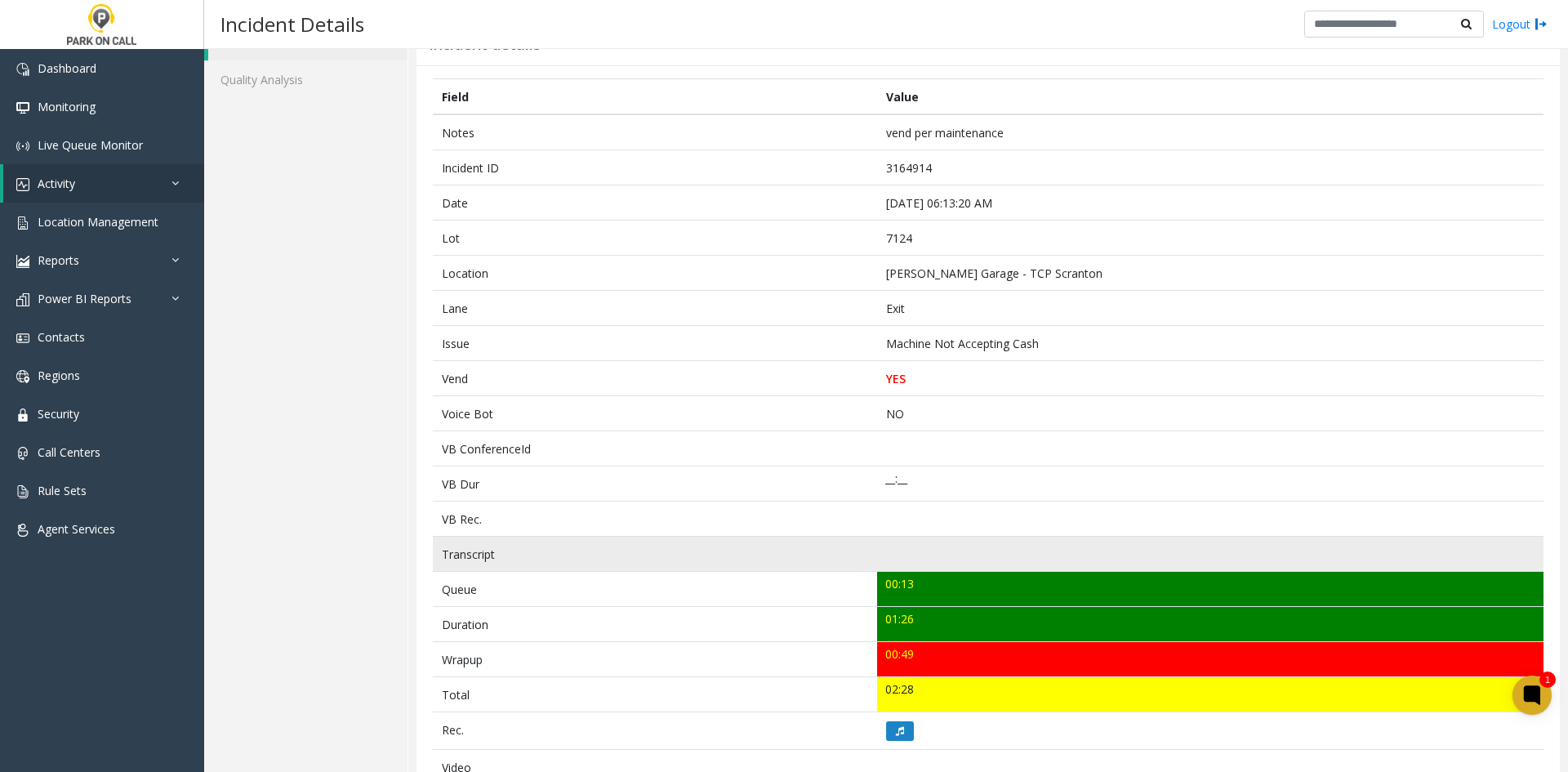 scroll, scrollTop: 0, scrollLeft: 0, axis: both 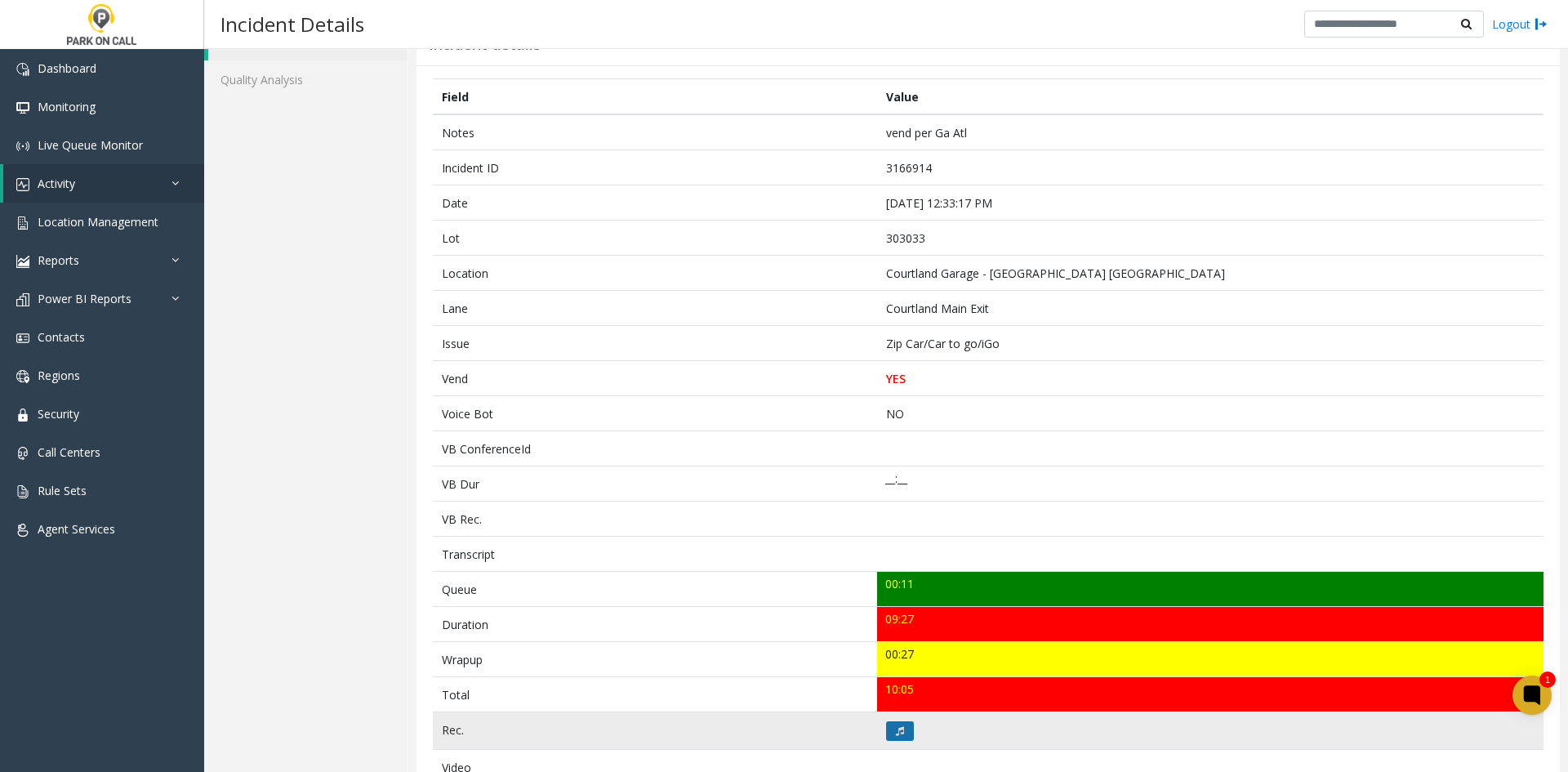 click 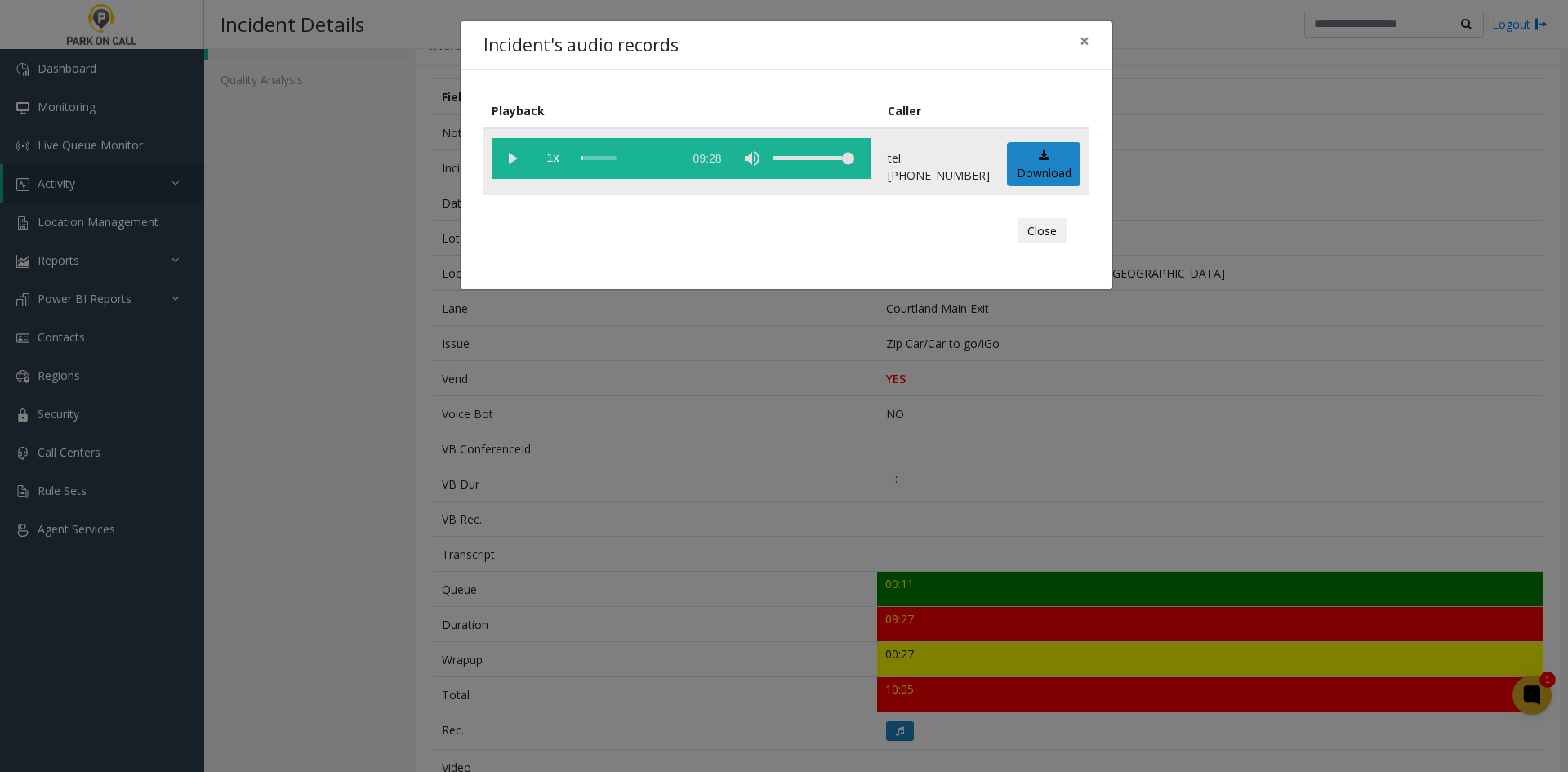 click 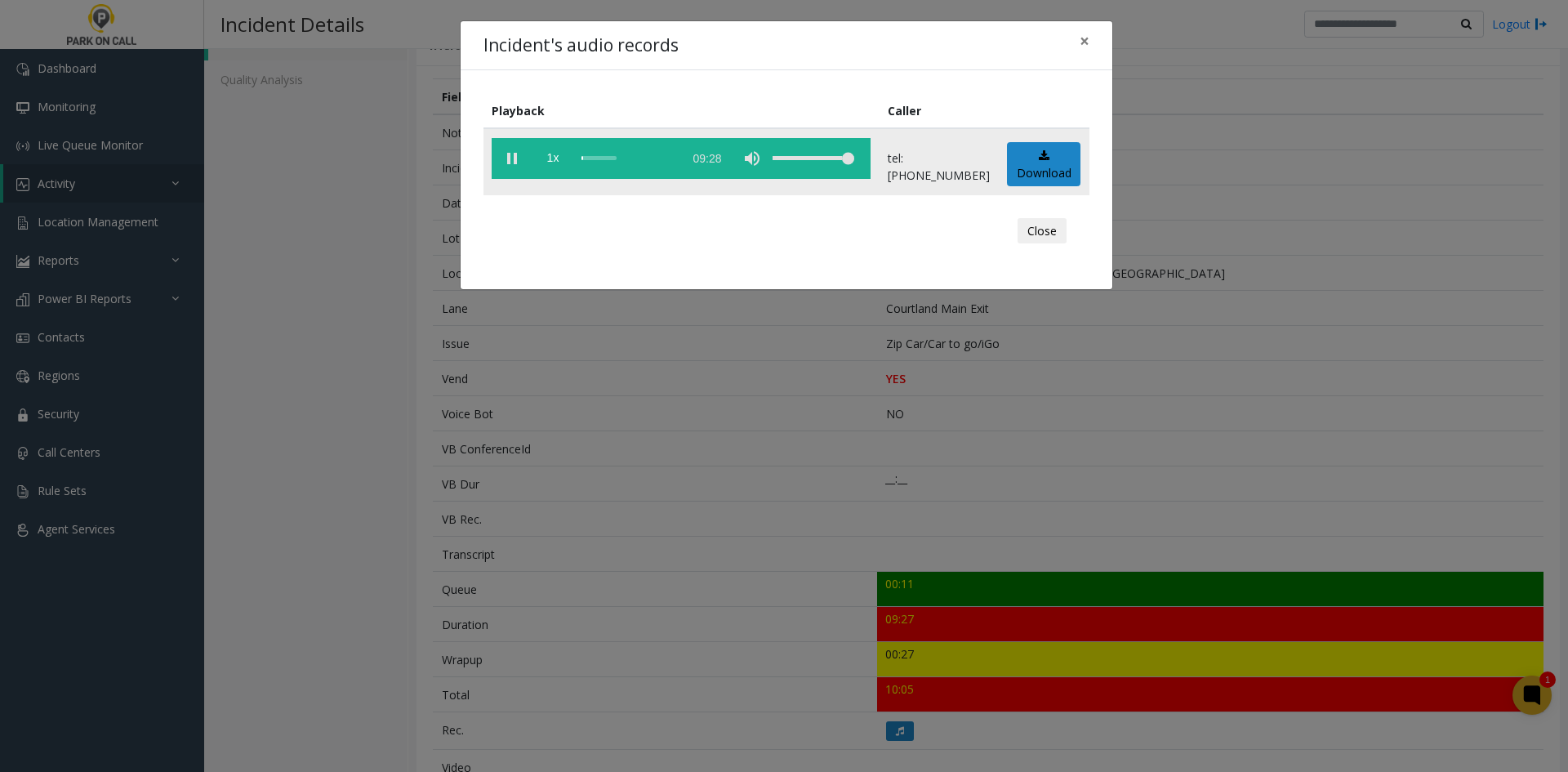 click 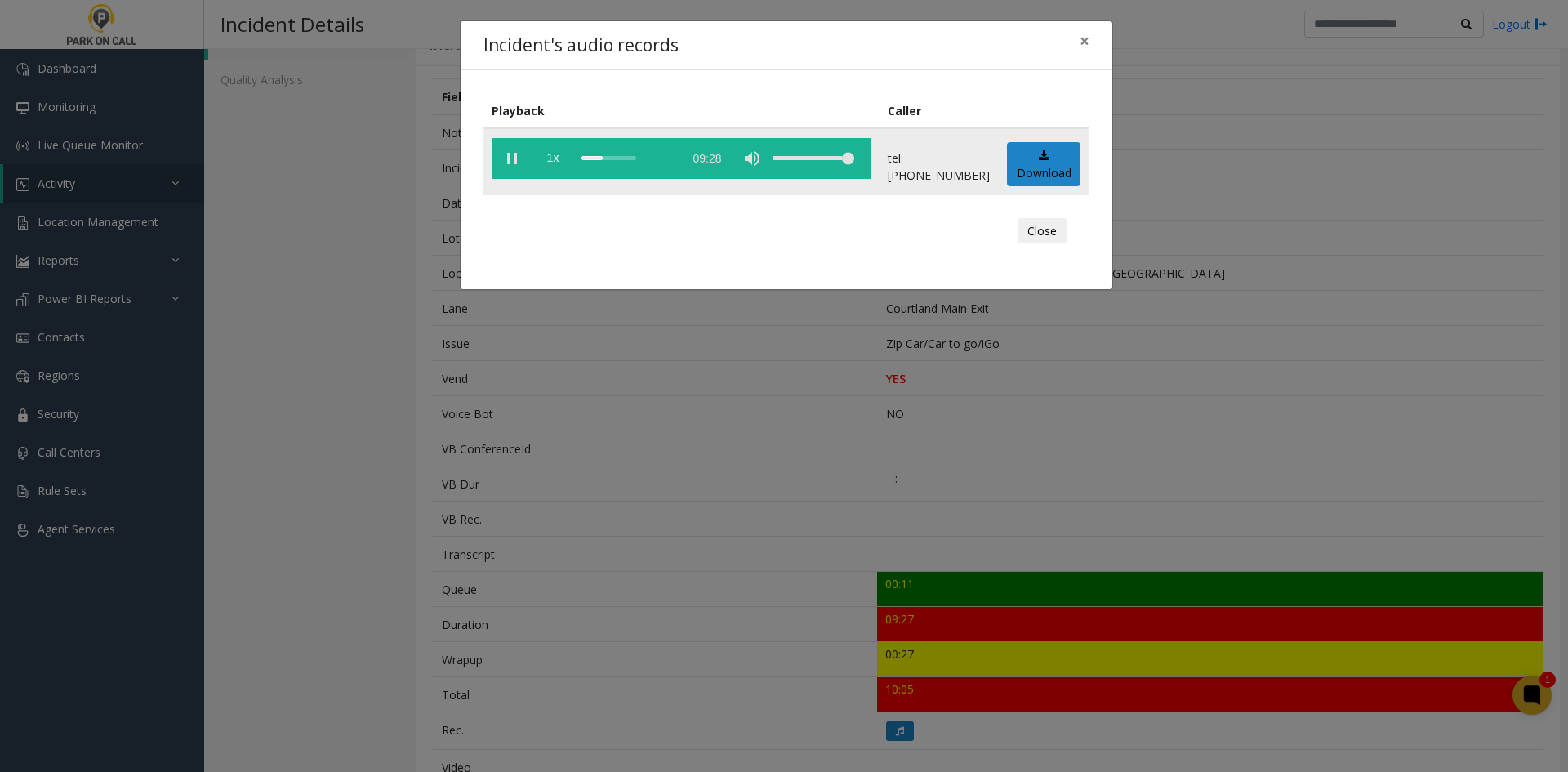 drag, startPoint x: 799, startPoint y: 161, endPoint x: 816, endPoint y: 166, distance: 17.72005 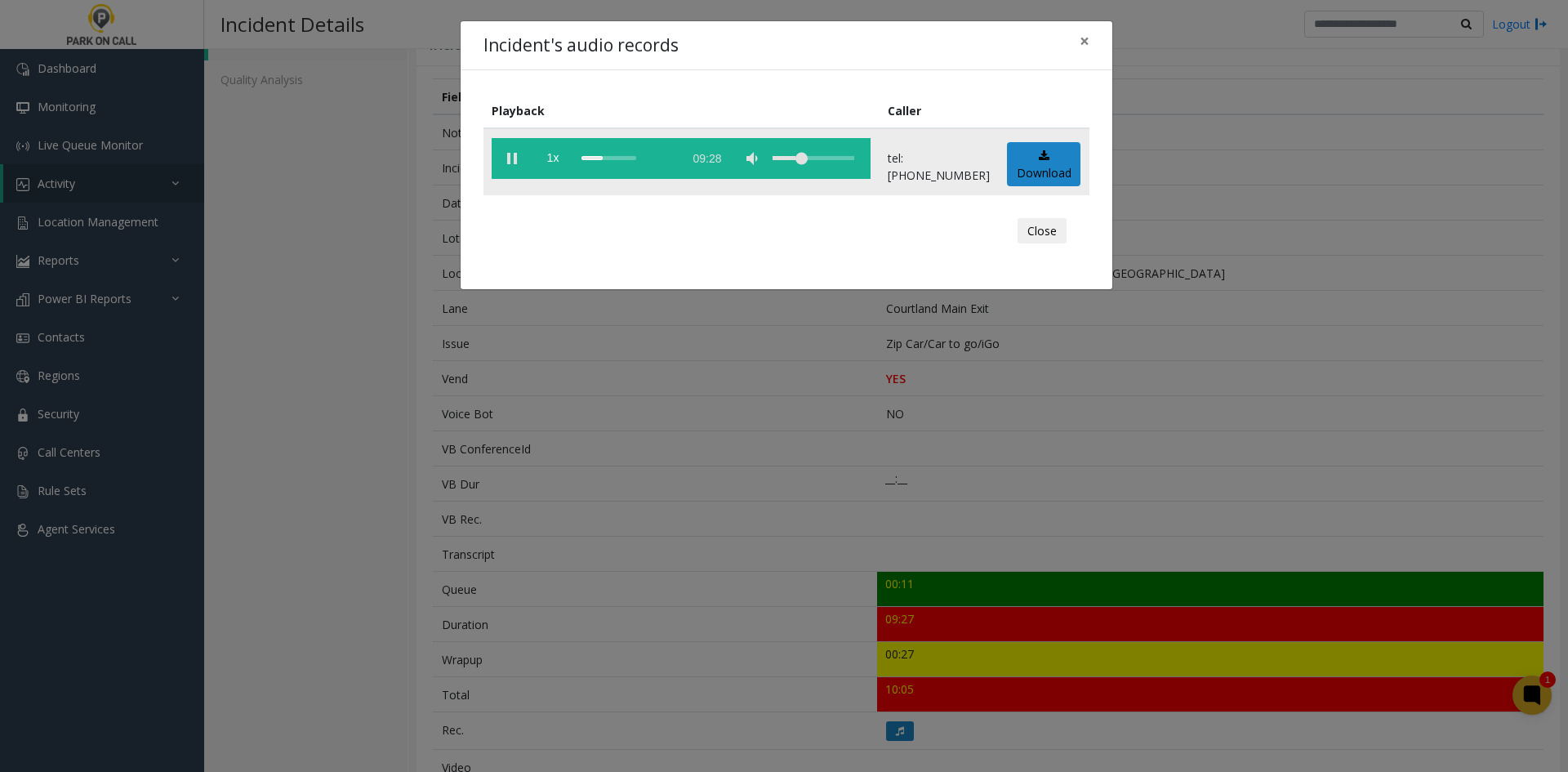 drag, startPoint x: 816, startPoint y: 166, endPoint x: 693, endPoint y: 167, distance: 123.00406 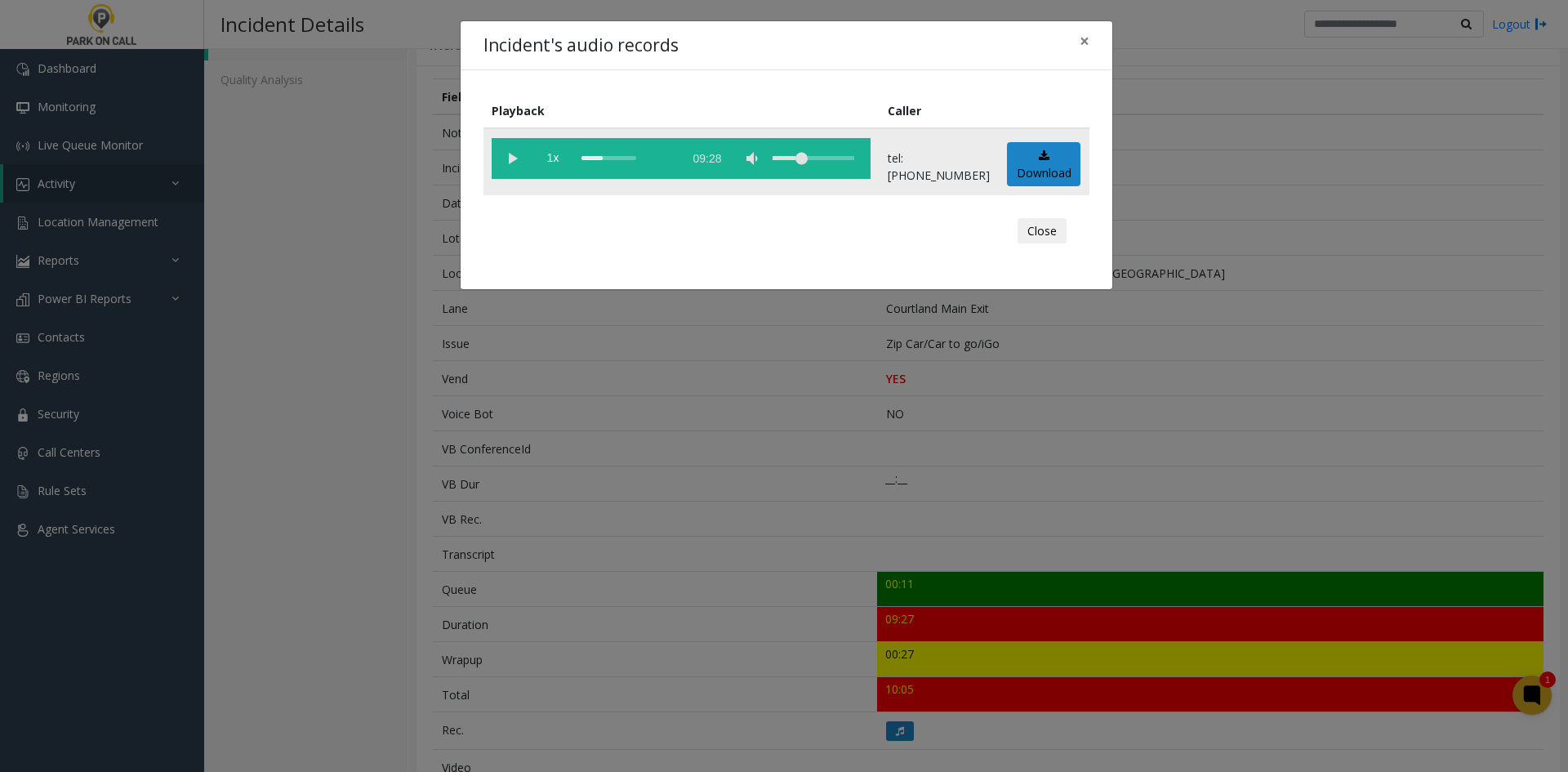 click 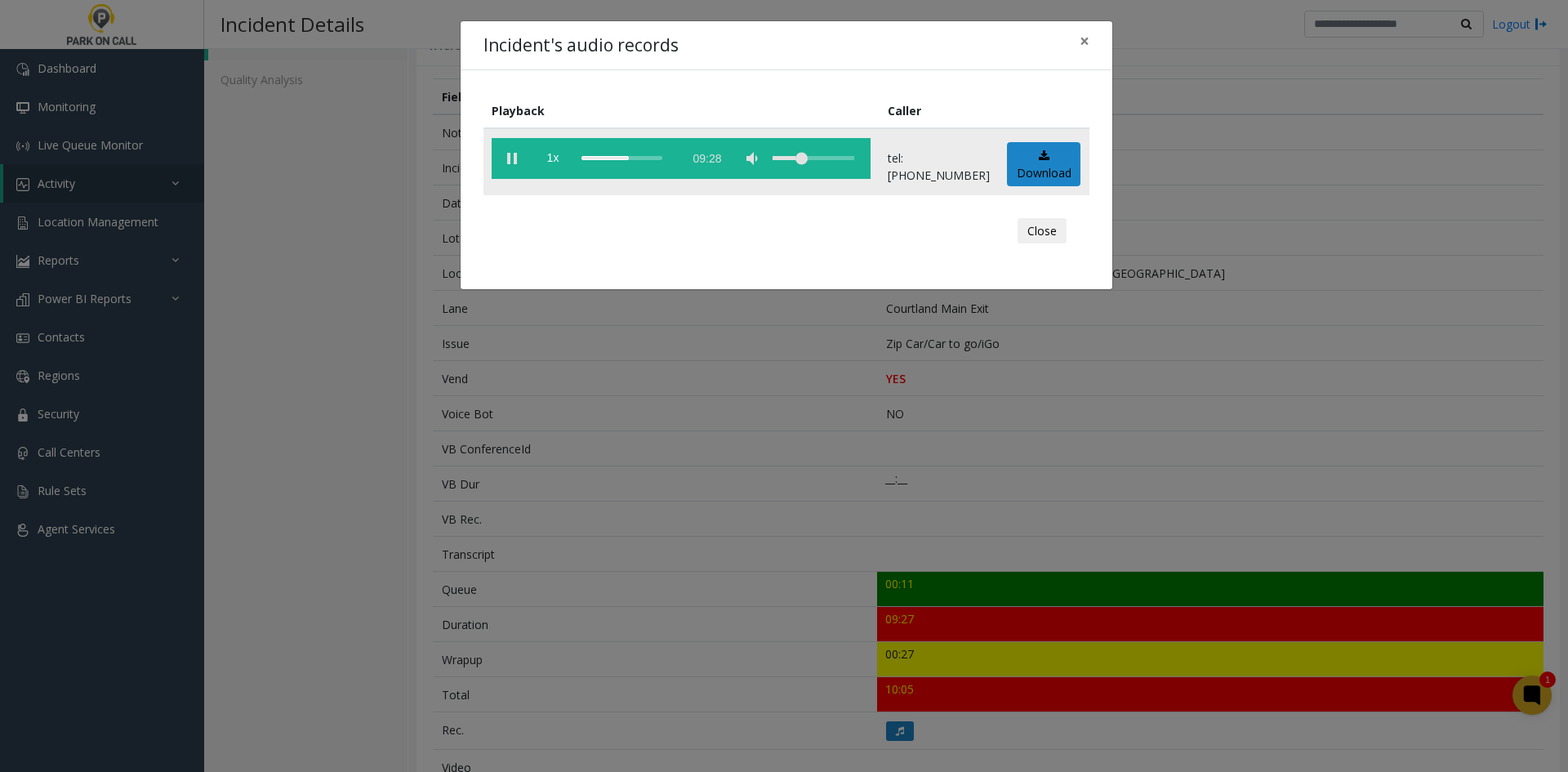 drag, startPoint x: 565, startPoint y: 162, endPoint x: 586, endPoint y: 158, distance: 21.377558 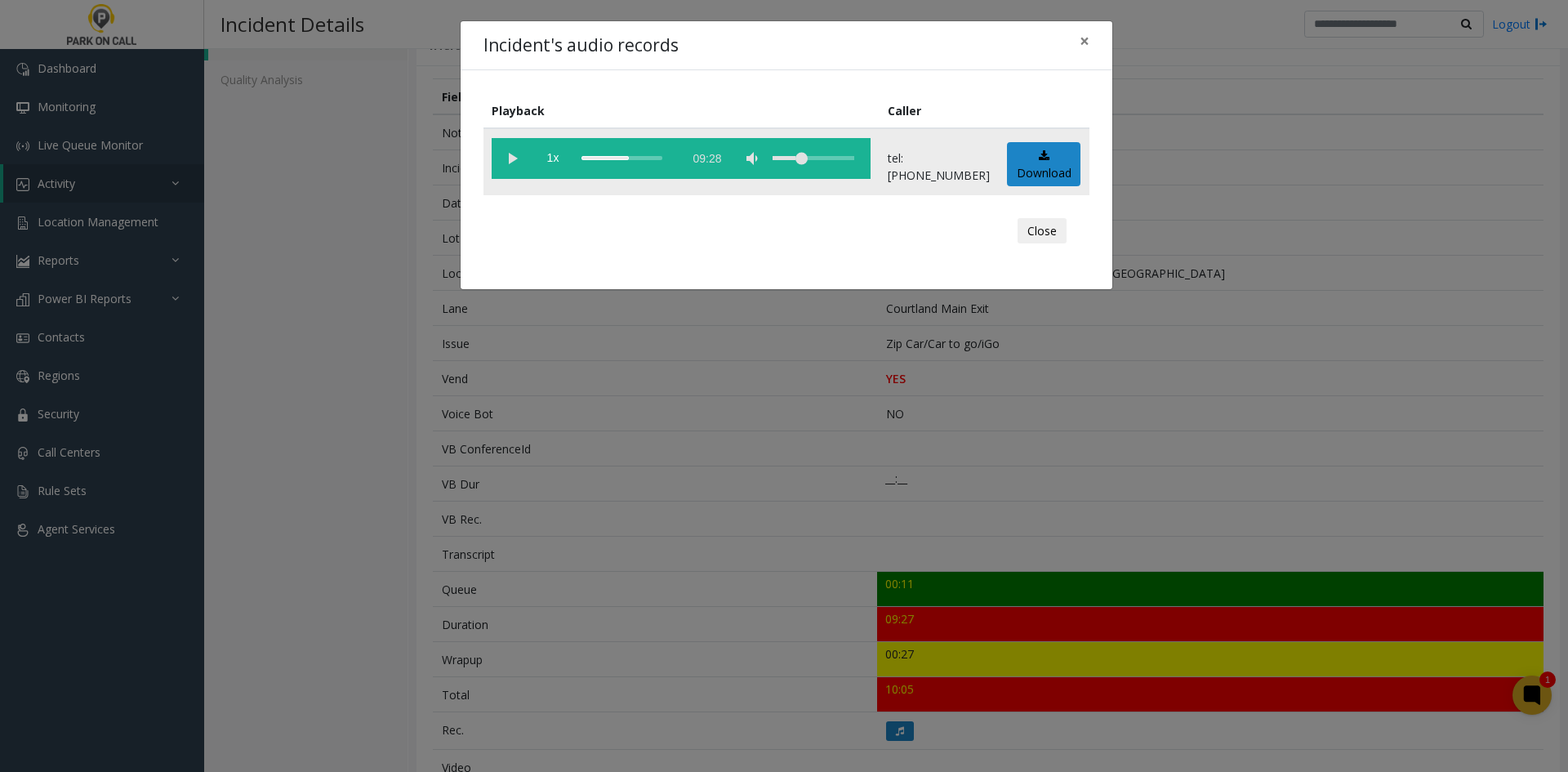 drag, startPoint x: 602, startPoint y: 156, endPoint x: 575, endPoint y: 163, distance: 27.892651 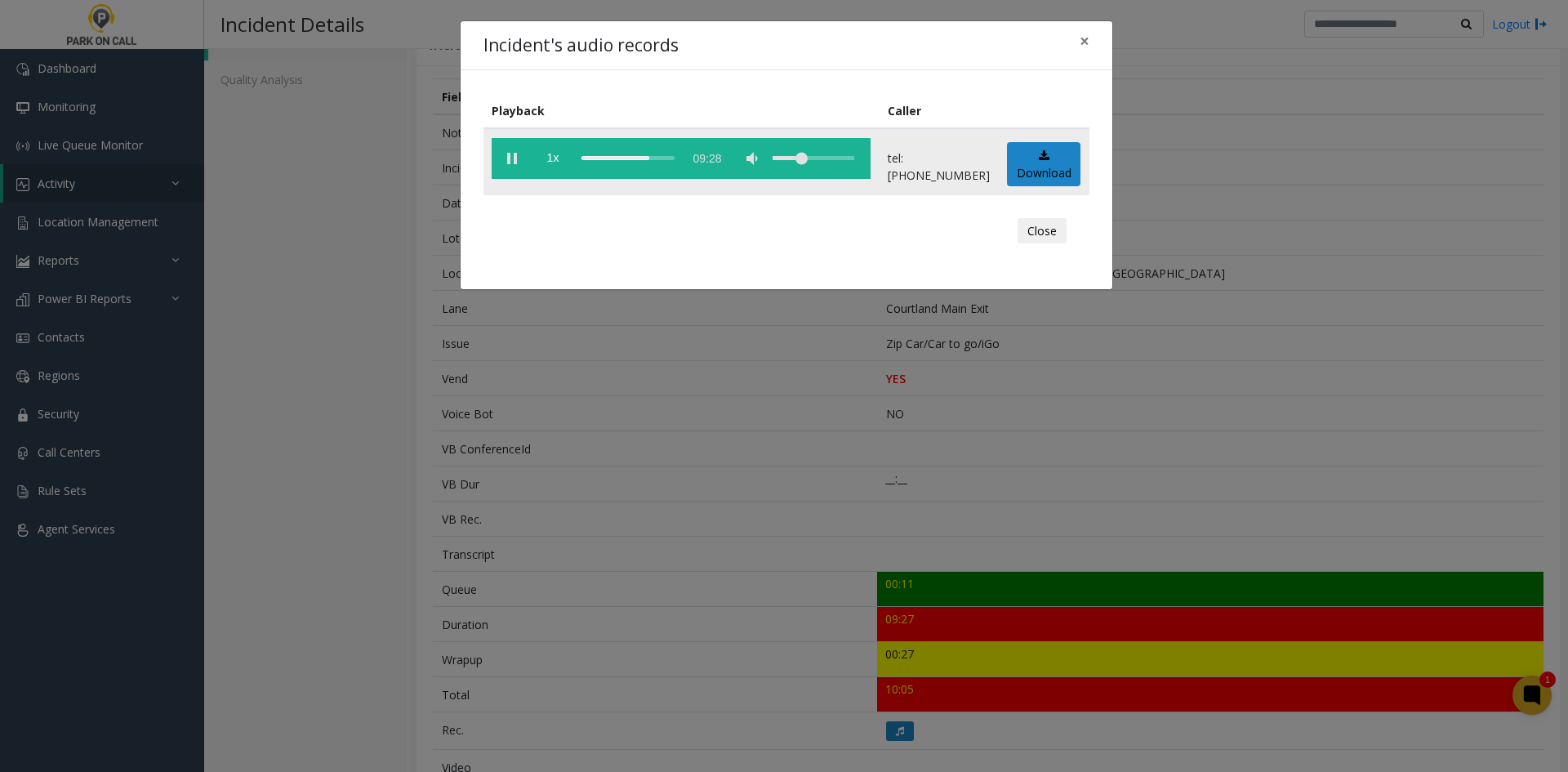 click 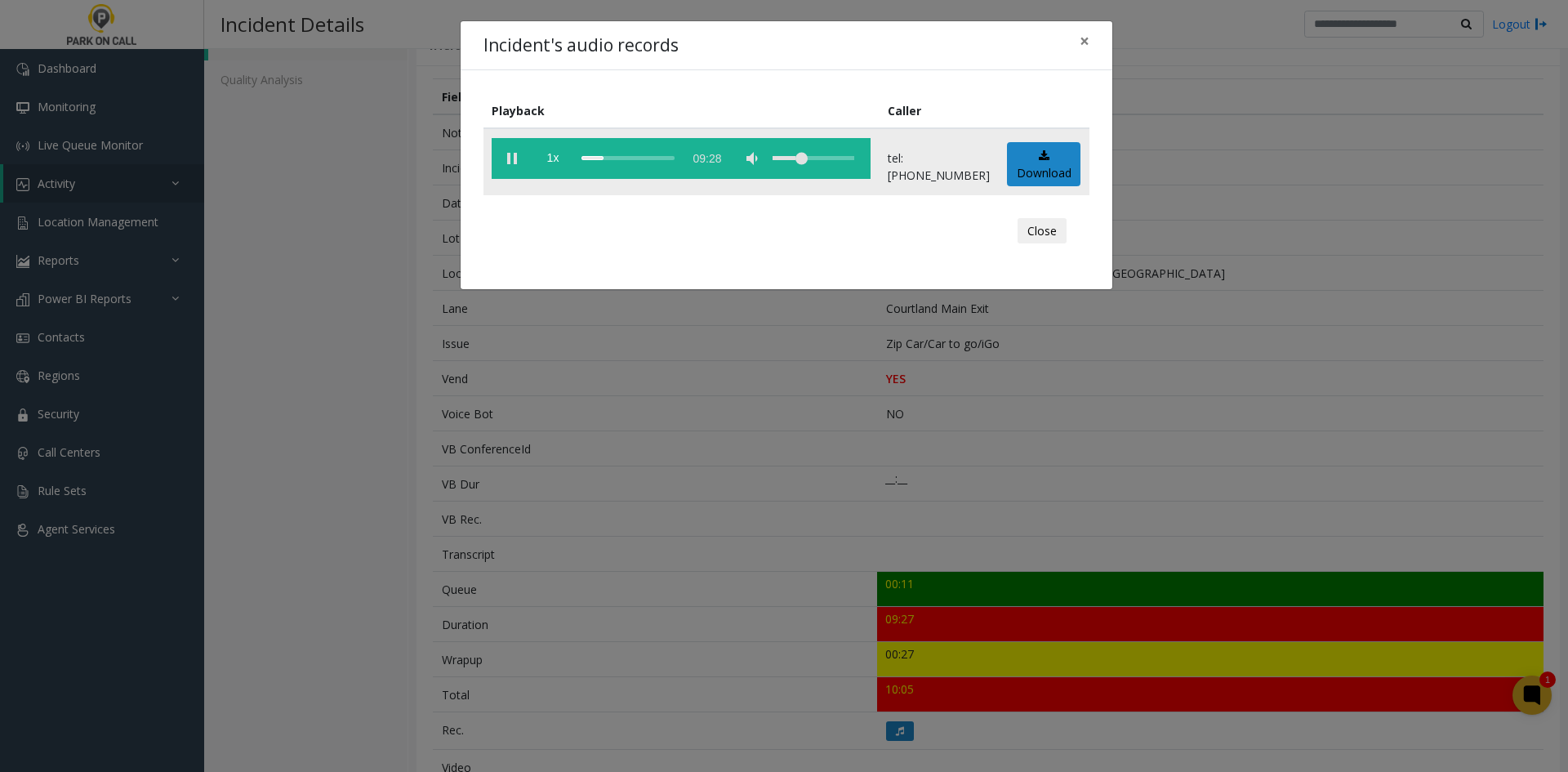 click 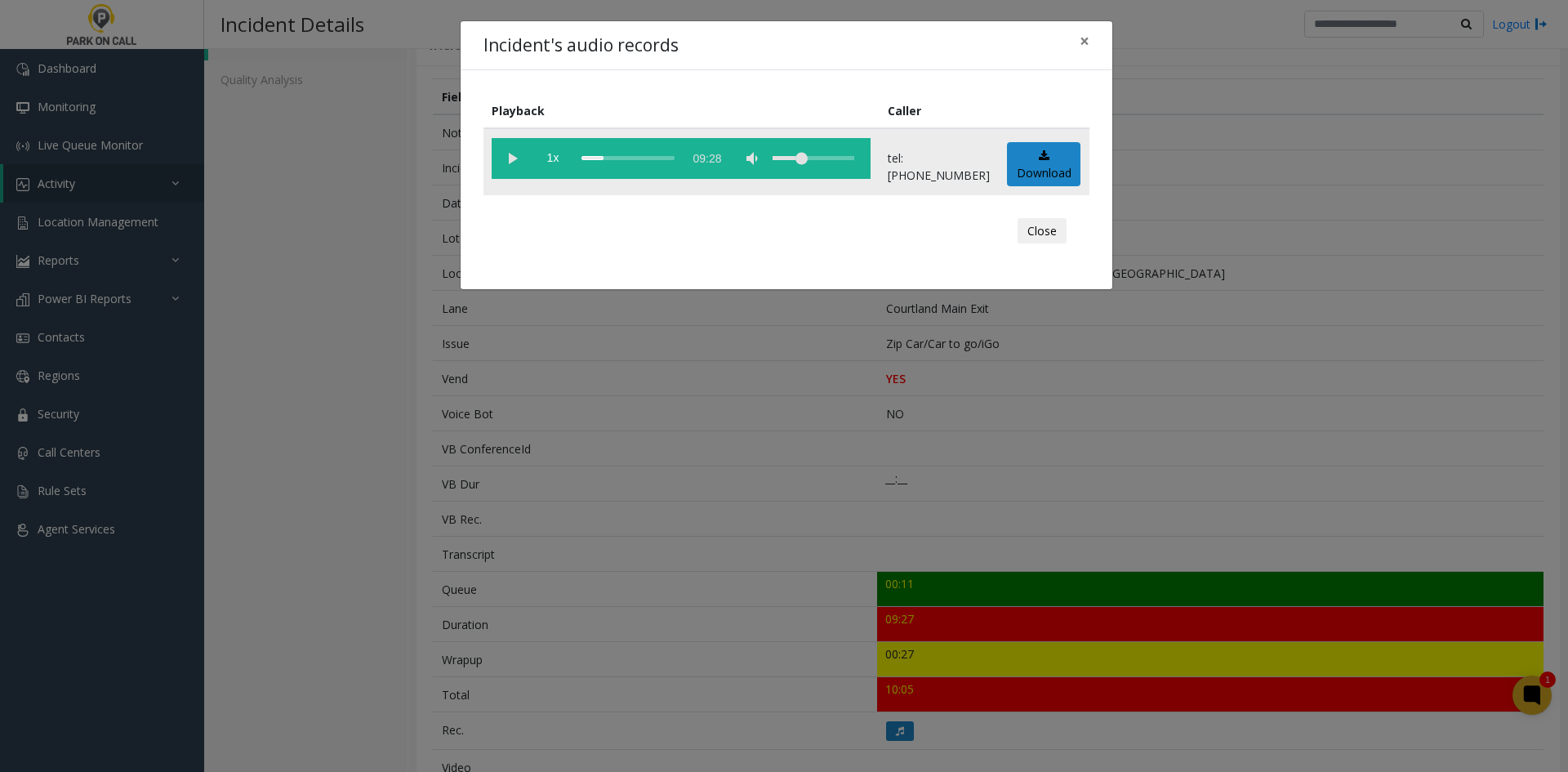 click 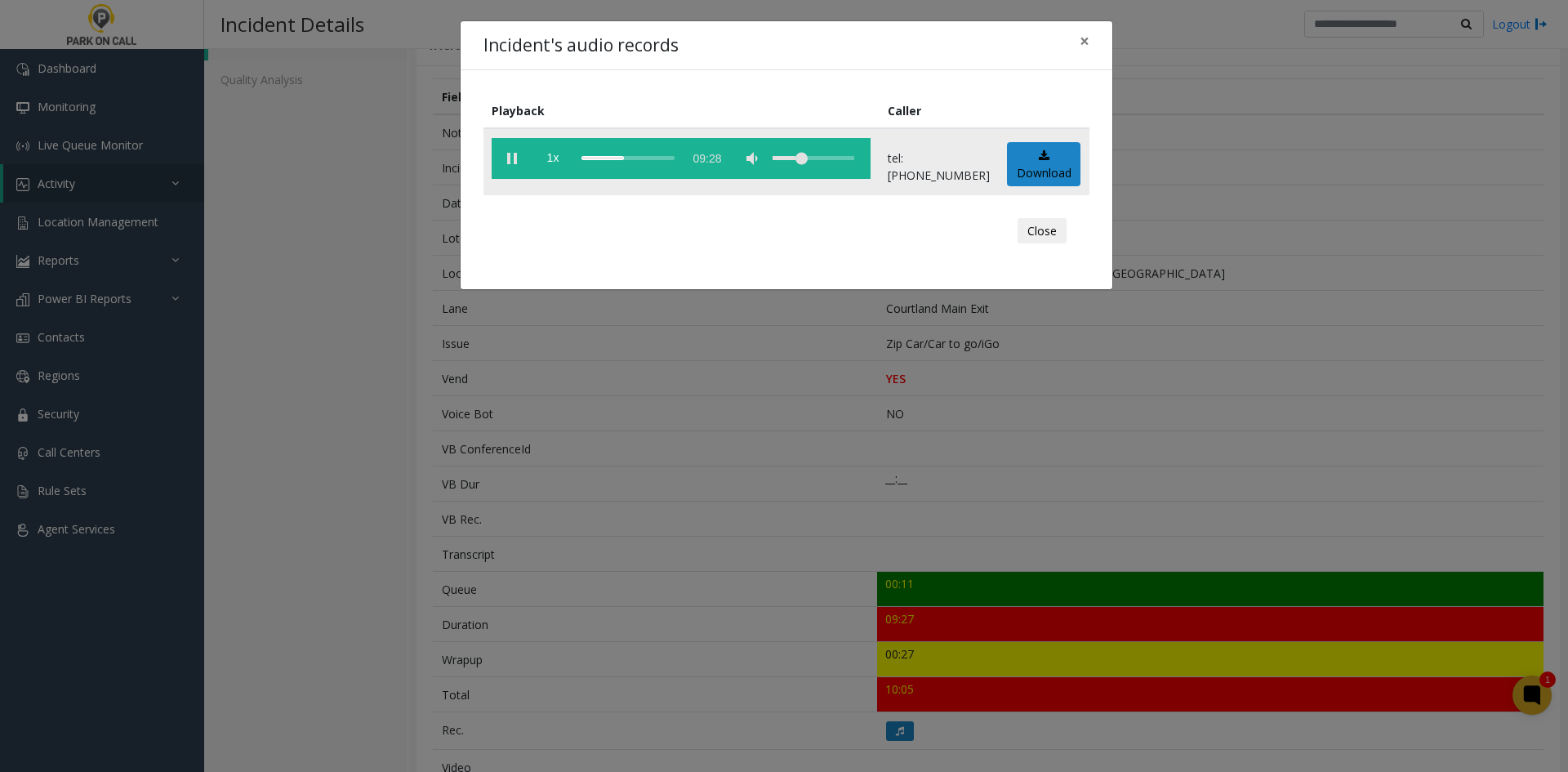 click 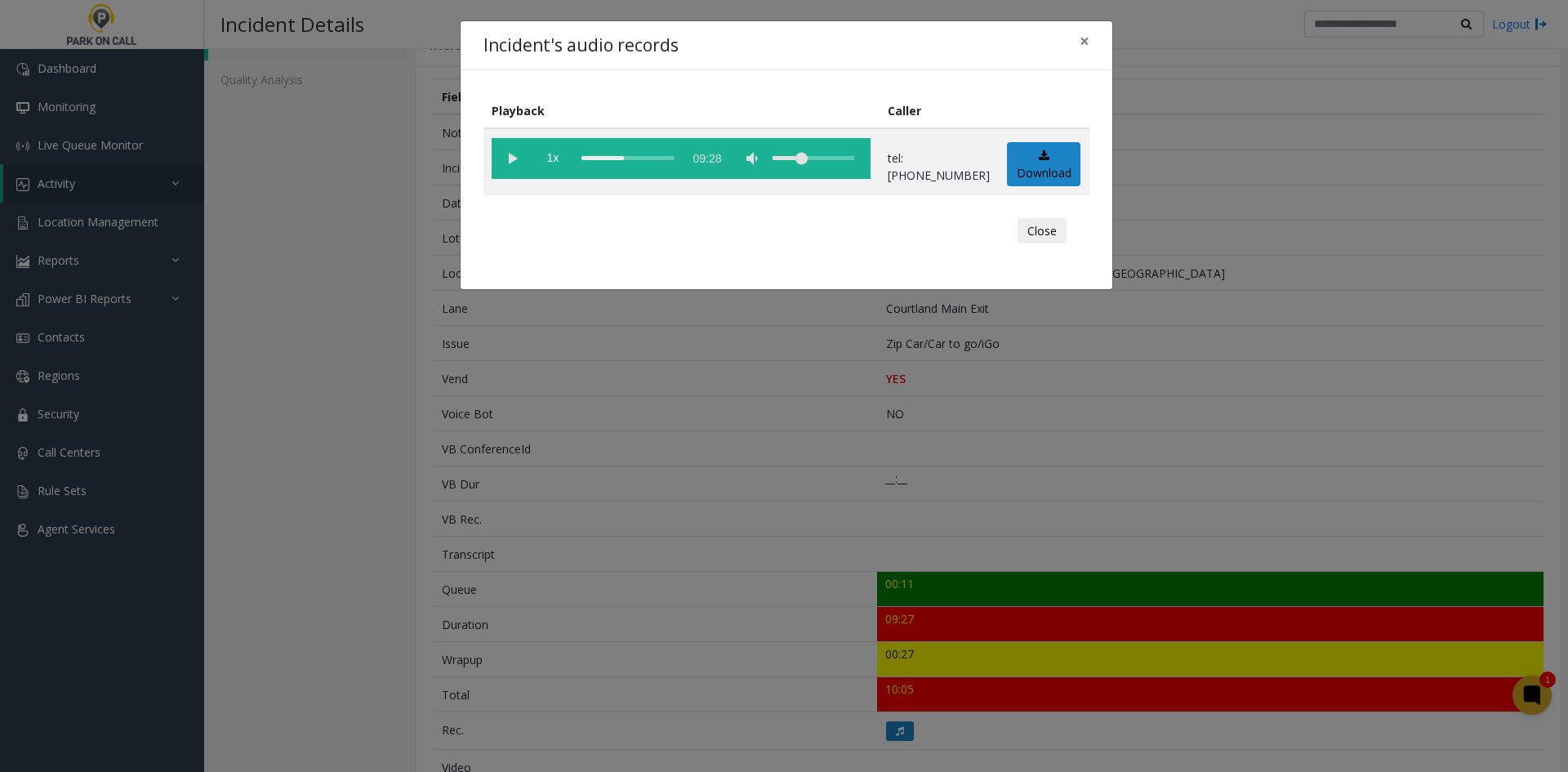 click on "Incident's audio records × Playback Caller  1x  09:28 tel:3030339002  Download  Close" 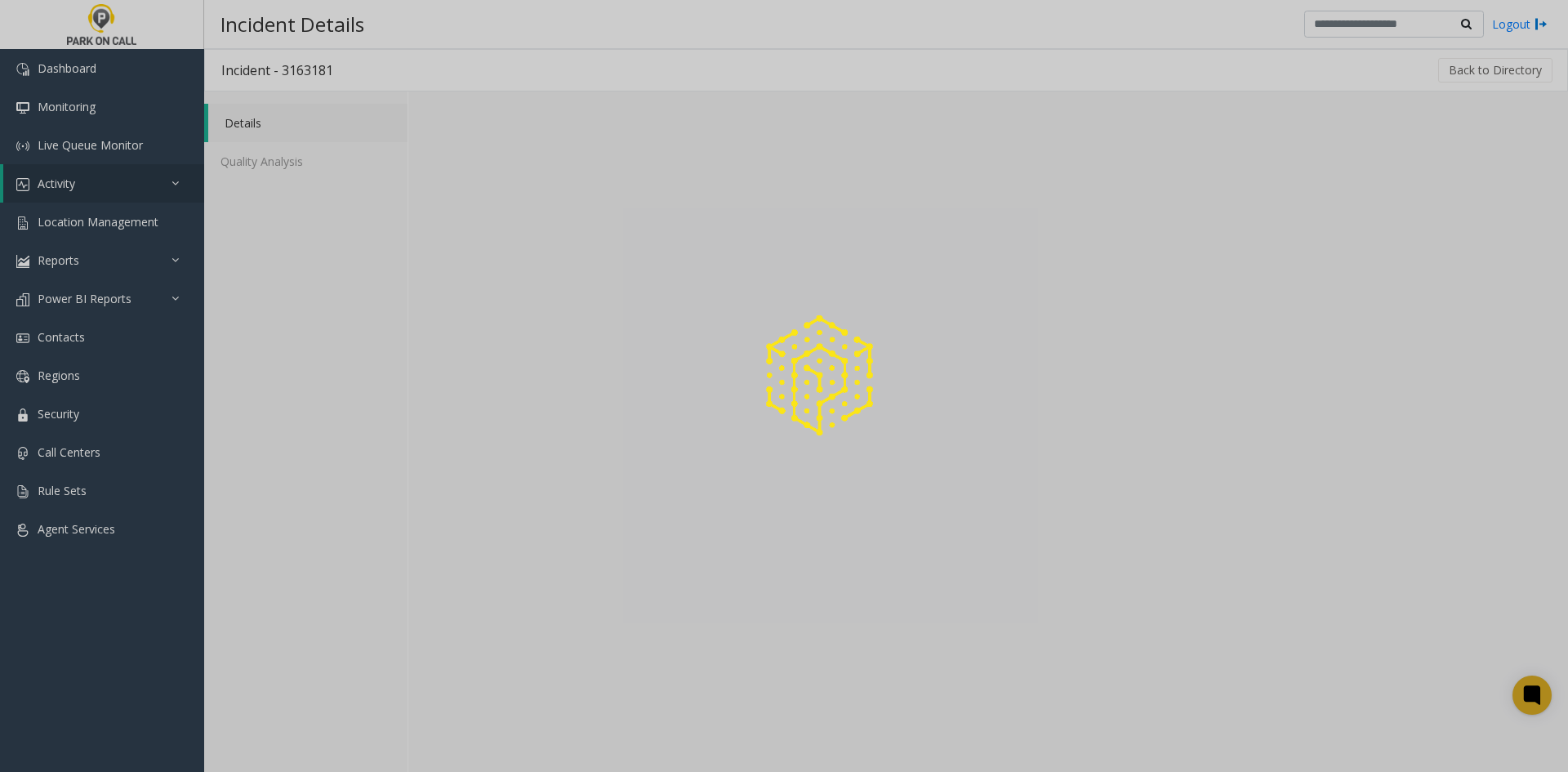 scroll, scrollTop: 0, scrollLeft: 0, axis: both 